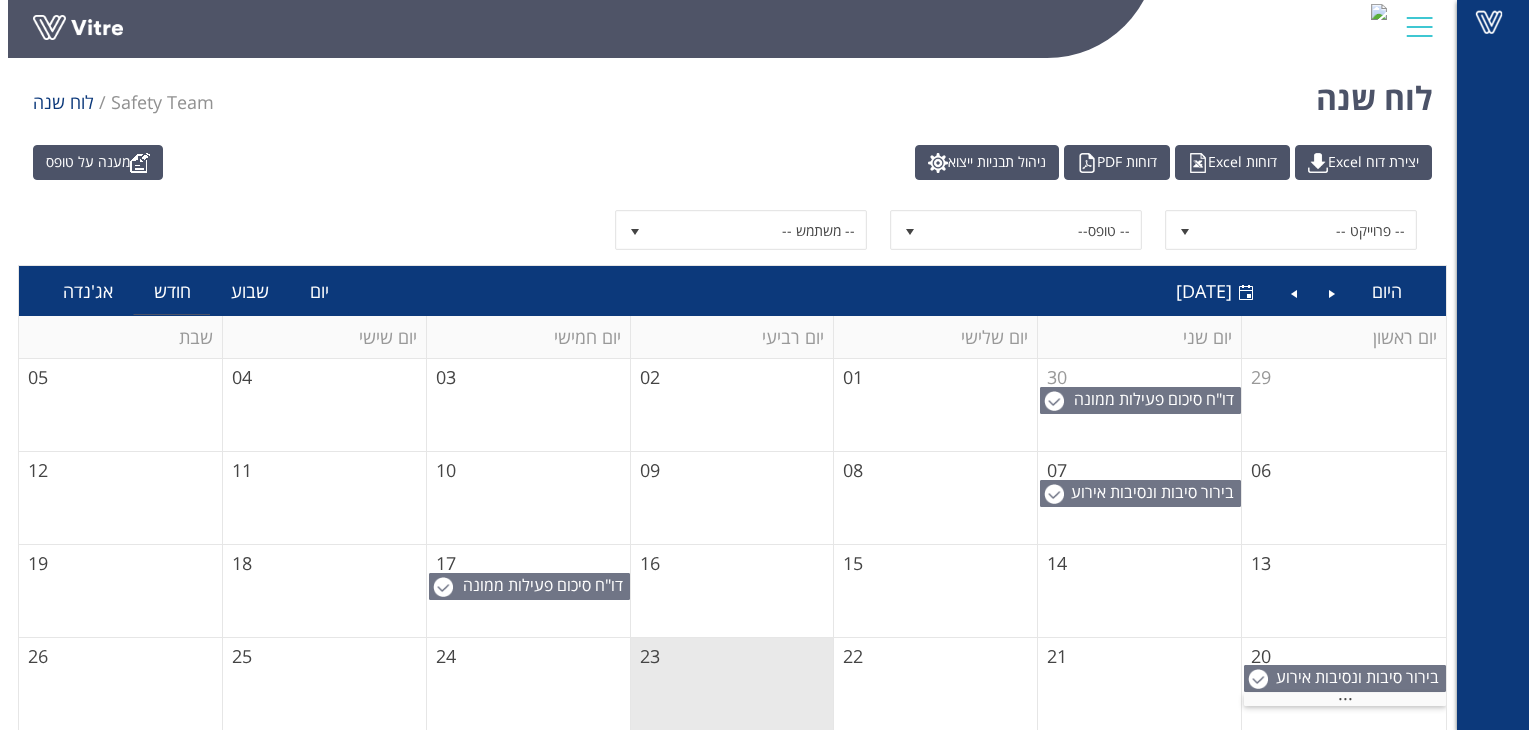 scroll, scrollTop: 0, scrollLeft: 0, axis: both 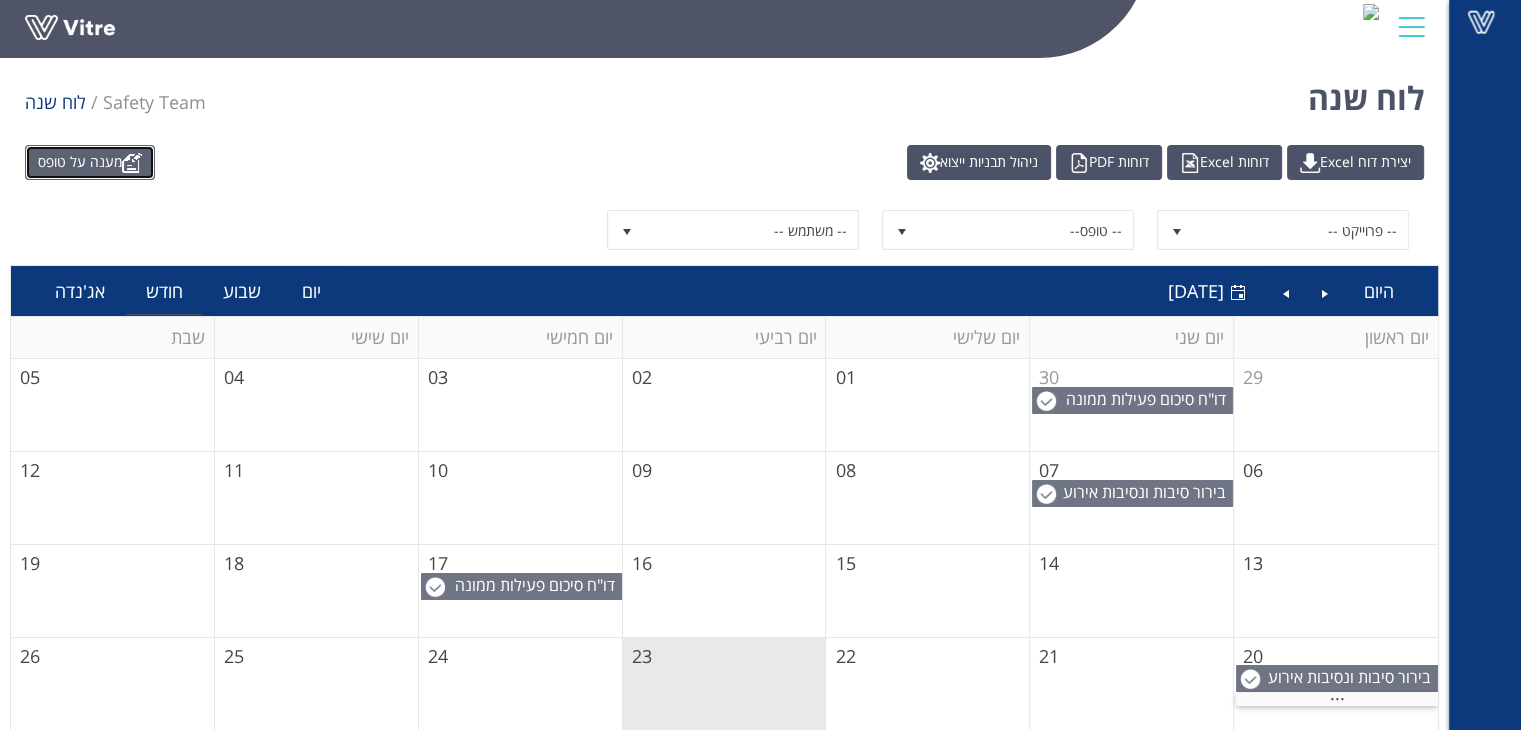 click on "מענה על טופס" at bounding box center [90, 162] 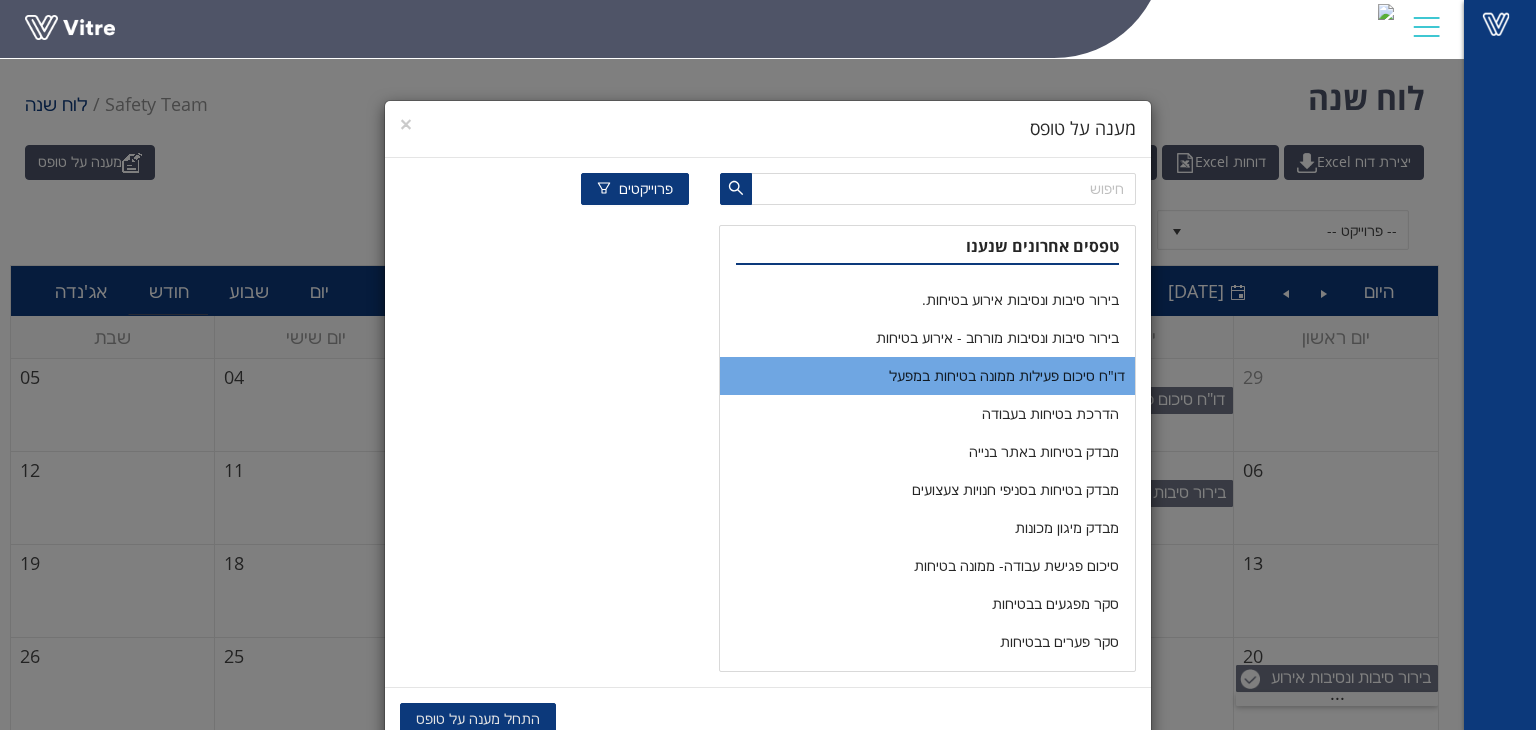 click on "דו"ח סיכום פעילות ממונה בטיחות במפעל" at bounding box center (927, 376) 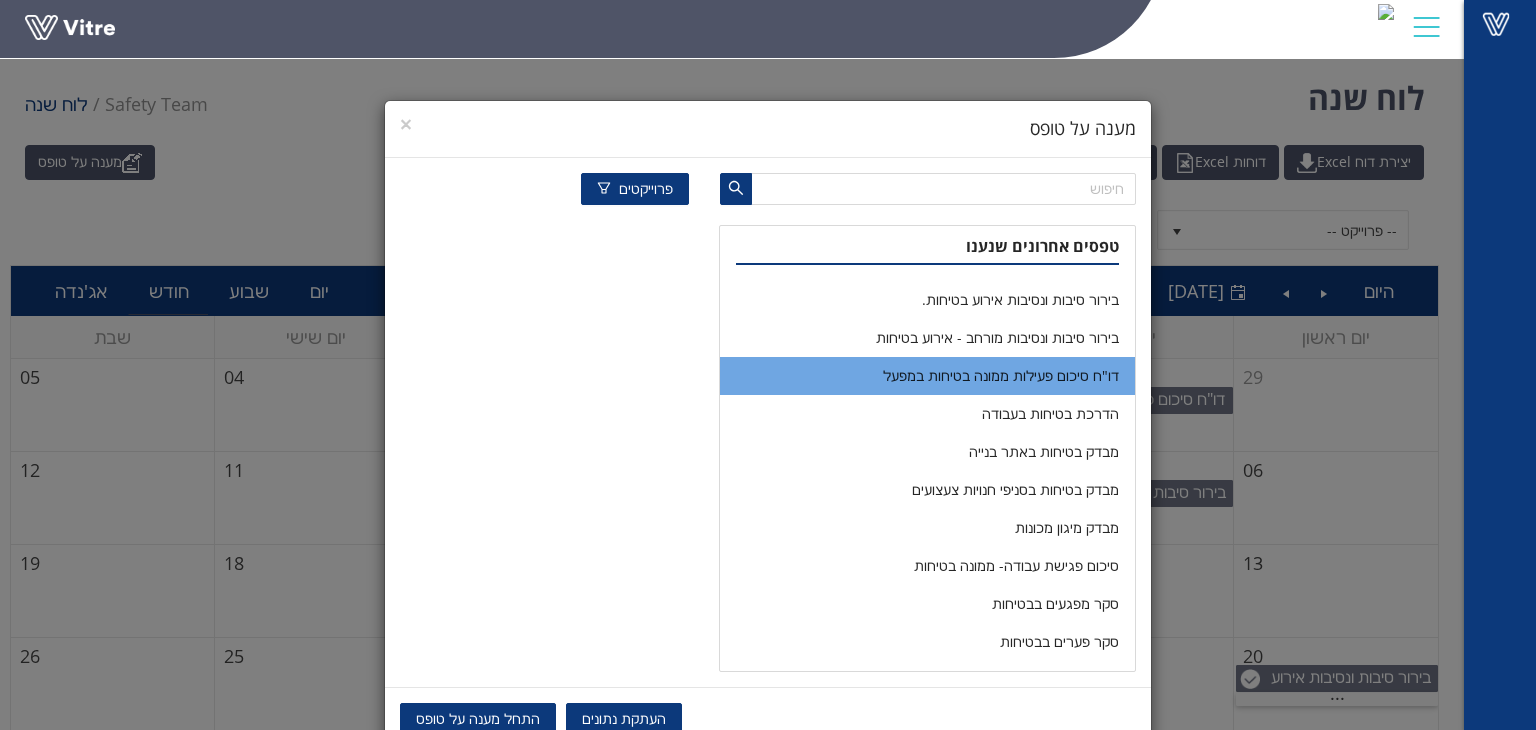 click on "העתקת נתונים" at bounding box center [624, 719] 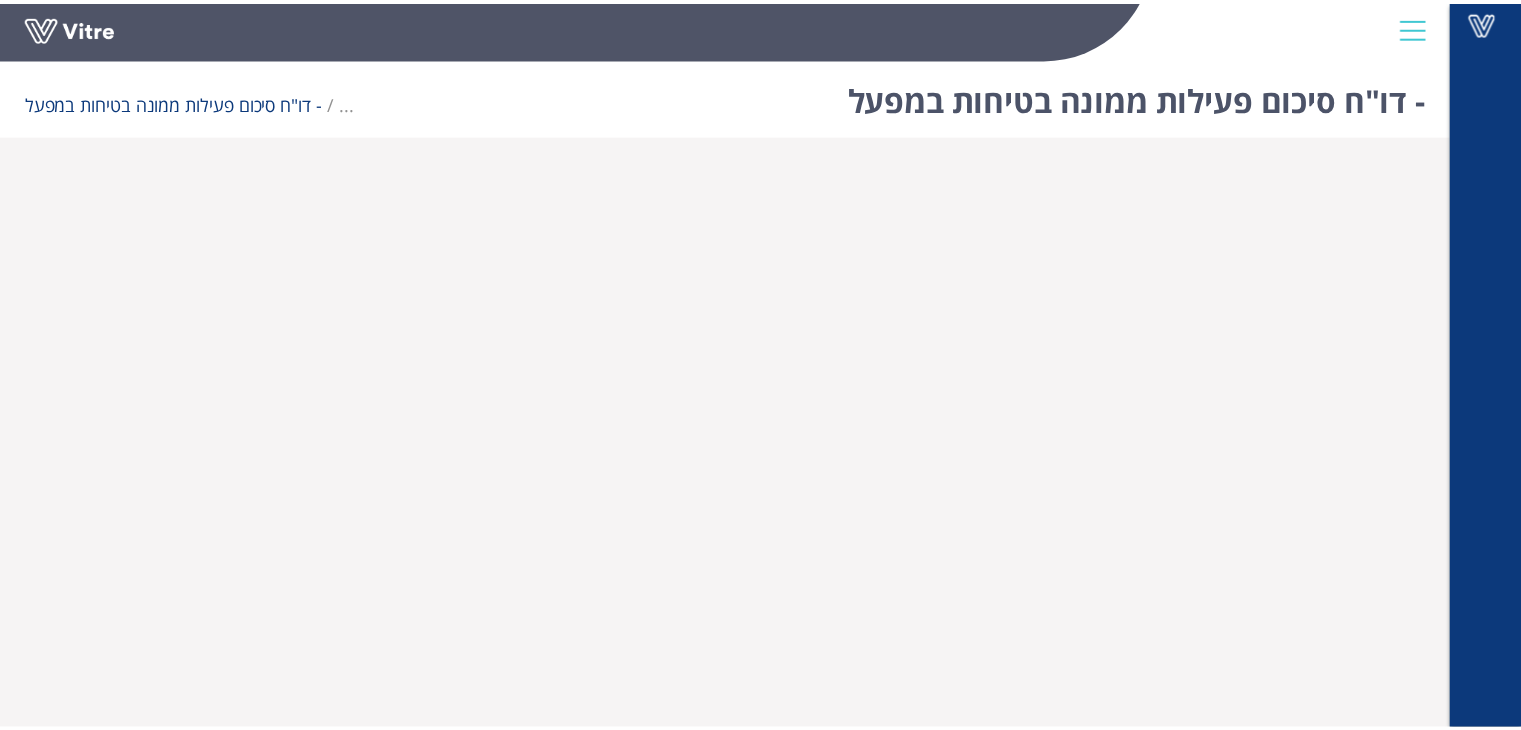 scroll, scrollTop: 0, scrollLeft: 0, axis: both 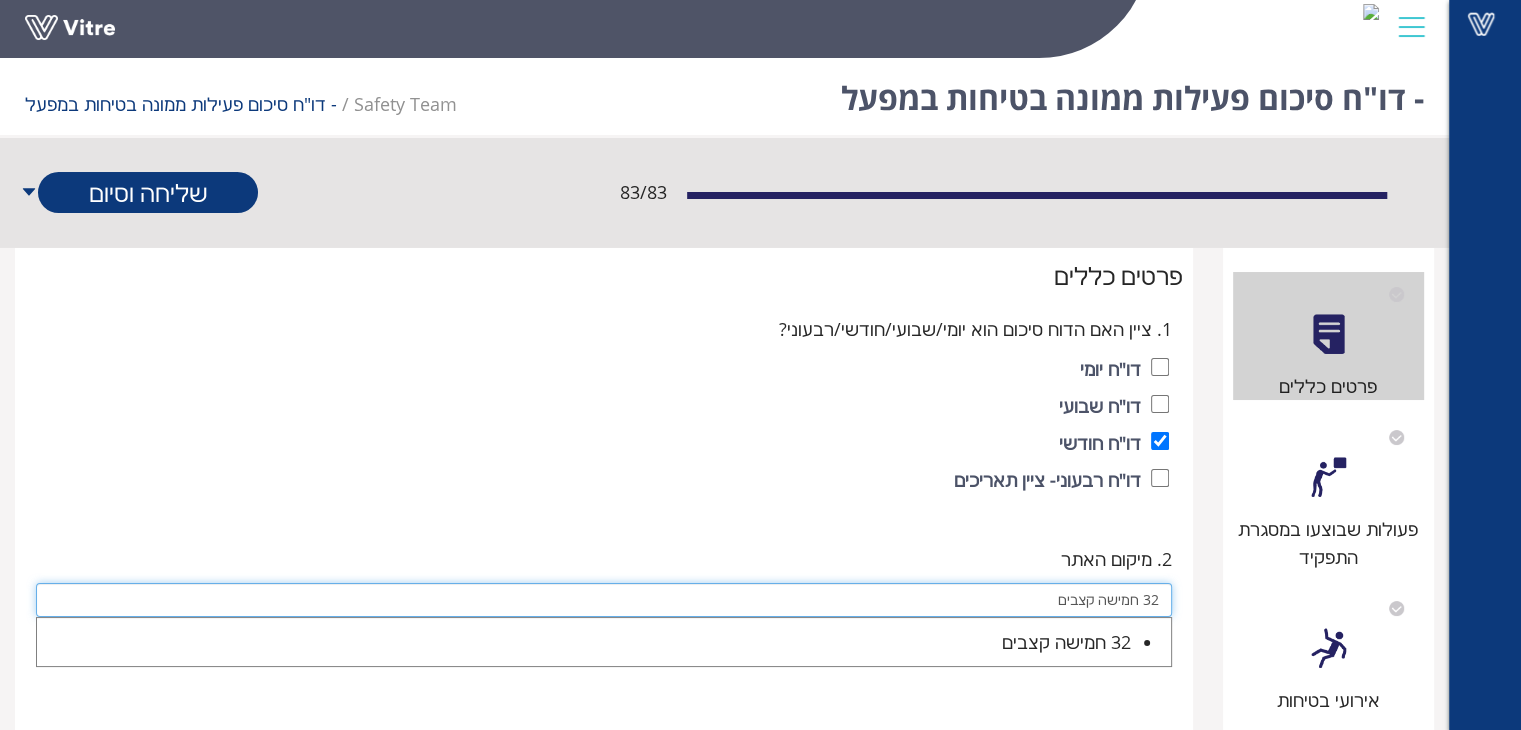 drag, startPoint x: 1041, startPoint y: 598, endPoint x: 1181, endPoint y: 625, distance: 142.5798 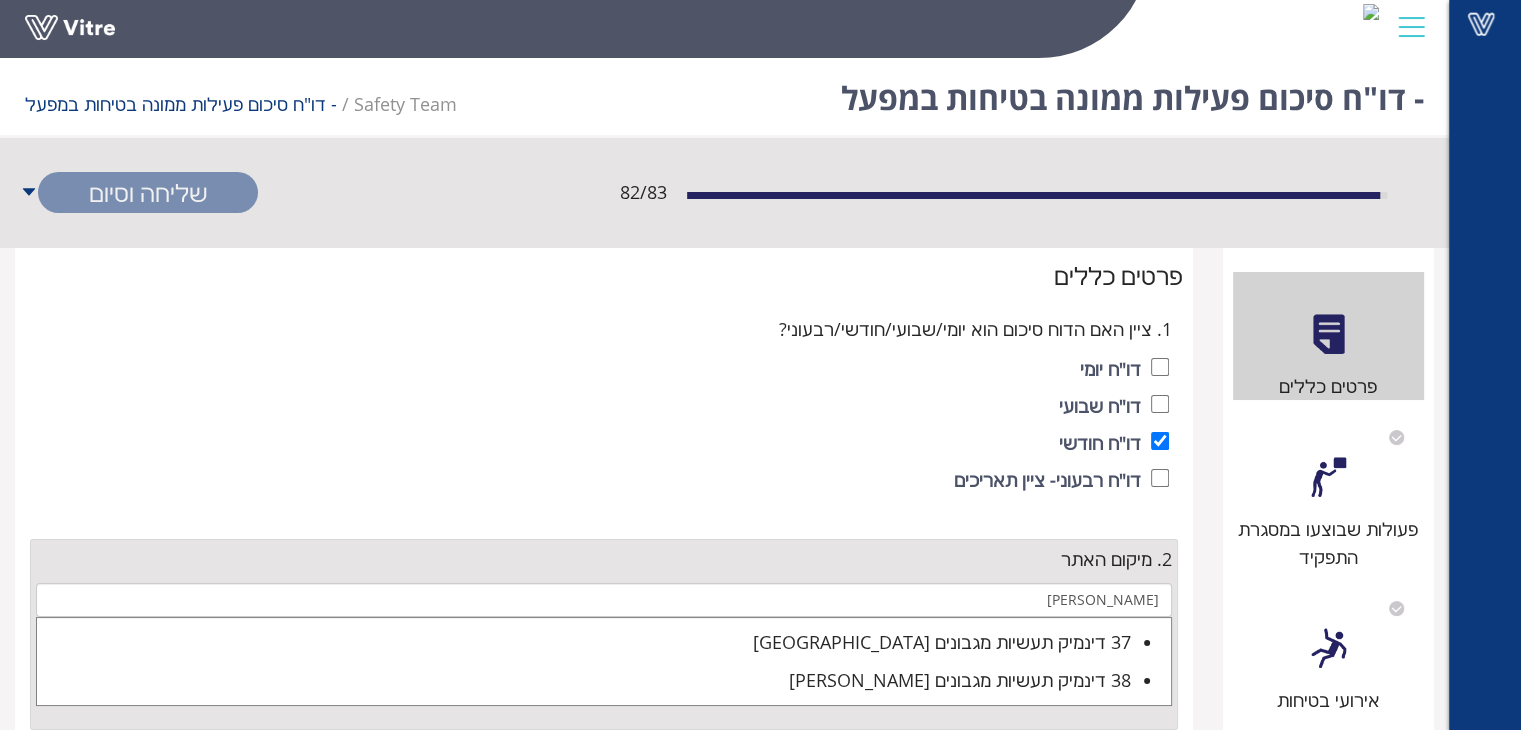 click on "38  דינמיק תעשיות מגבונים  [PERSON_NAME]" at bounding box center [584, 680] 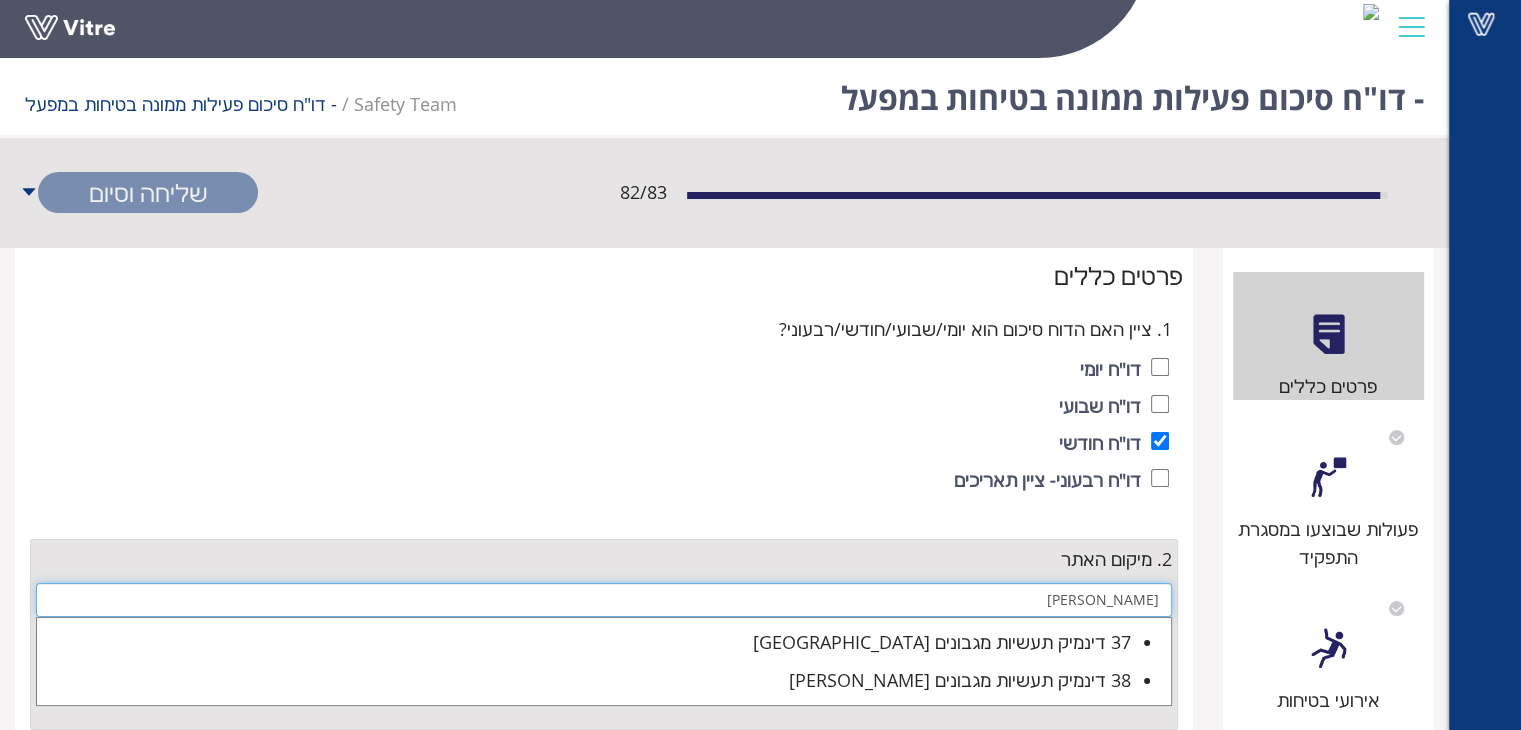type on "38  דינמיק תעשיות מגבונים  [PERSON_NAME]" 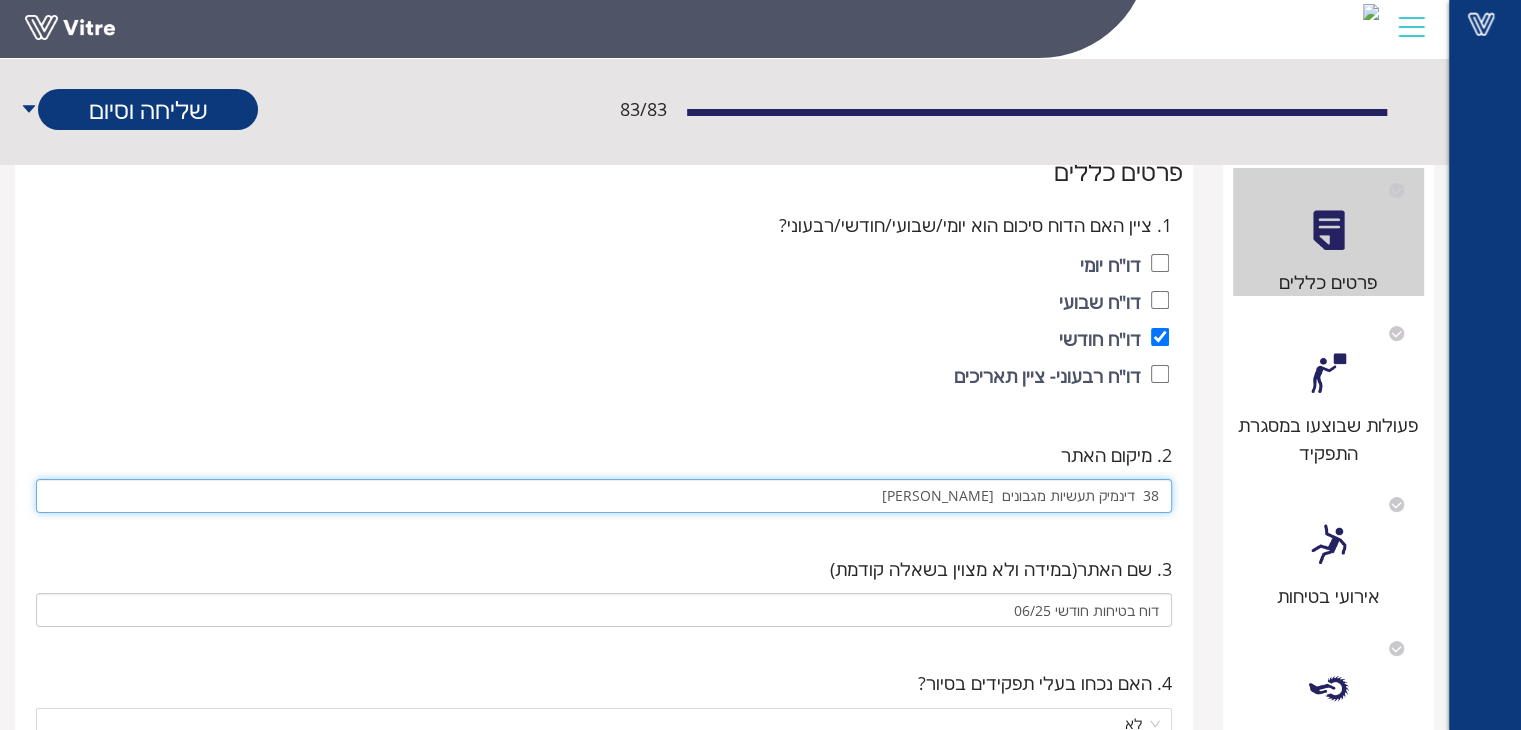 scroll, scrollTop: 0, scrollLeft: 0, axis: both 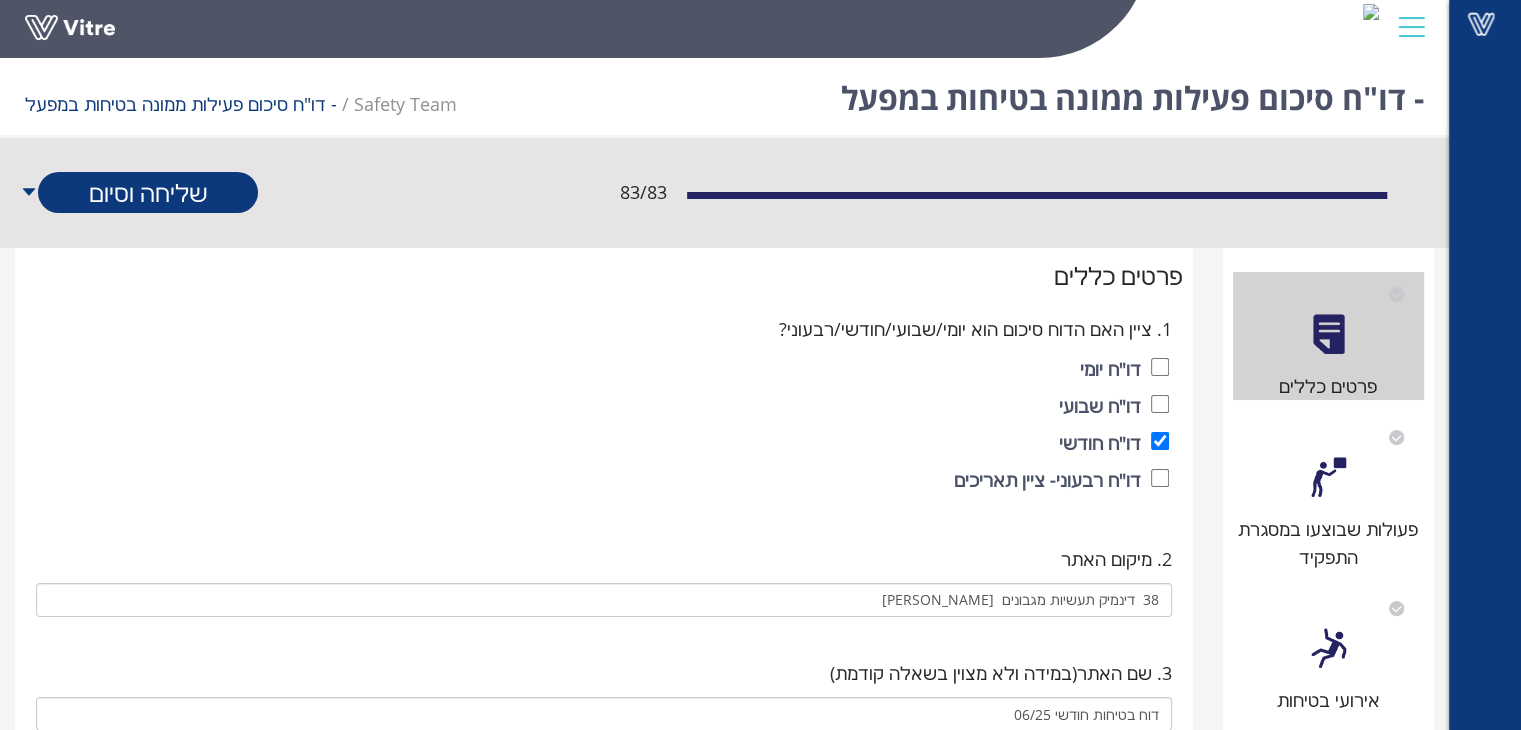 click on "פעולות שבוצעו במסגרת התפקיד" at bounding box center [1329, 543] 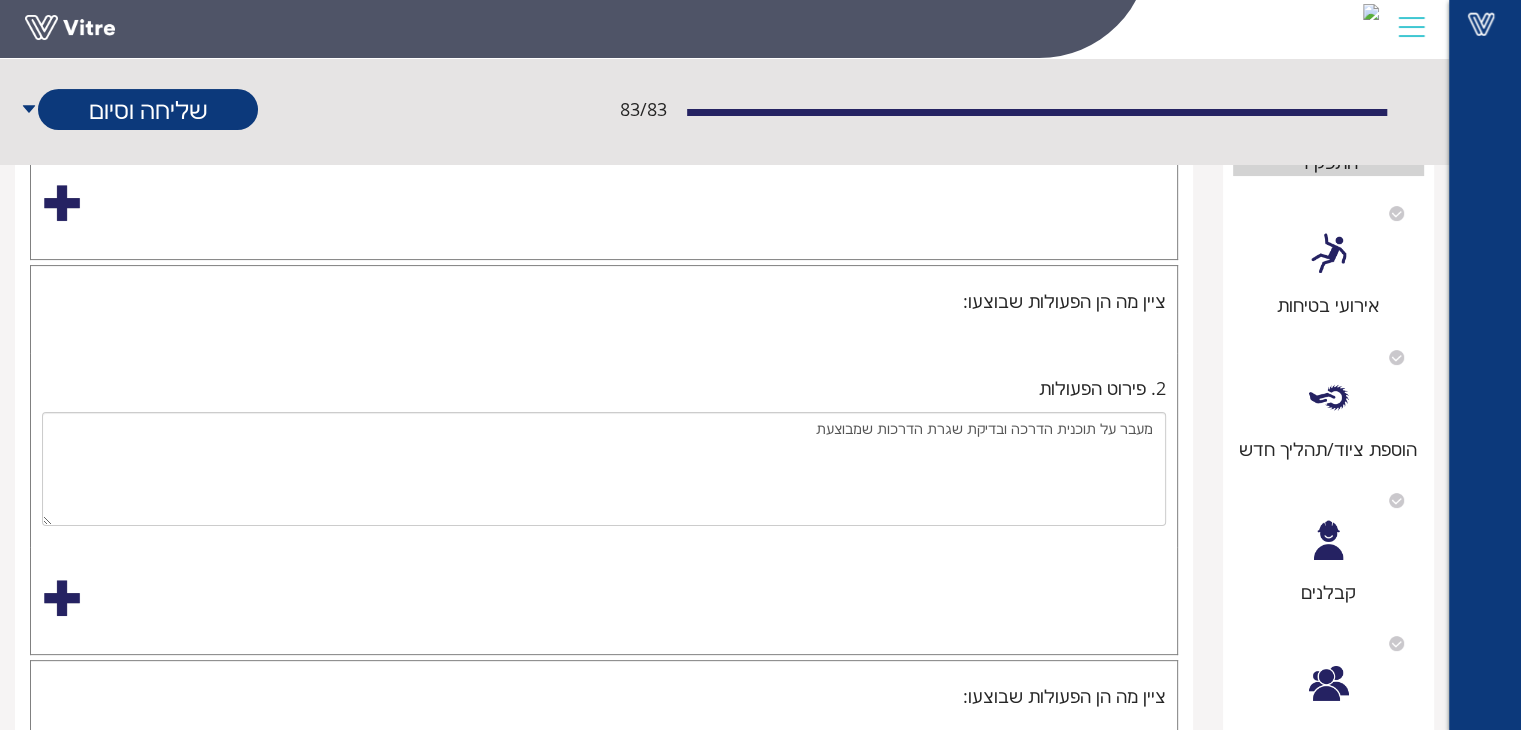 scroll, scrollTop: 0, scrollLeft: 0, axis: both 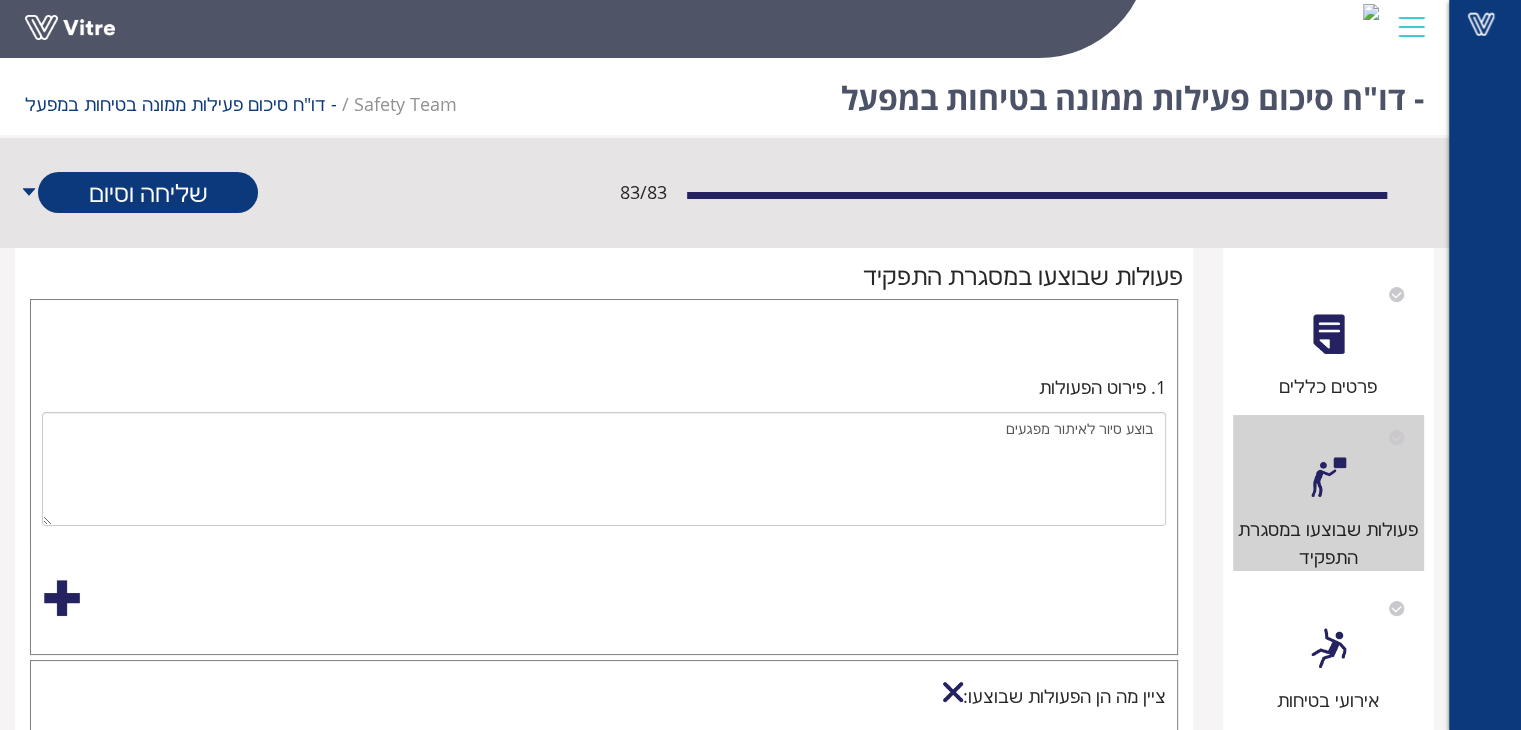 drag, startPoint x: 1348, startPoint y: 686, endPoint x: 1322, endPoint y: 696, distance: 27.856777 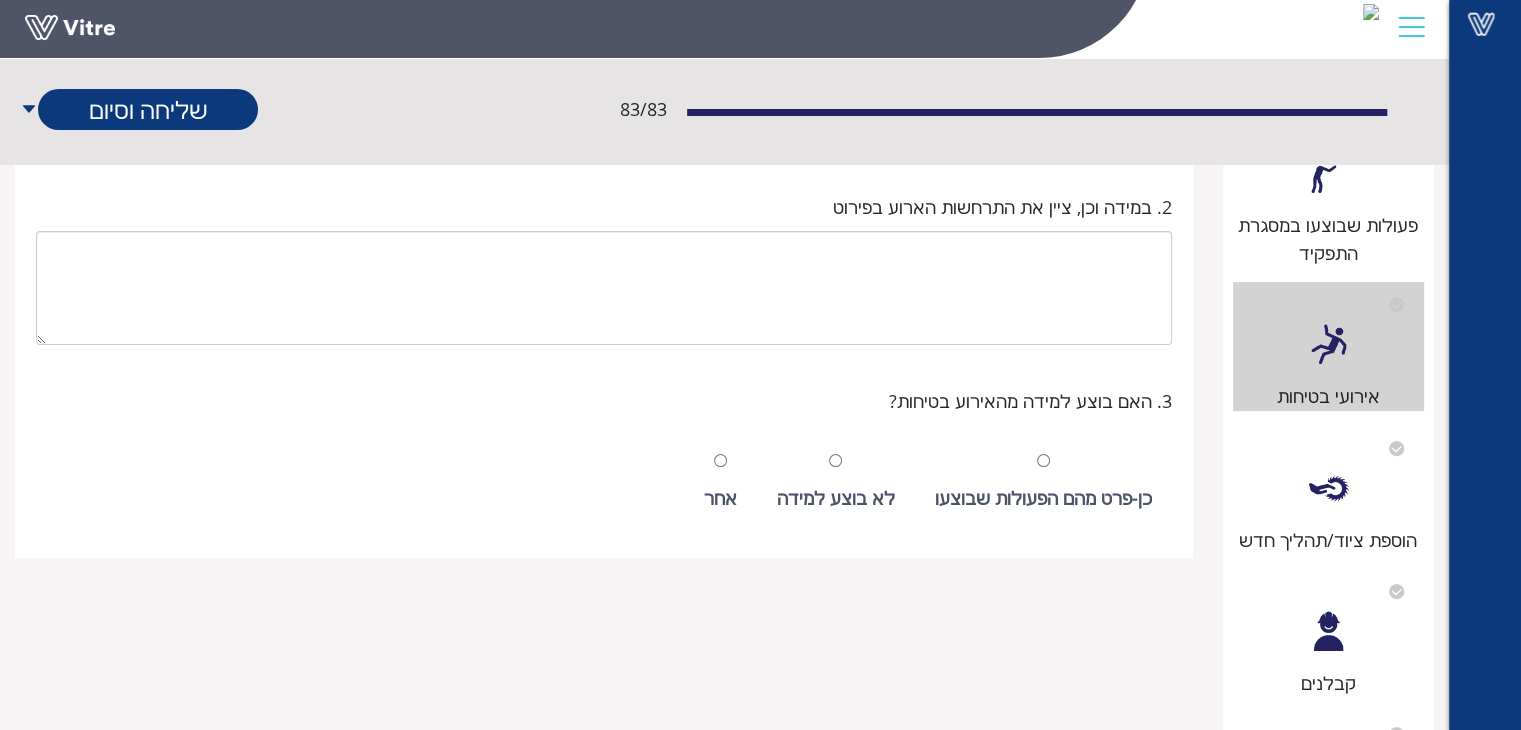 scroll, scrollTop: 300, scrollLeft: 0, axis: vertical 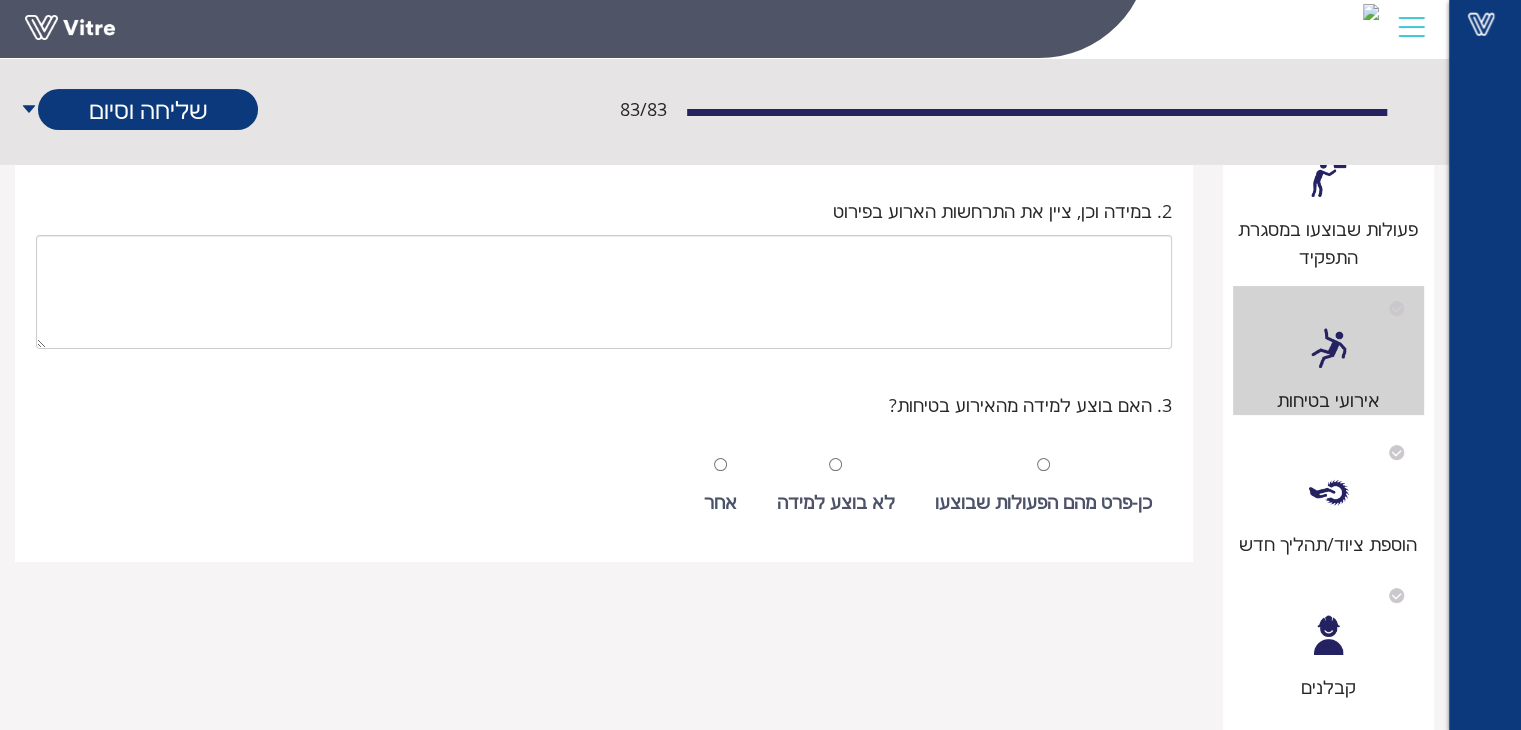 click on "הוספת ציוד/תהליך חדש" at bounding box center [1329, 544] 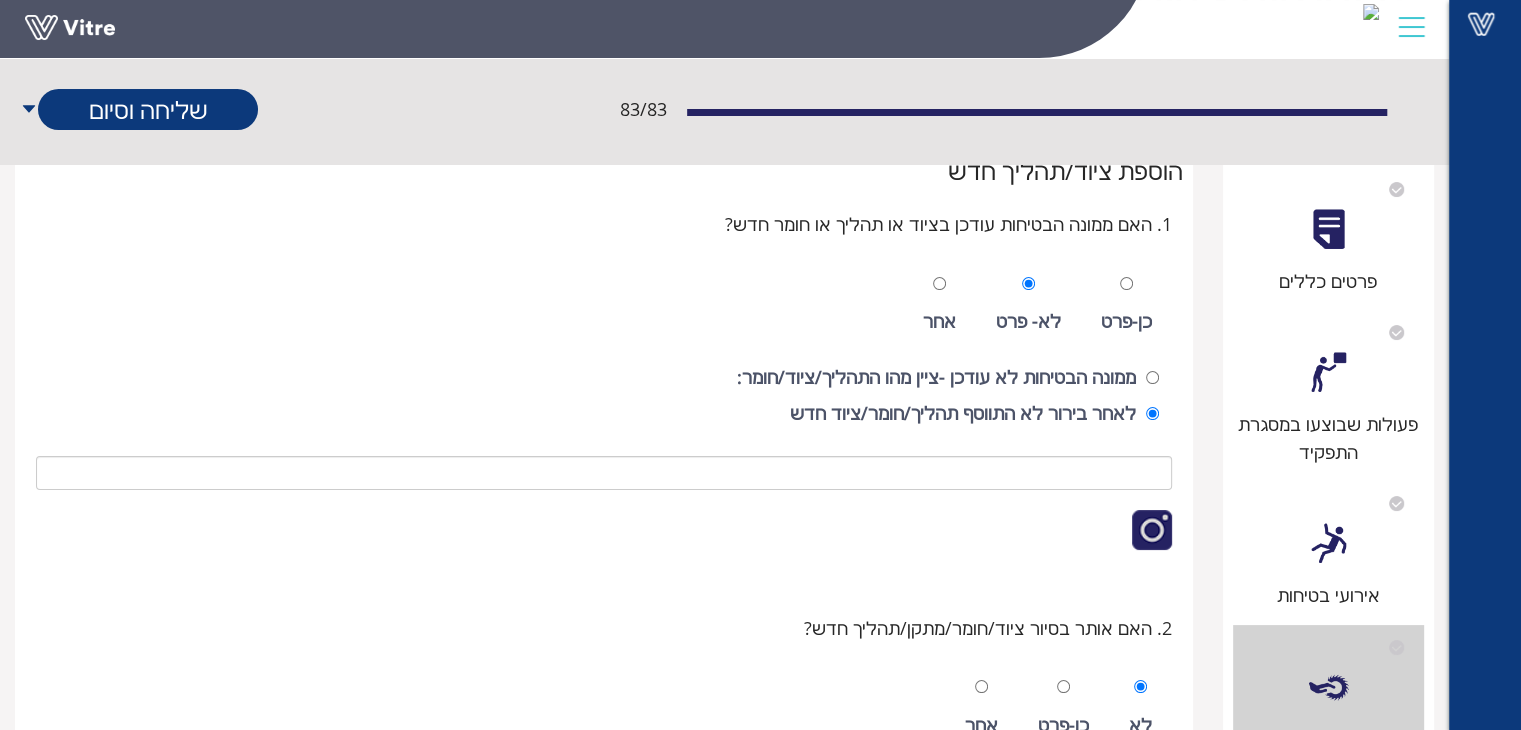 scroll, scrollTop: 300, scrollLeft: 0, axis: vertical 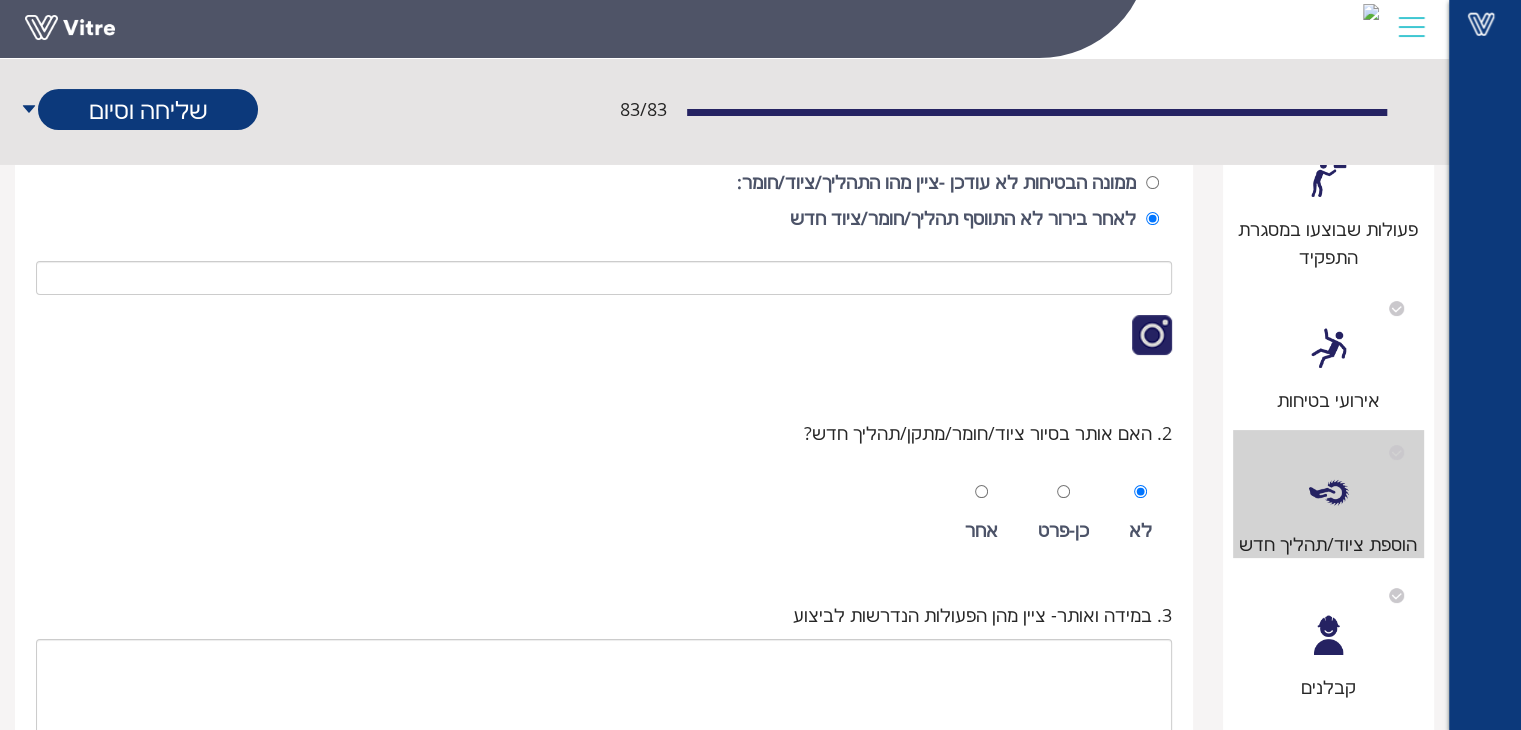 click on "קבלנים" at bounding box center (1329, 637) 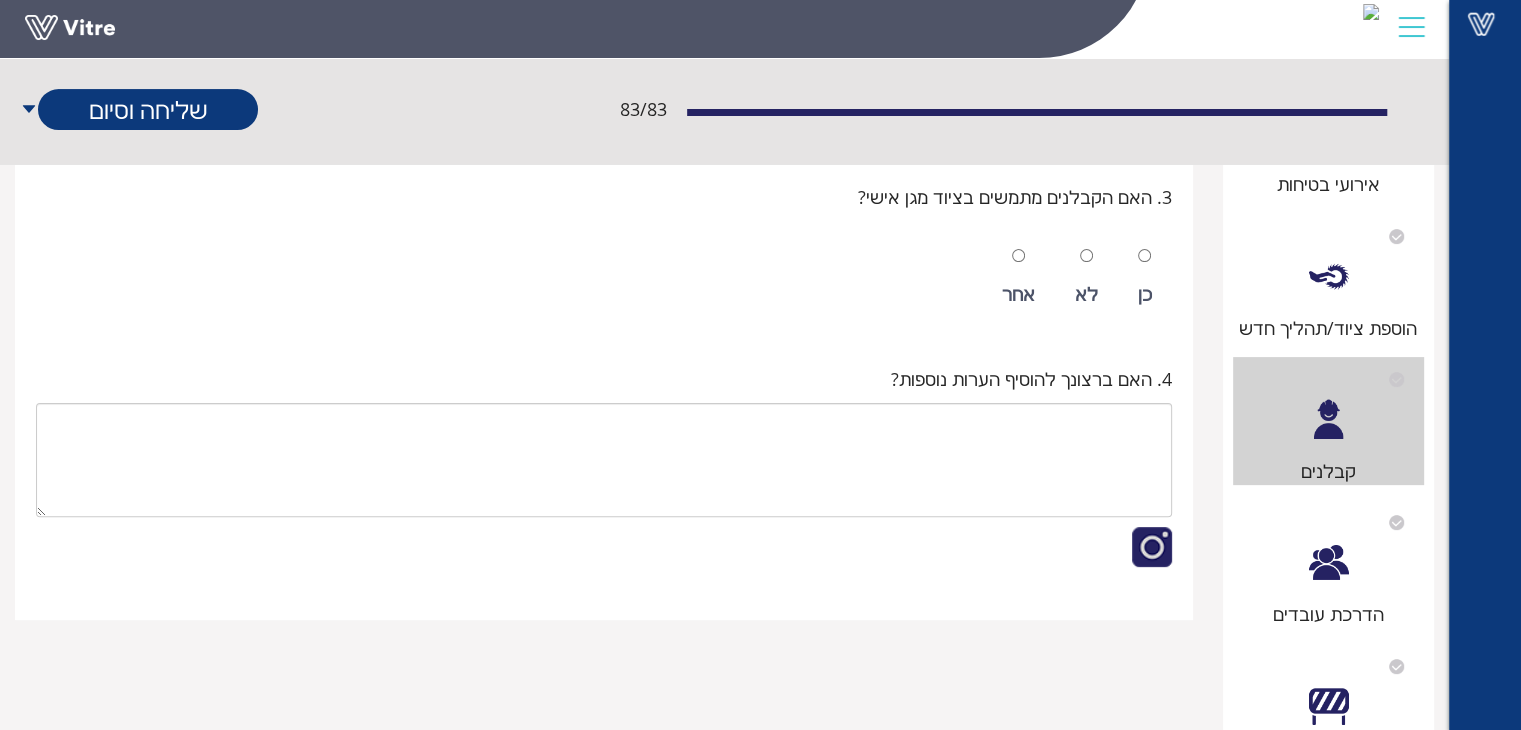 scroll, scrollTop: 700, scrollLeft: 0, axis: vertical 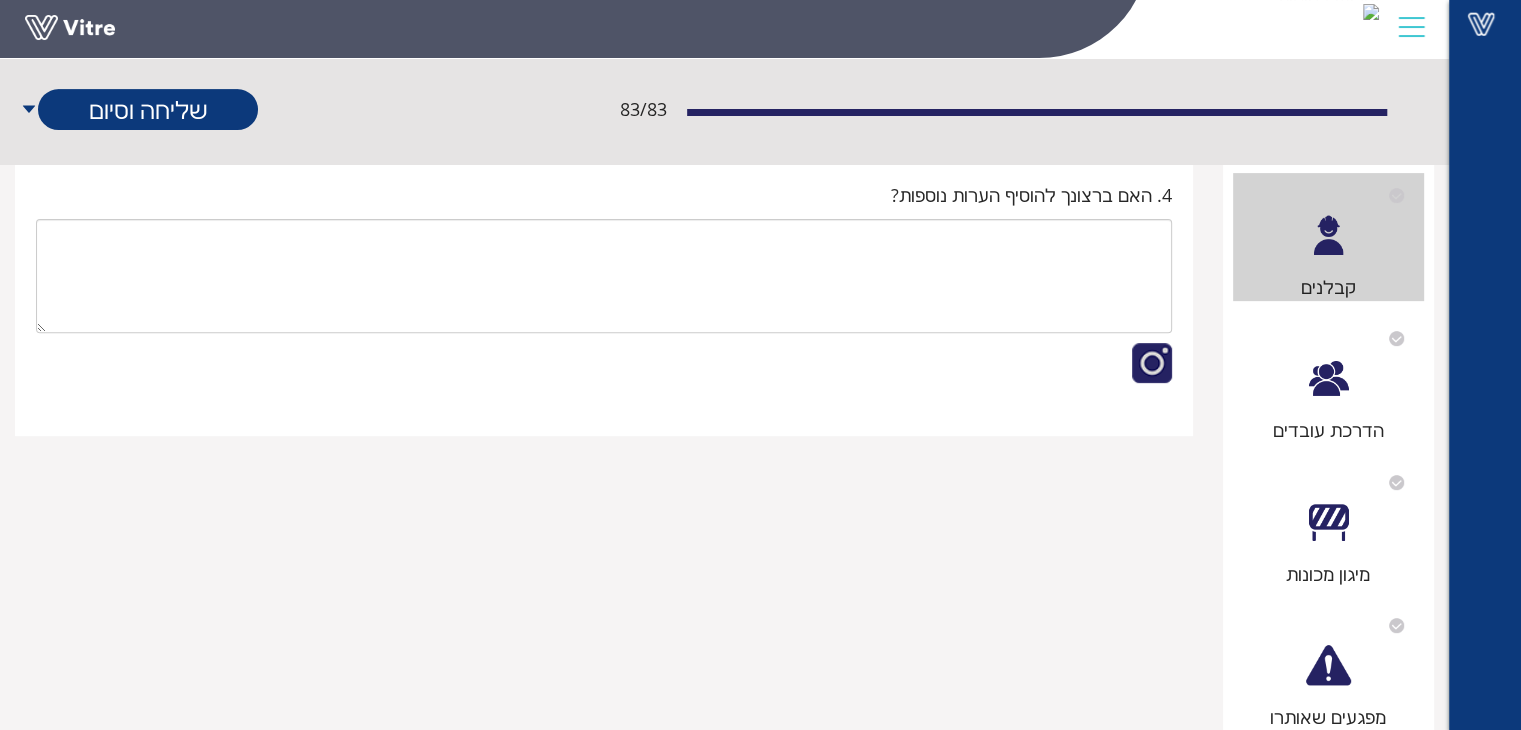 click on "פרטים כללים פעולות שבוצעו במסגרת התפקיד אירועי בטיחות הוספת ציוד/תהליך חדש קבלנים הדרכת עובדים מיגון מכונות מפגעים שאותרו פעולות שנדרש לבצע הערות ממונה בטיחות נמען הודעות חתימות בעלי תפקידים" at bounding box center (1329, 431) 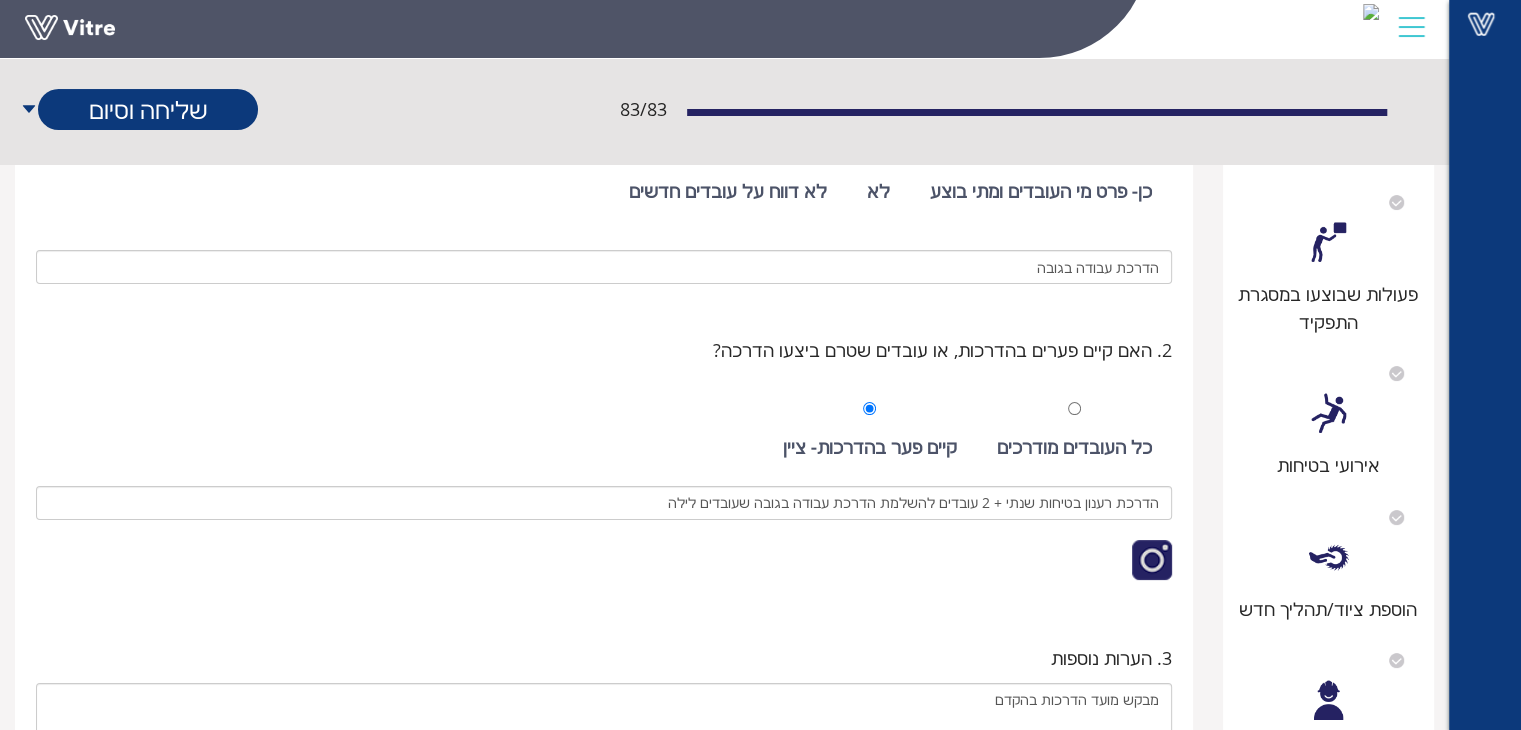 scroll, scrollTop: 100, scrollLeft: 0, axis: vertical 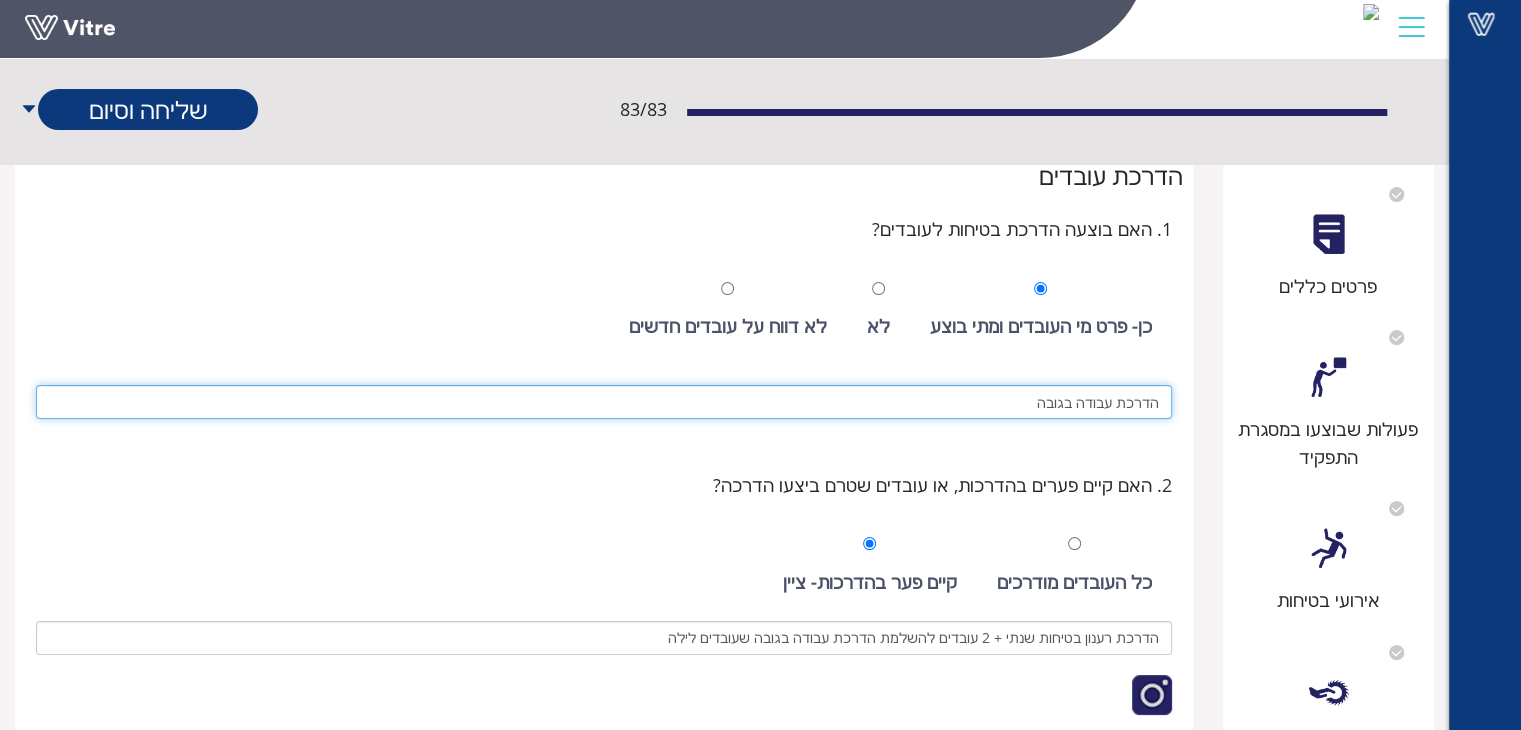 drag, startPoint x: 1032, startPoint y: 405, endPoint x: 1180, endPoint y: 421, distance: 148.86235 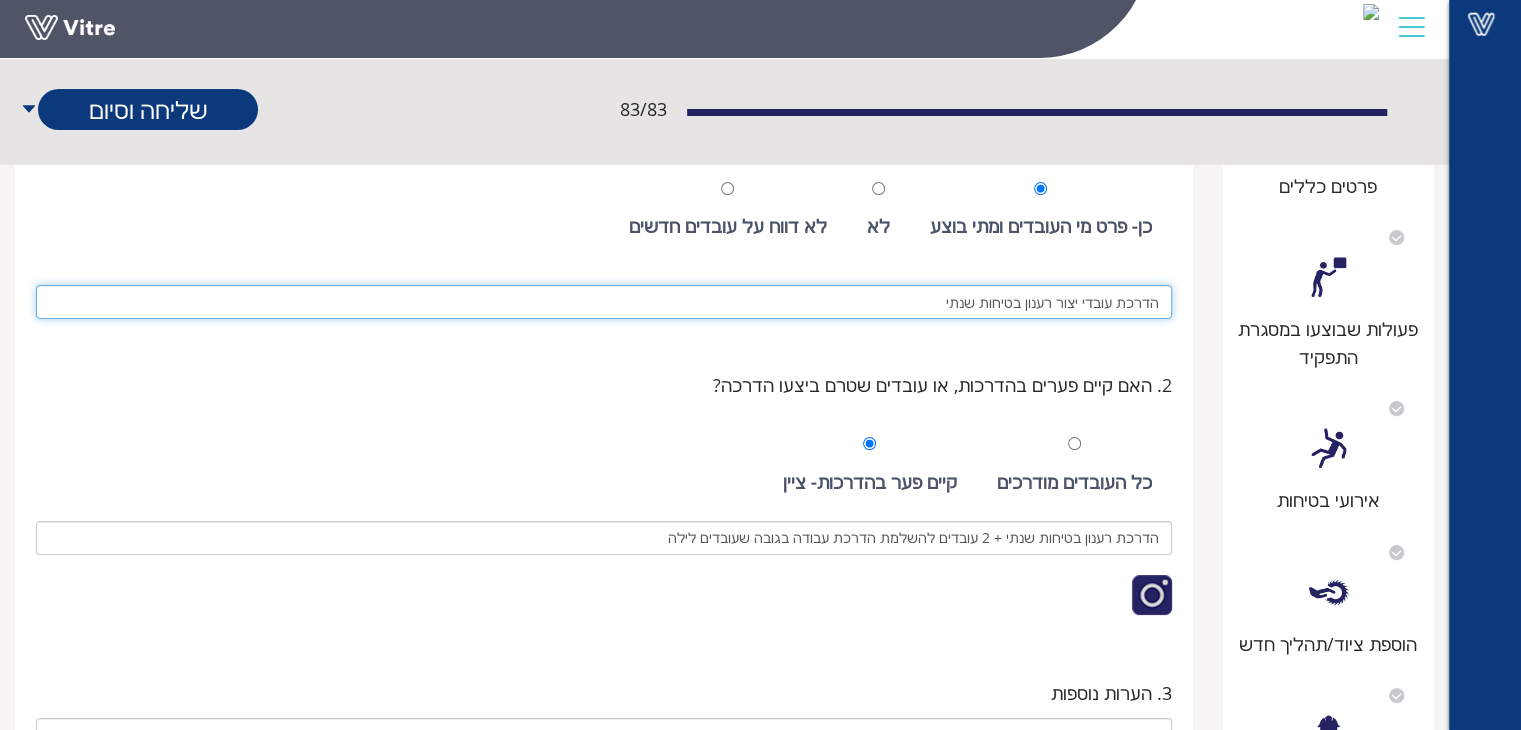 scroll, scrollTop: 0, scrollLeft: 0, axis: both 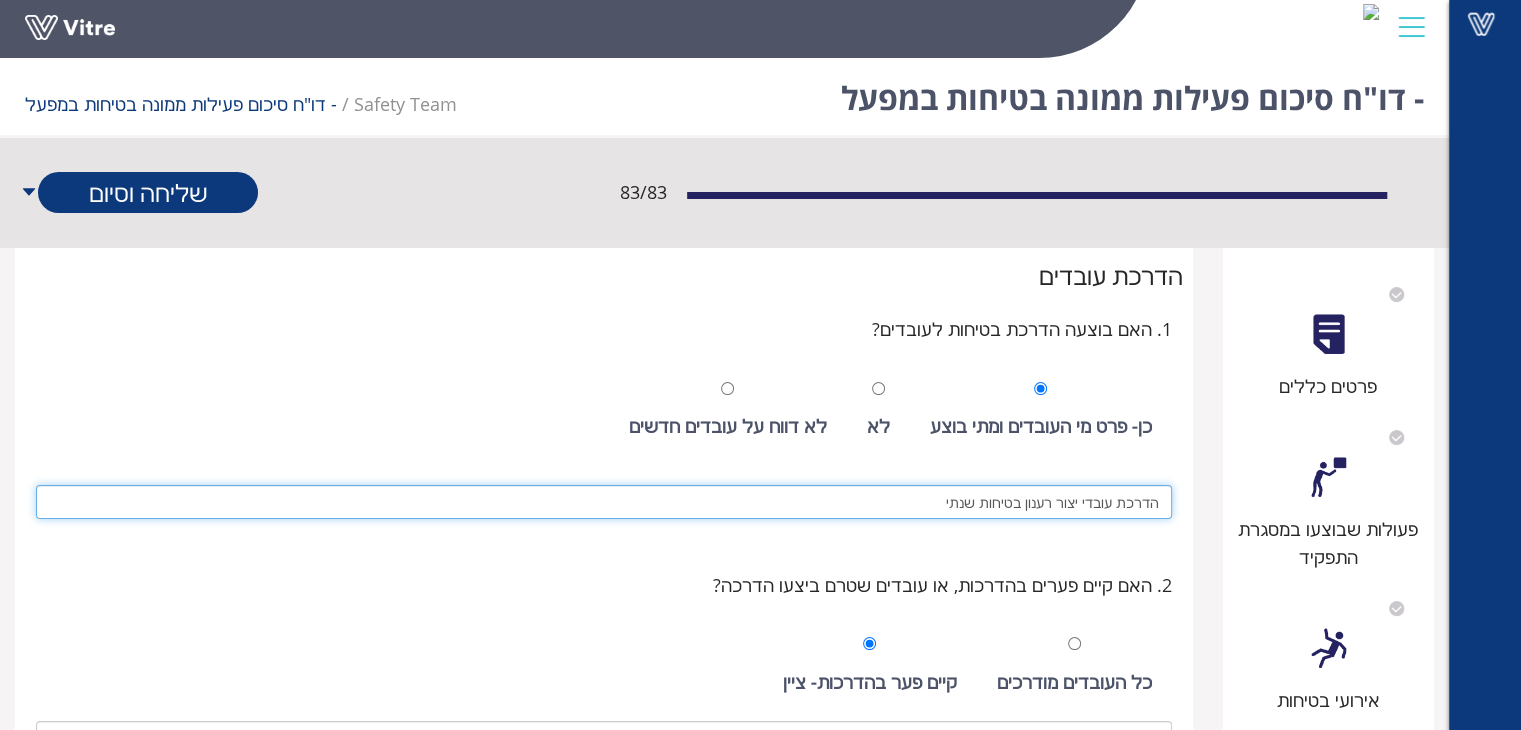 drag, startPoint x: 949, startPoint y: 501, endPoint x: 1206, endPoint y: 523, distance: 257.9399 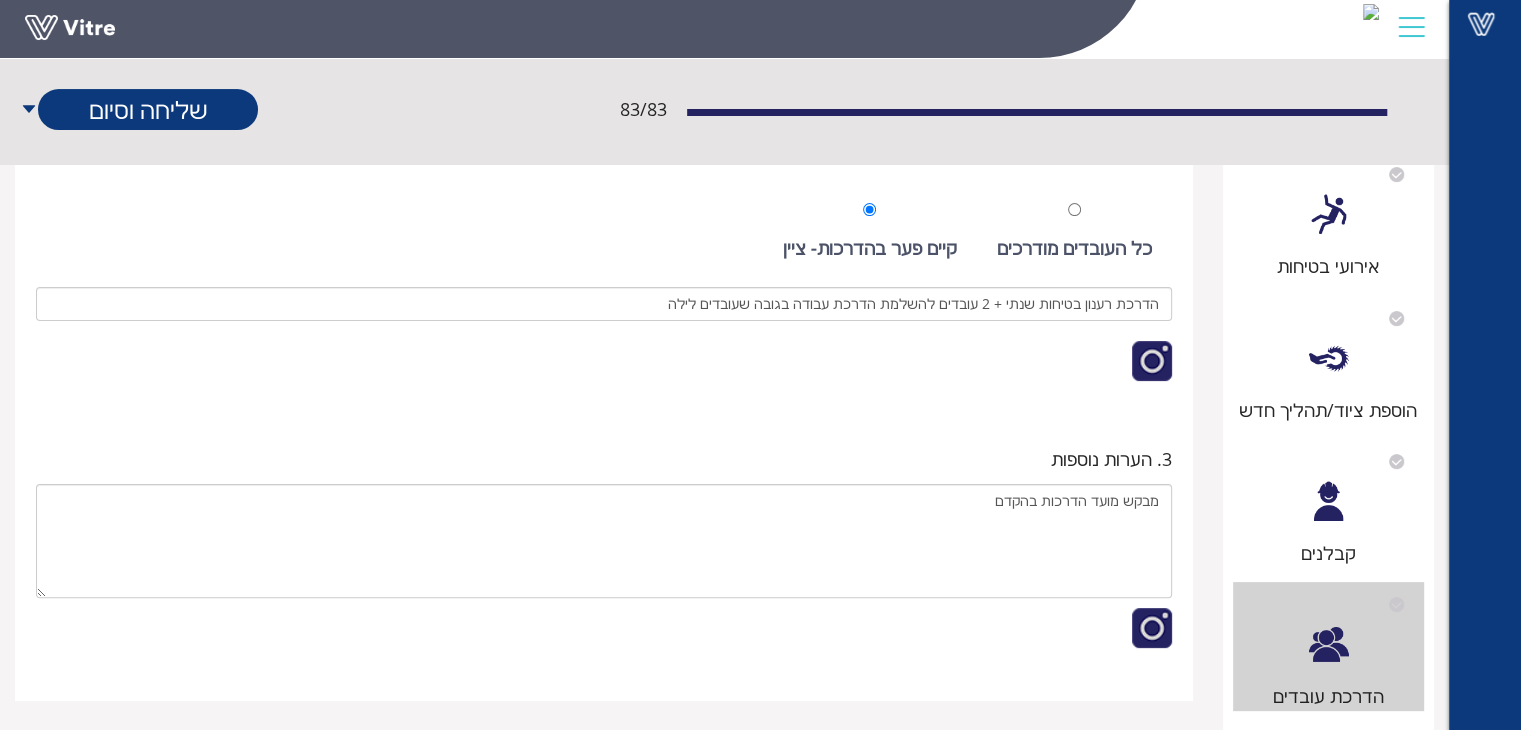 scroll, scrollTop: 400, scrollLeft: 0, axis: vertical 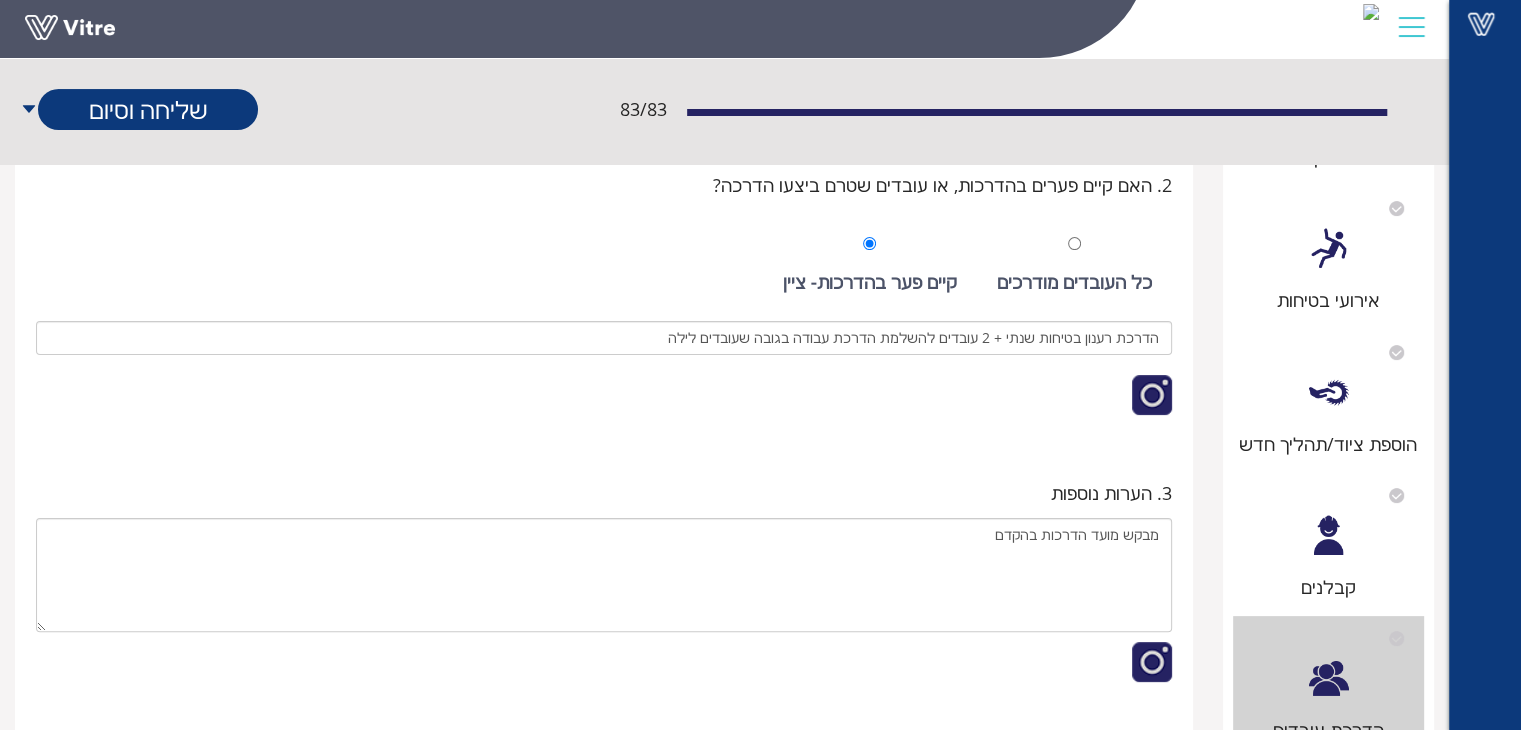 type on "הדרכת עובדי אחזקה" 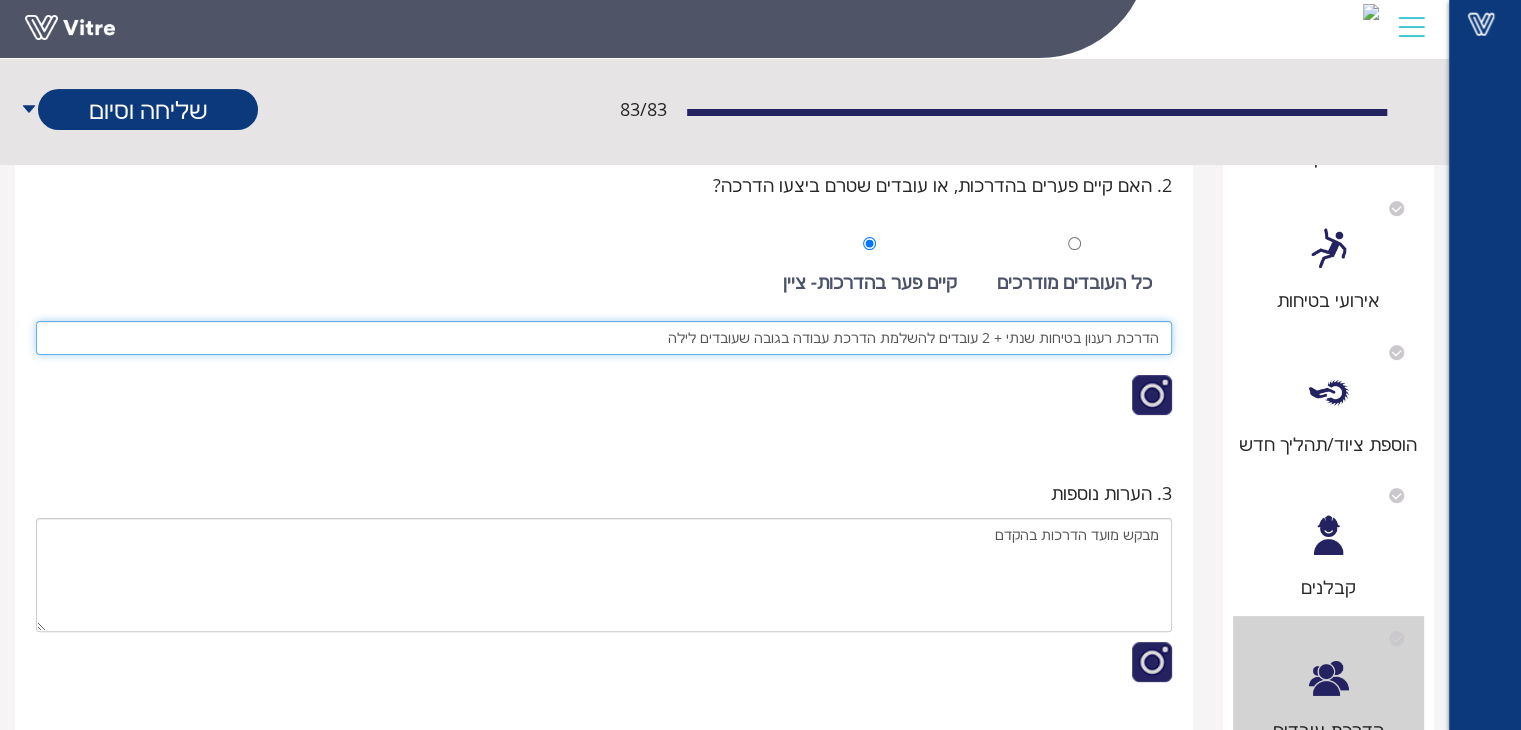 drag, startPoint x: 714, startPoint y: 345, endPoint x: 1013, endPoint y: 338, distance: 299.08194 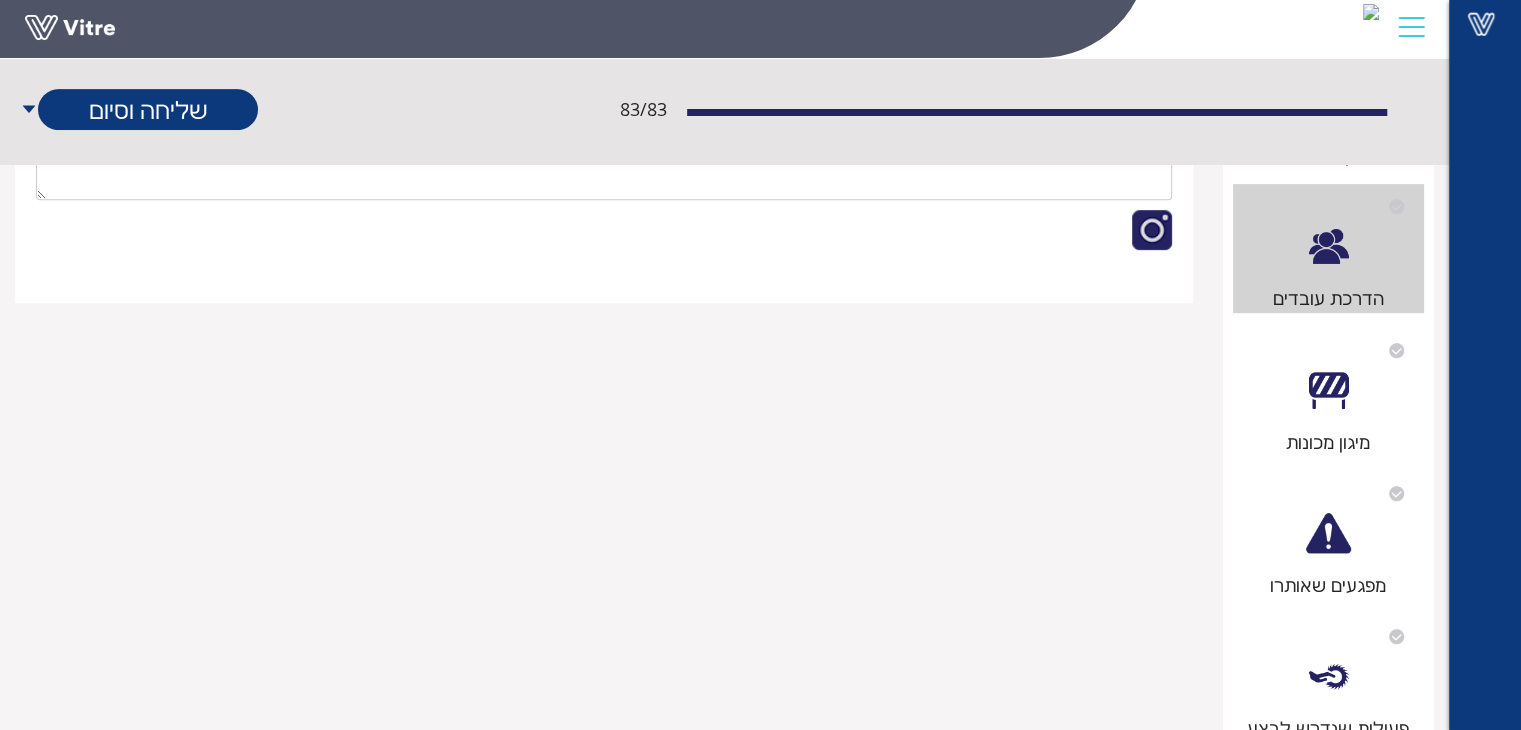 scroll, scrollTop: 1000, scrollLeft: 0, axis: vertical 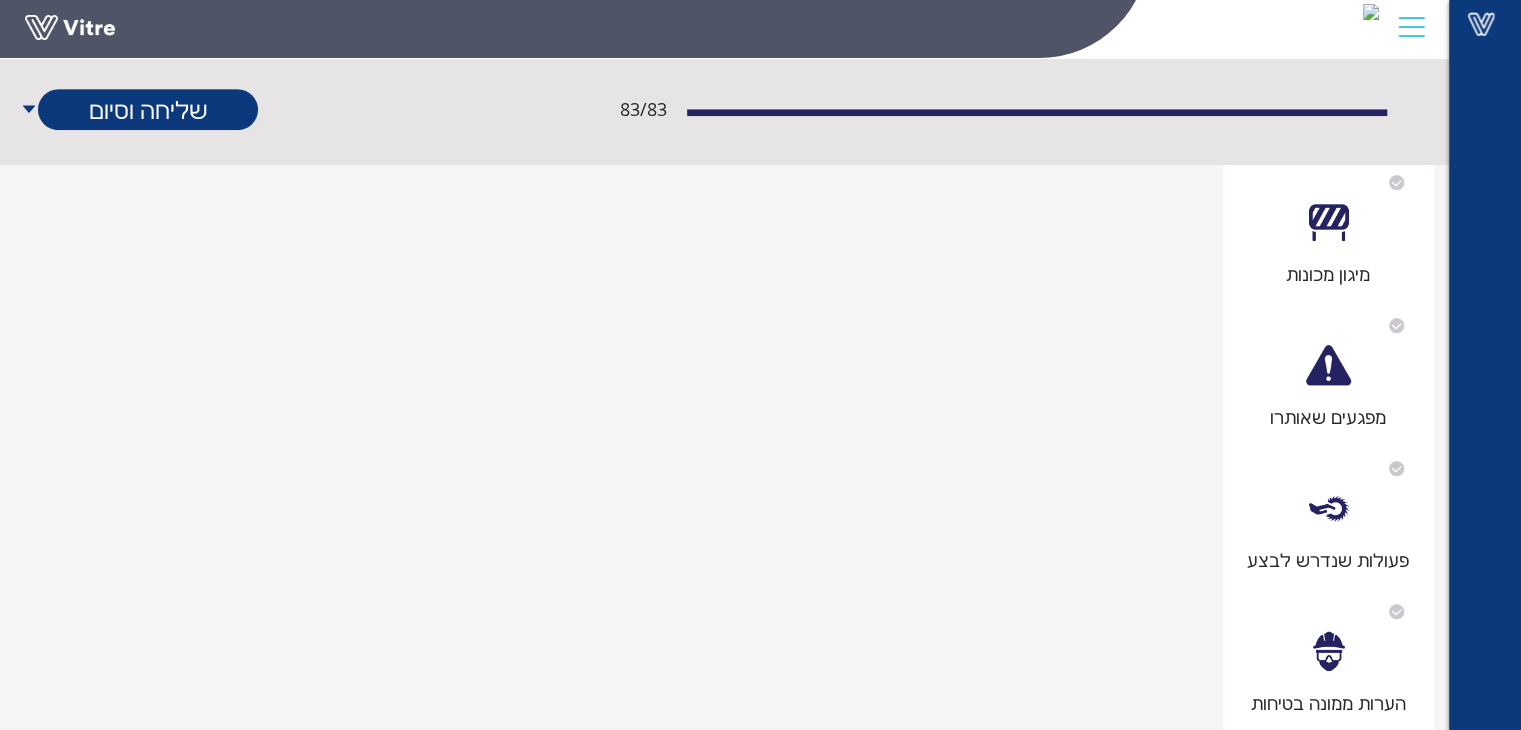 type on "הדרכת רענון בטיחות שנתי  לעובדי היצור" 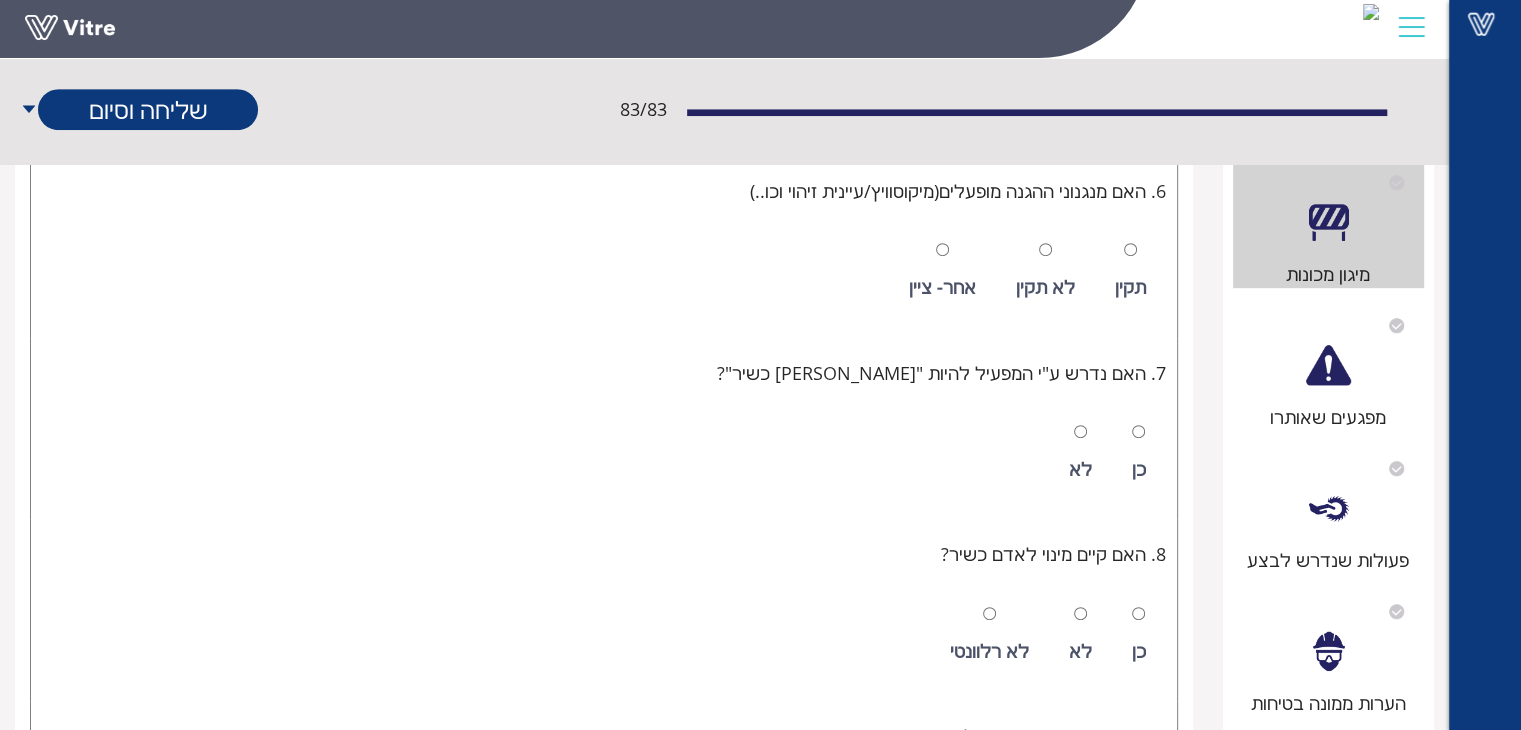 scroll, scrollTop: 0, scrollLeft: 0, axis: both 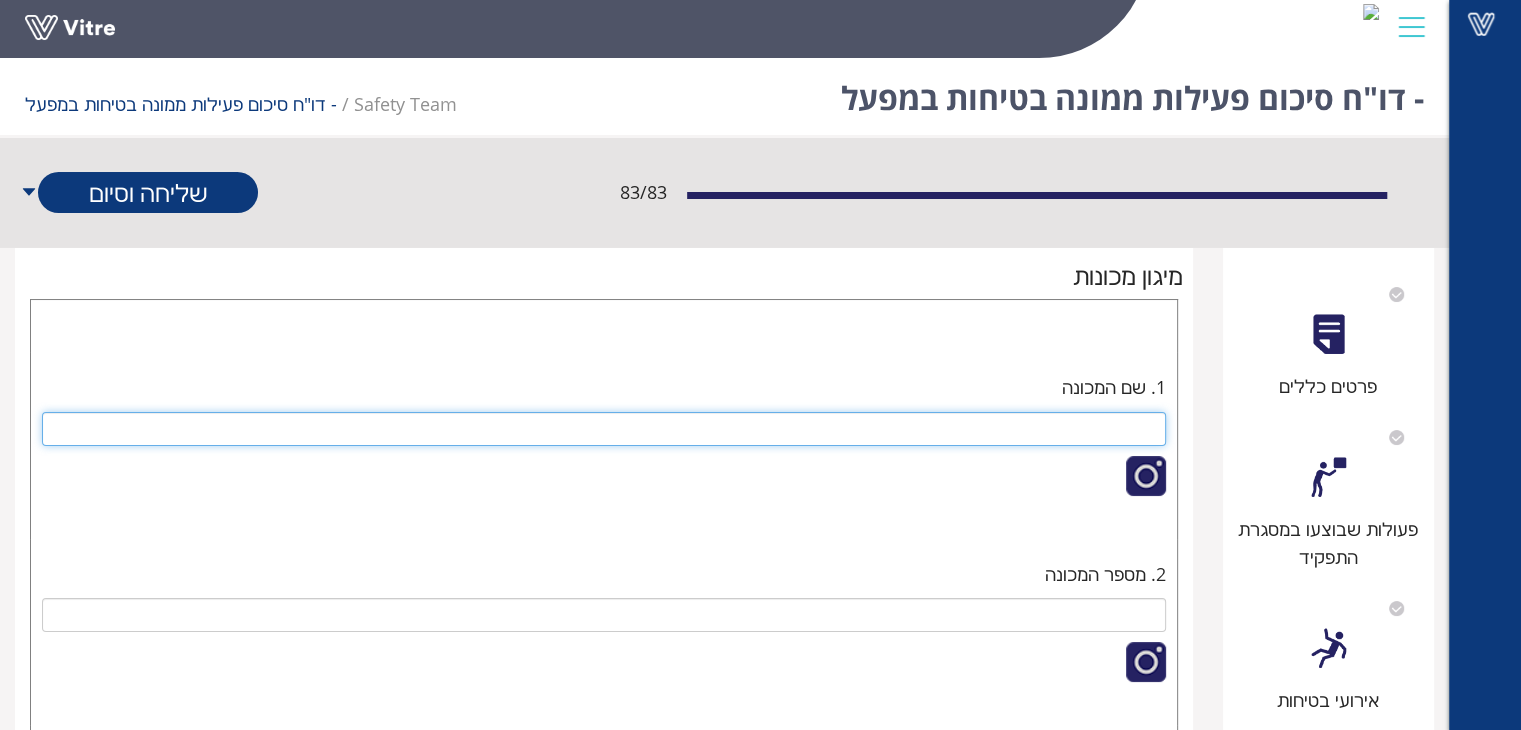 click at bounding box center (604, 429) 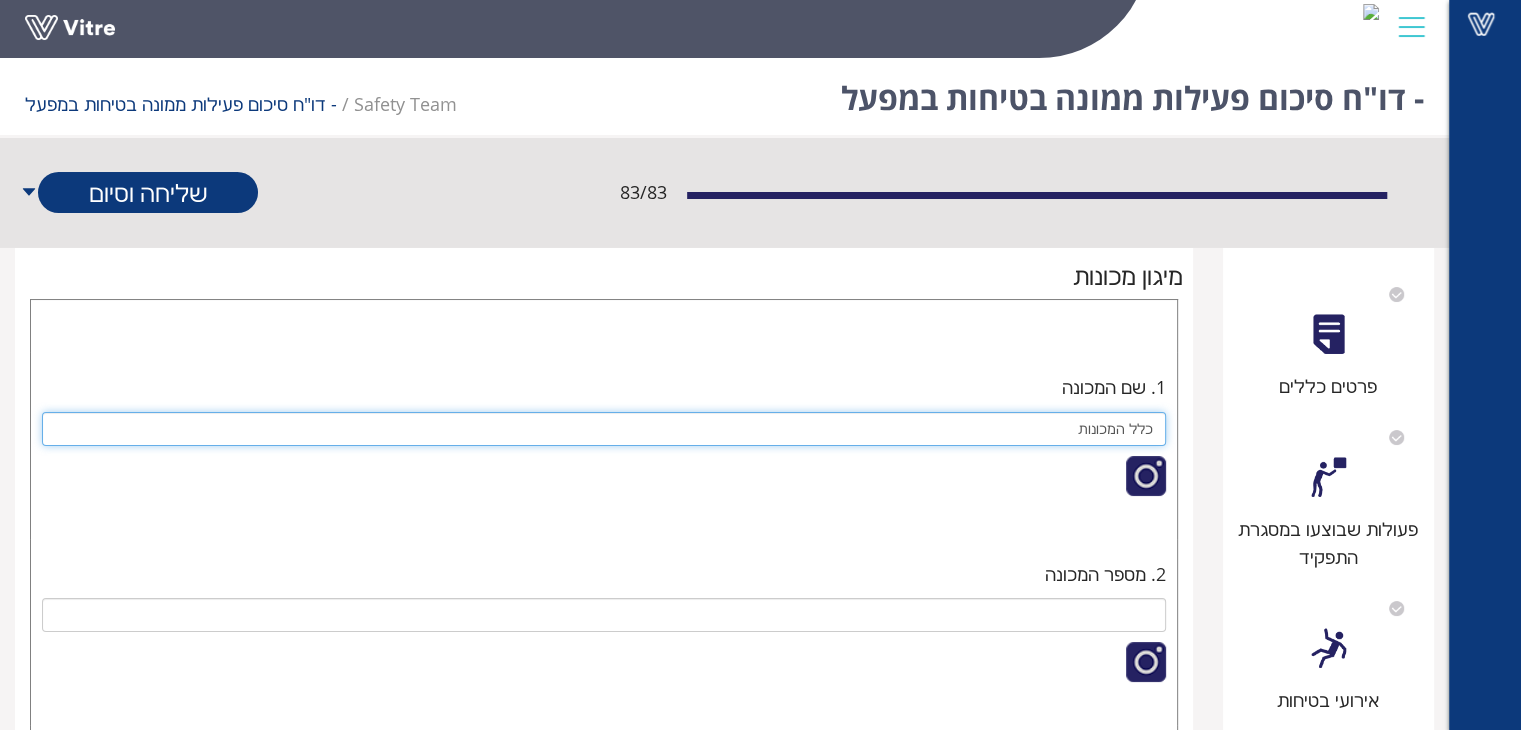 type on "כלל המכונות" 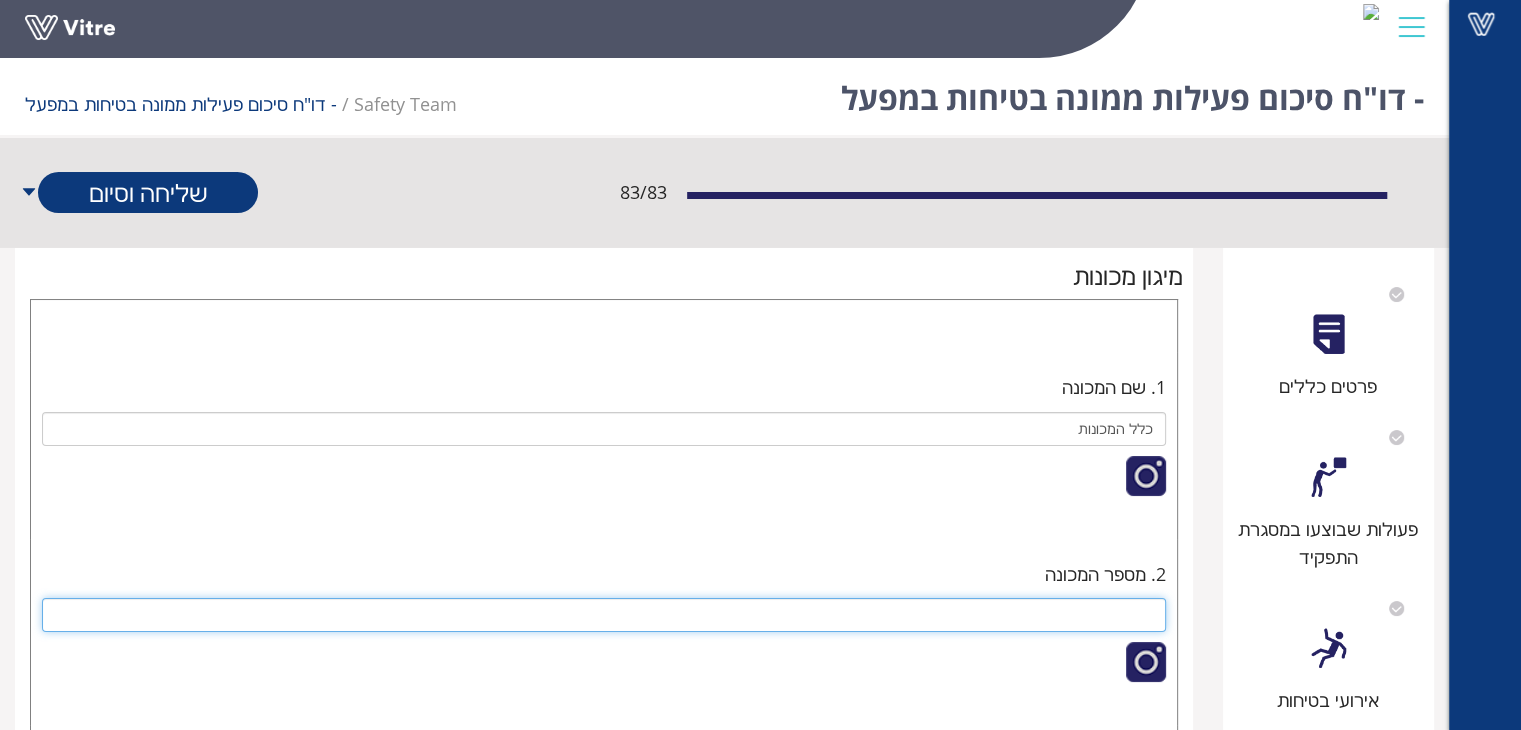 click at bounding box center (604, 615) 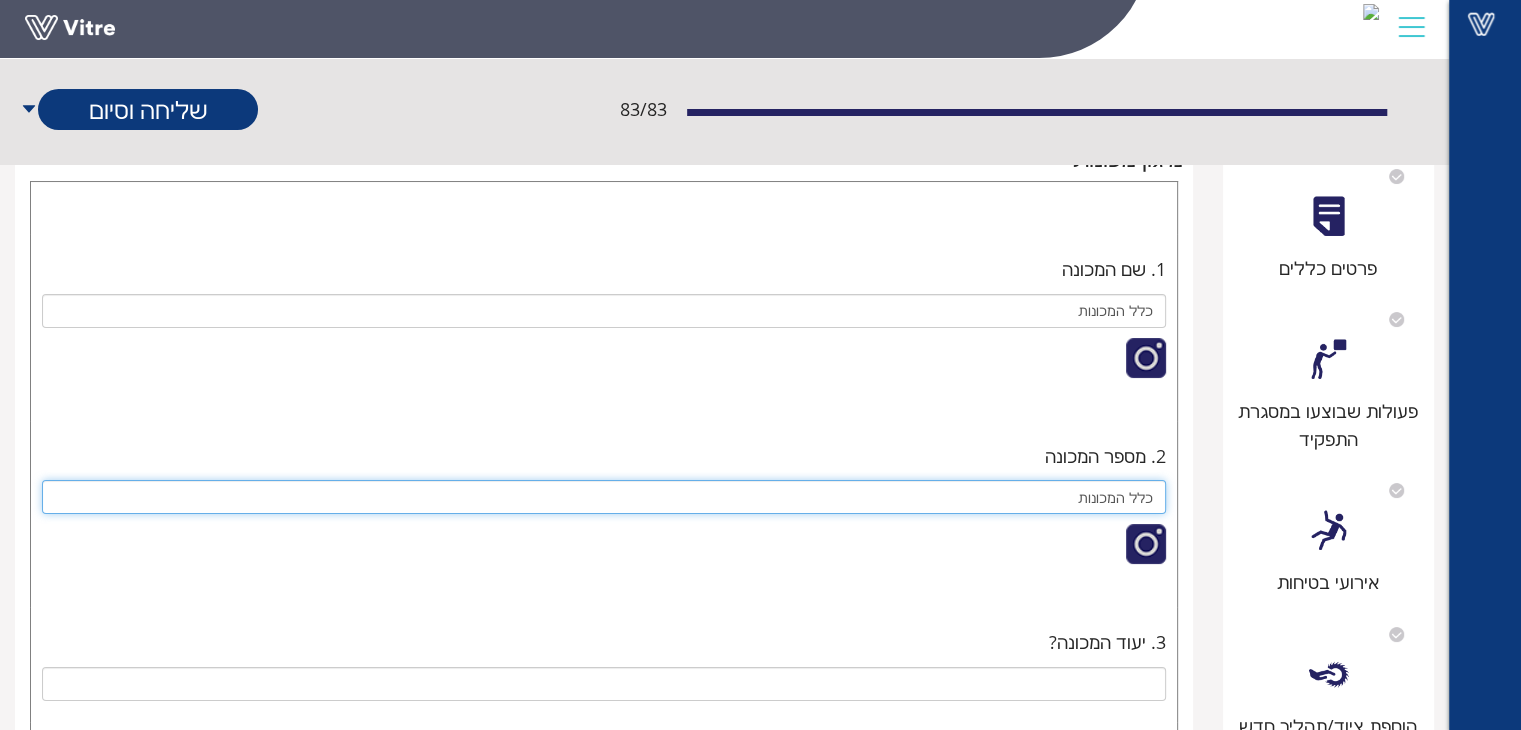 scroll, scrollTop: 300, scrollLeft: 0, axis: vertical 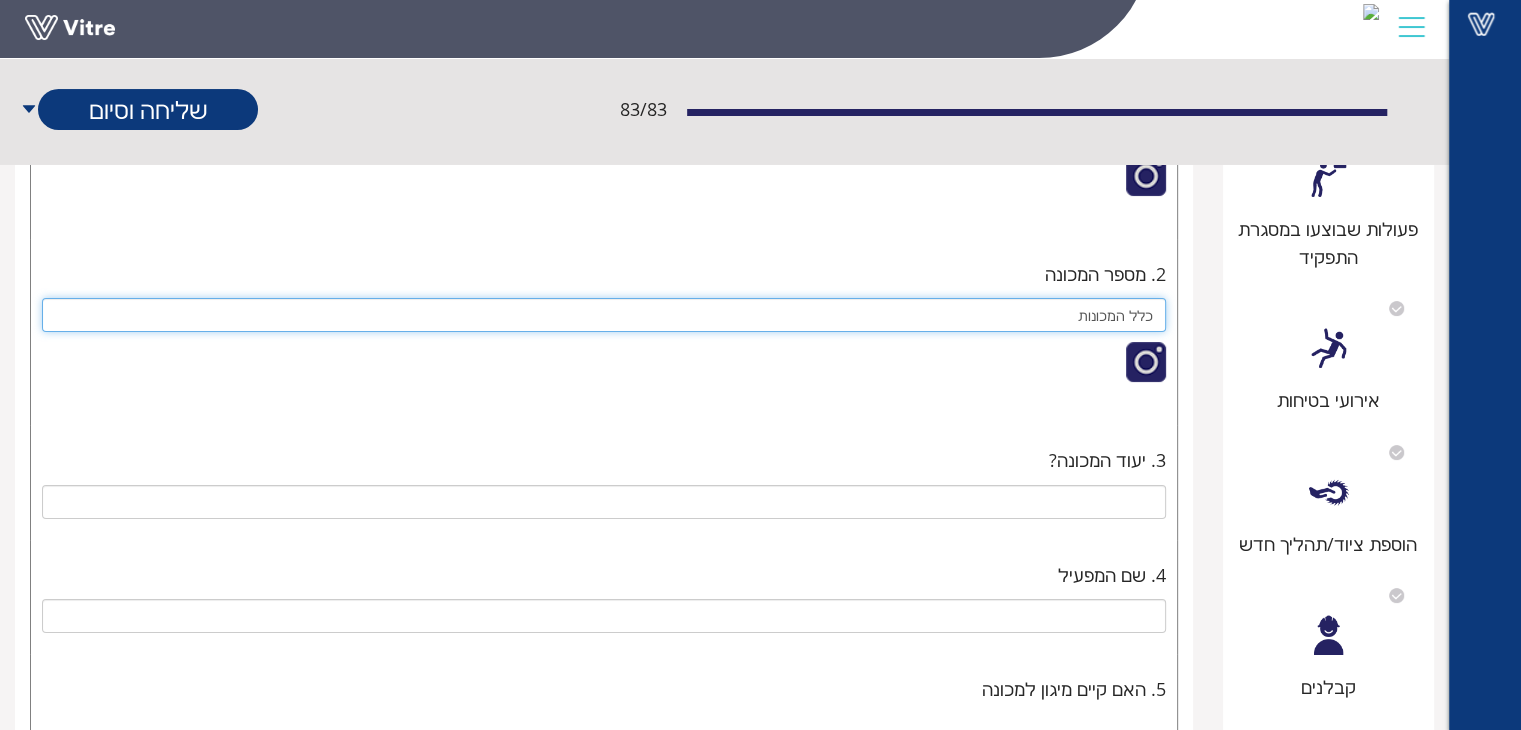 type on "כלל המכונות" 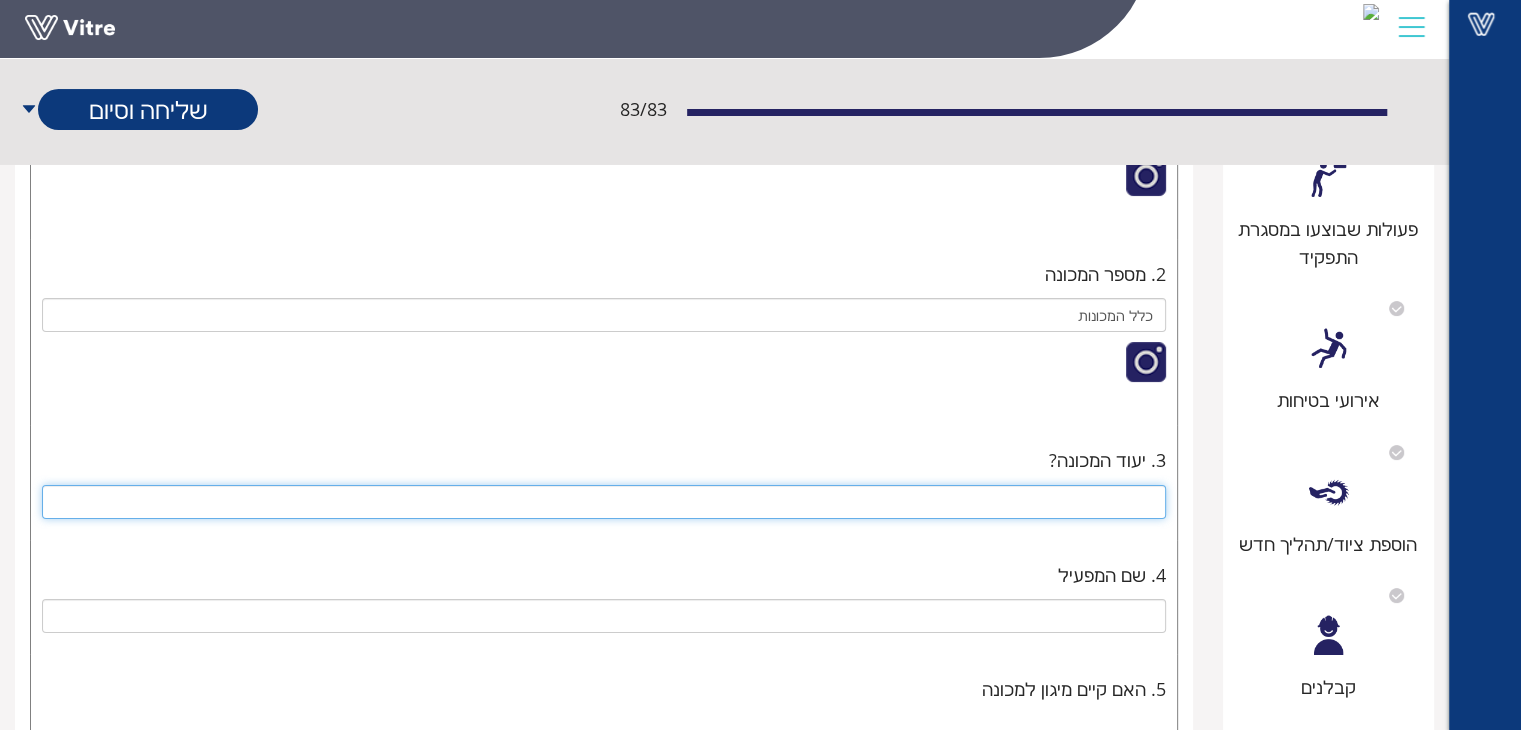 click at bounding box center (604, 502) 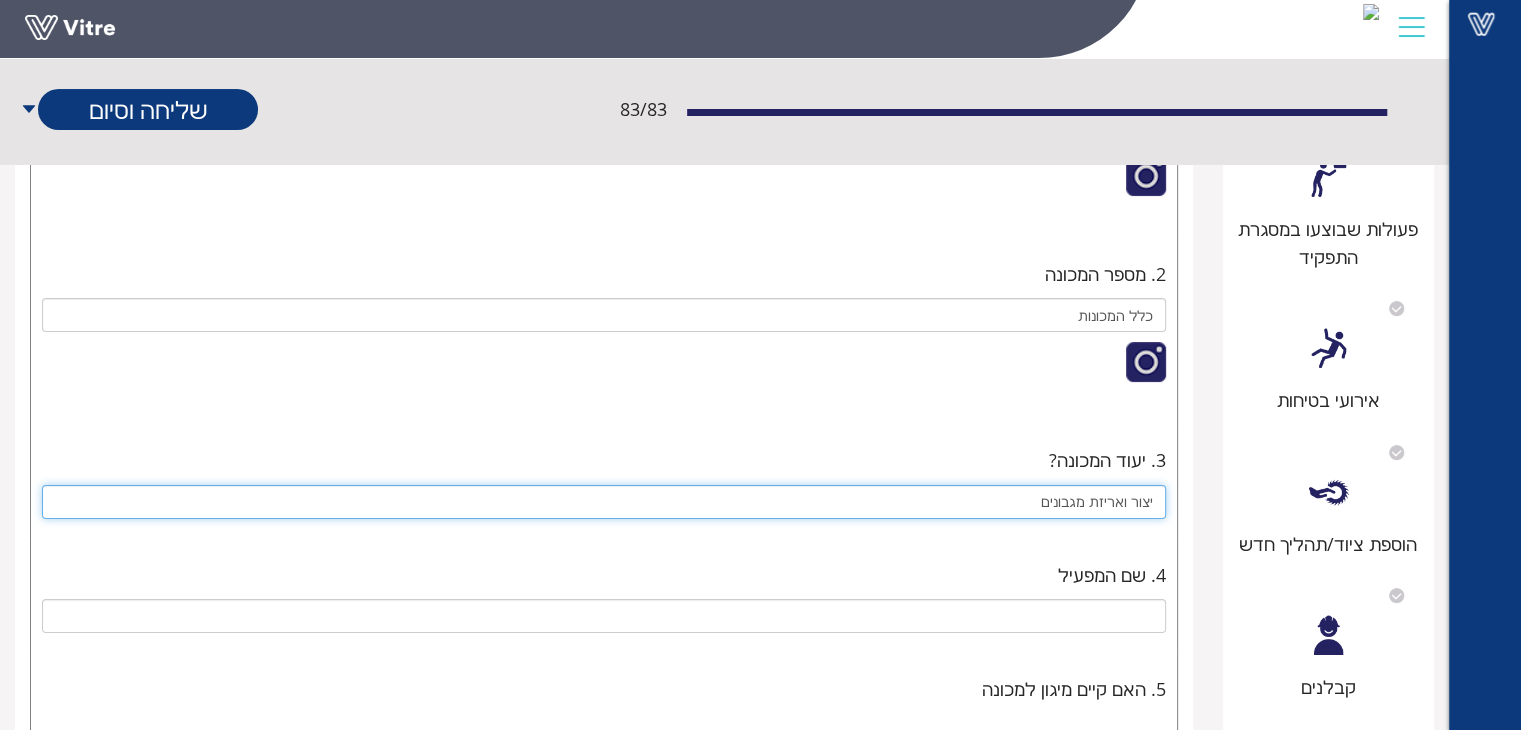 type on "יצור ואריזת מגבונים" 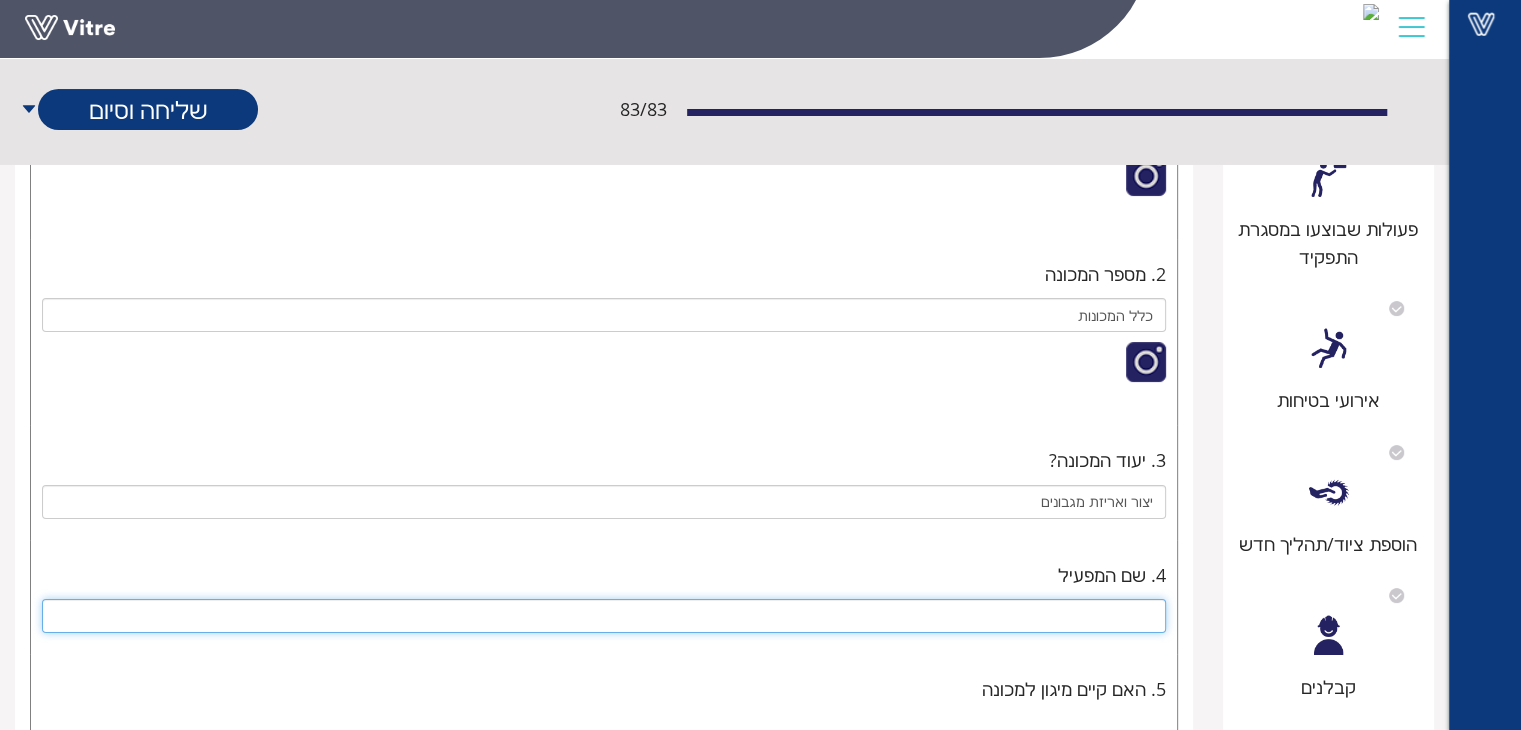click at bounding box center [604, 616] 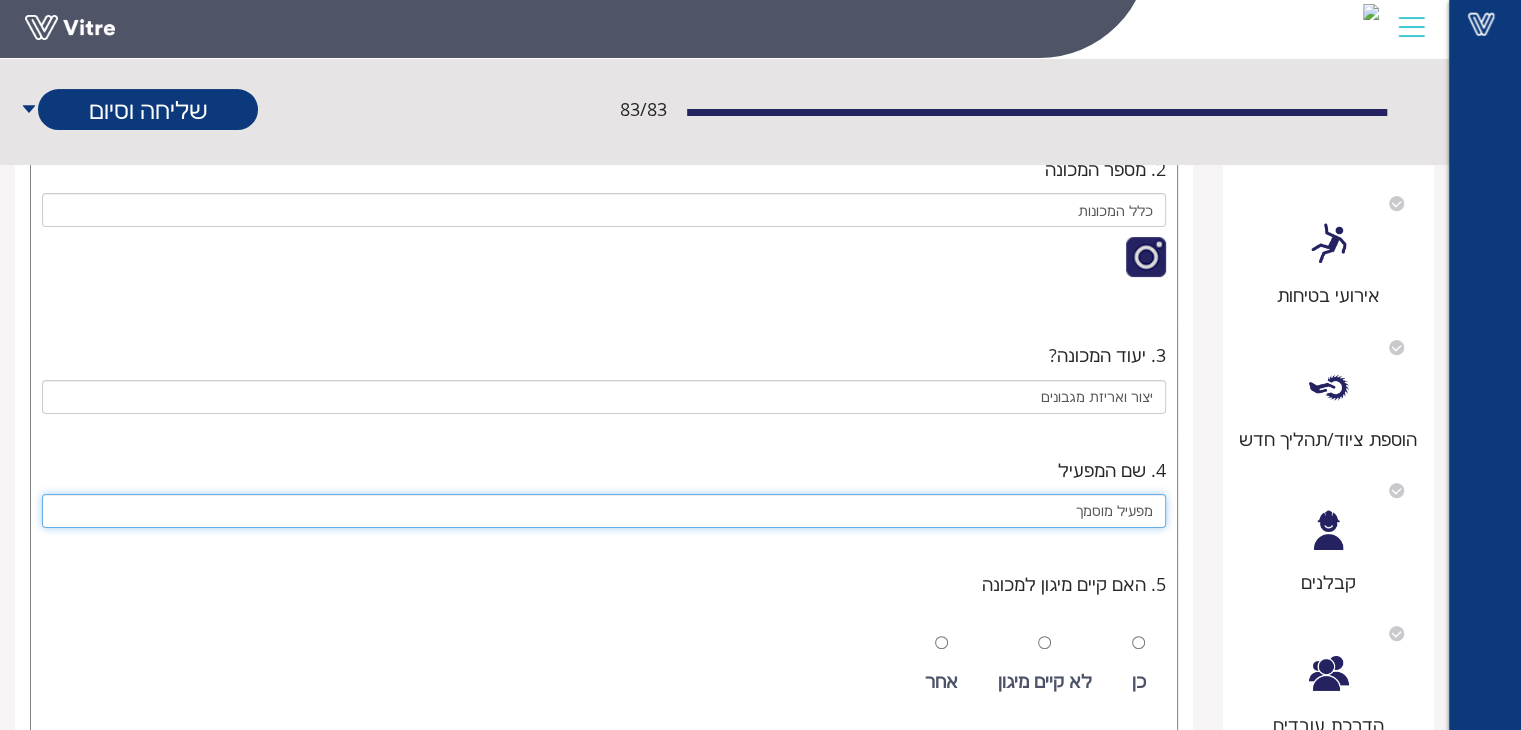 scroll, scrollTop: 500, scrollLeft: 0, axis: vertical 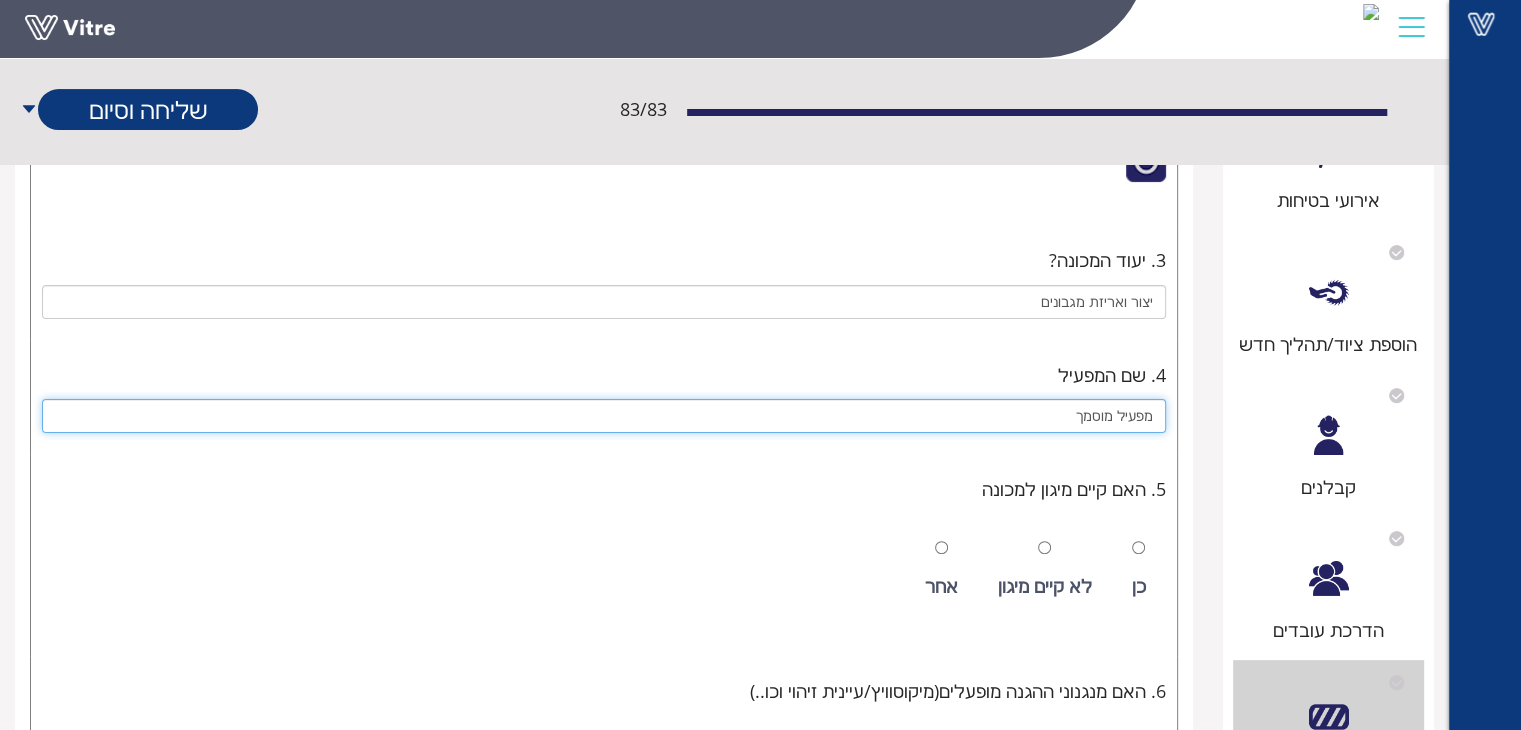 type on "מפעיל מוסמך" 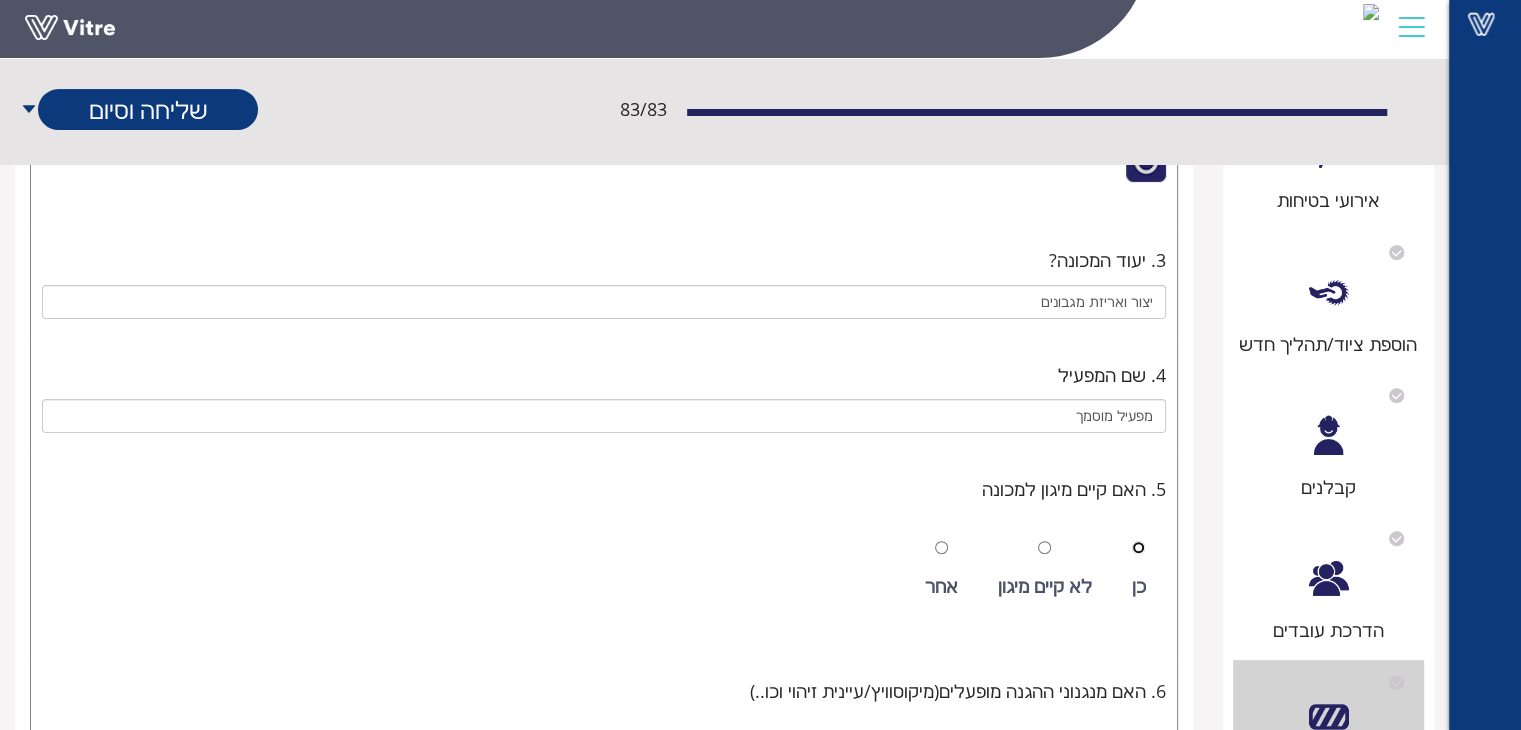 click at bounding box center [1138, 547] 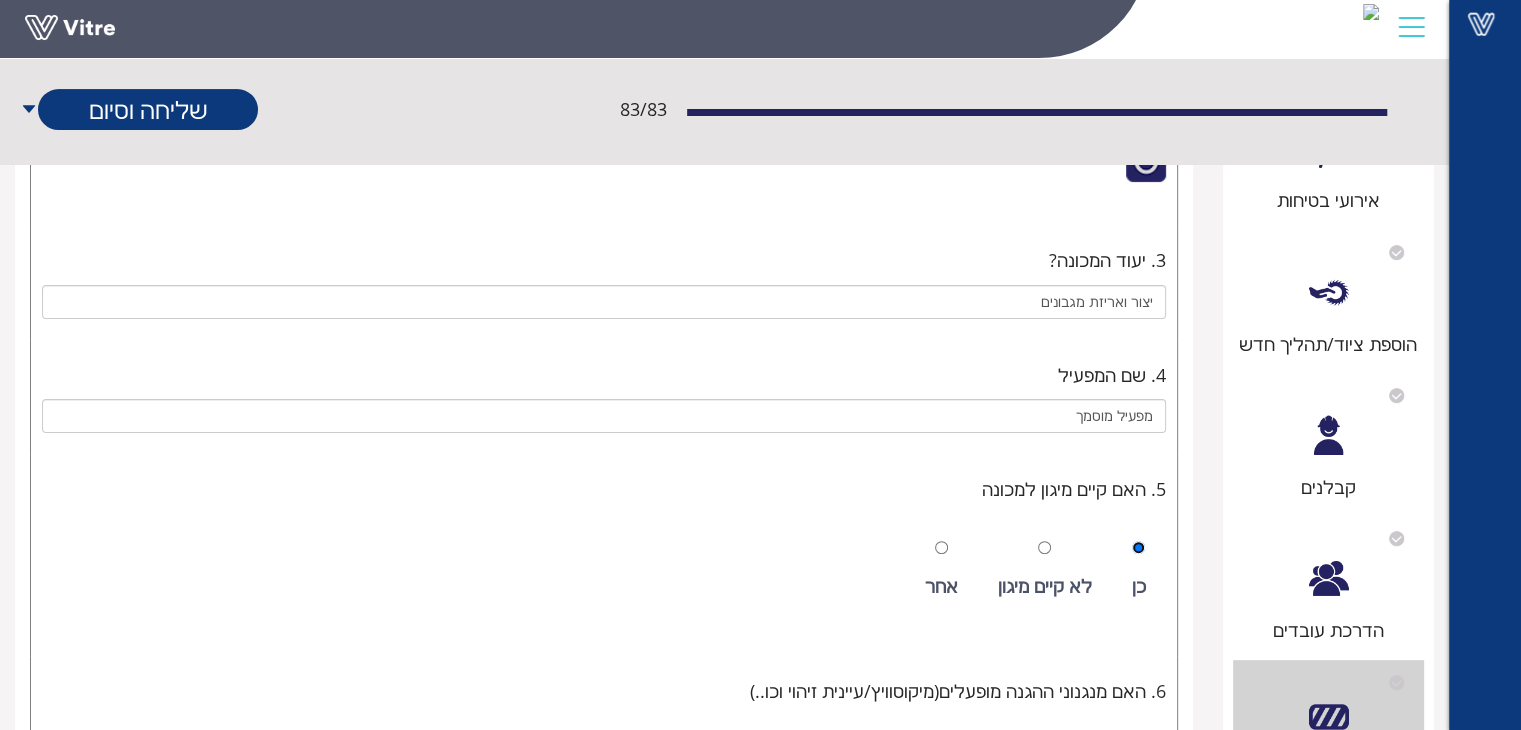 radio on "true" 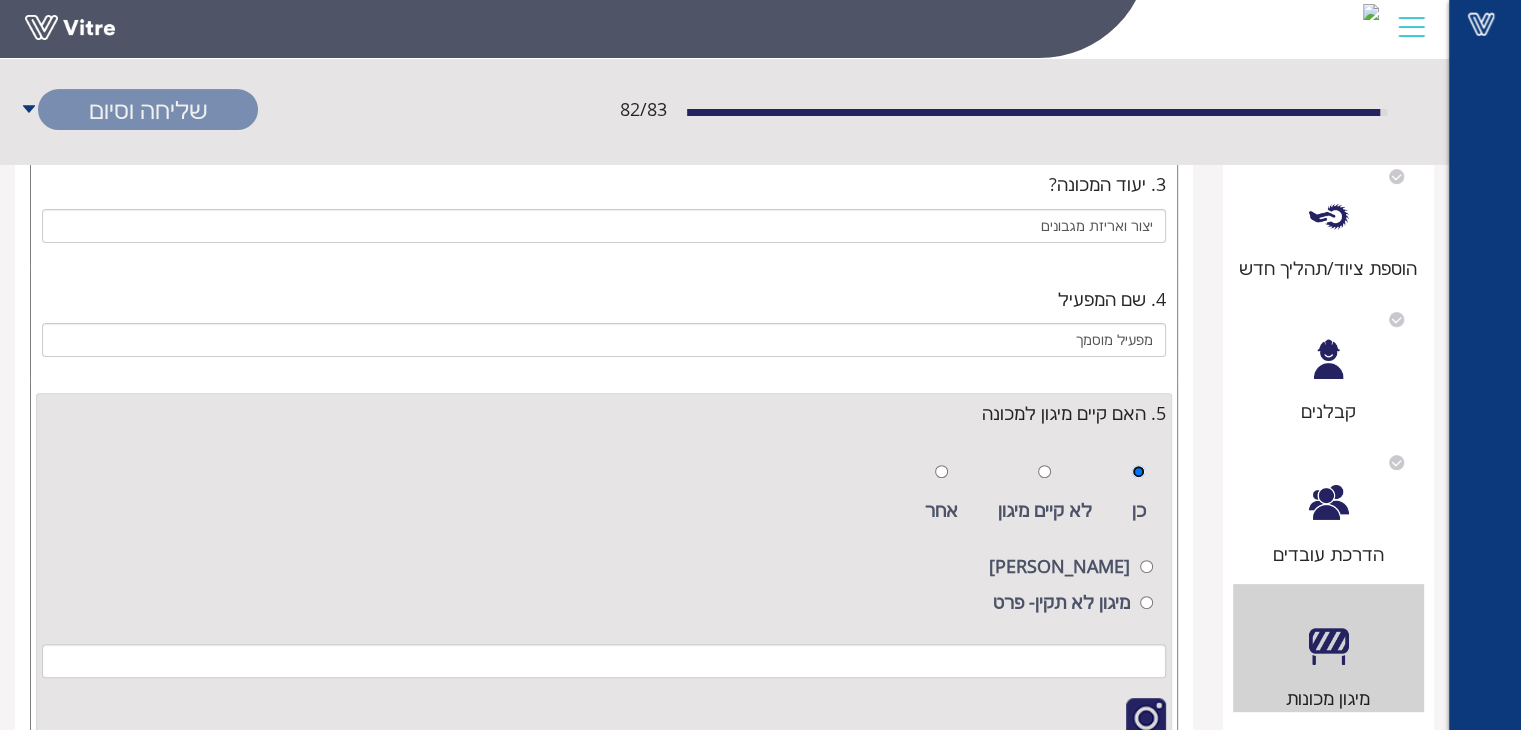 scroll, scrollTop: 700, scrollLeft: 0, axis: vertical 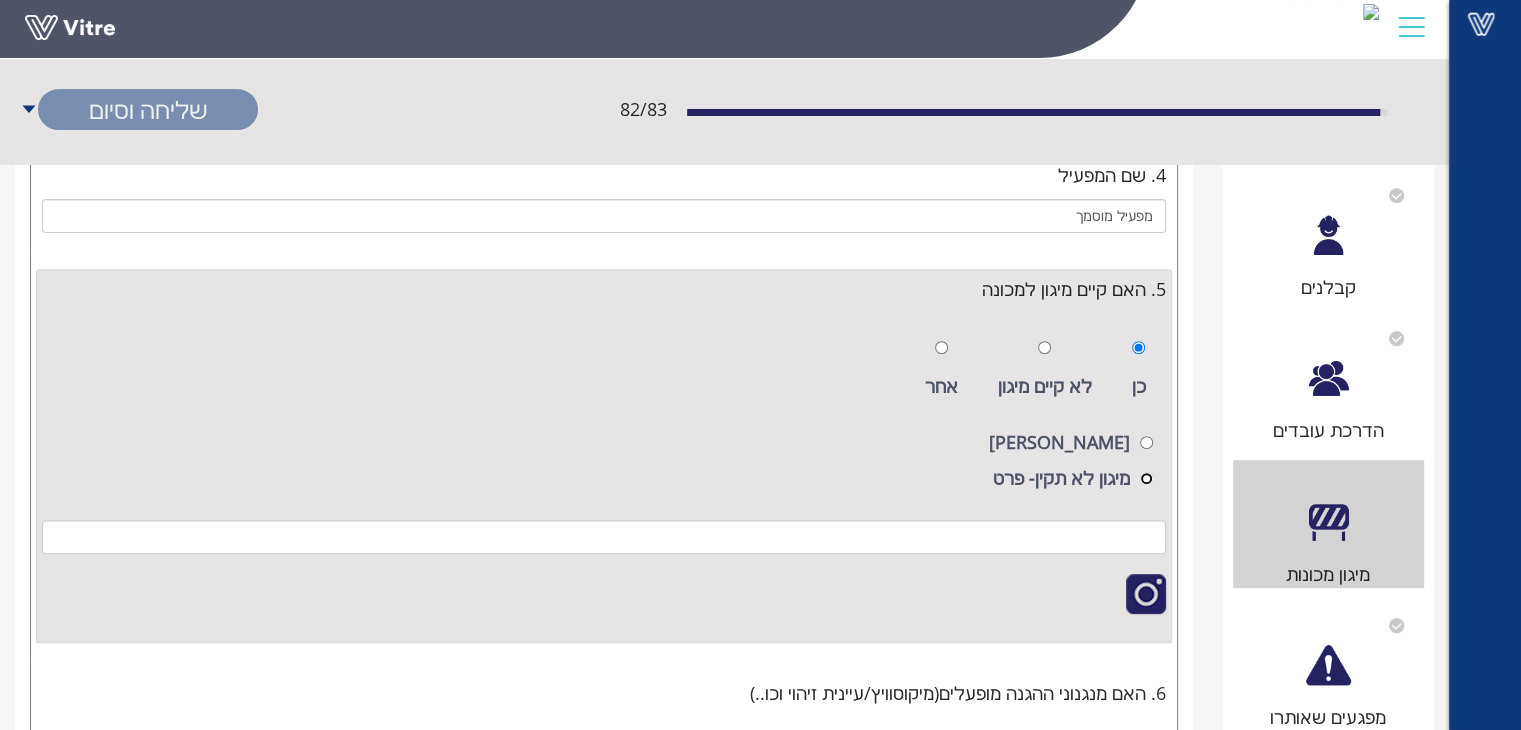 click at bounding box center [1146, 442] 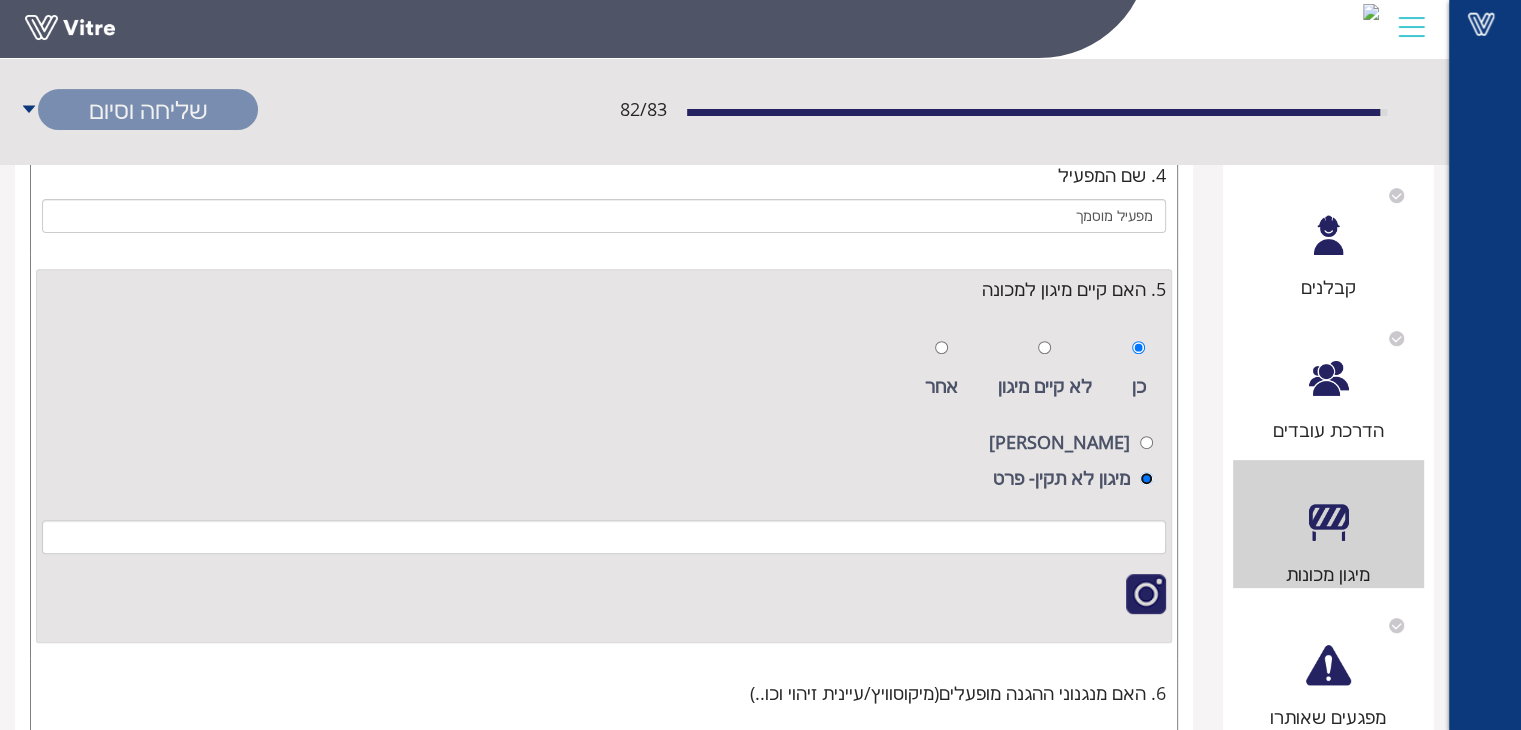 radio on "true" 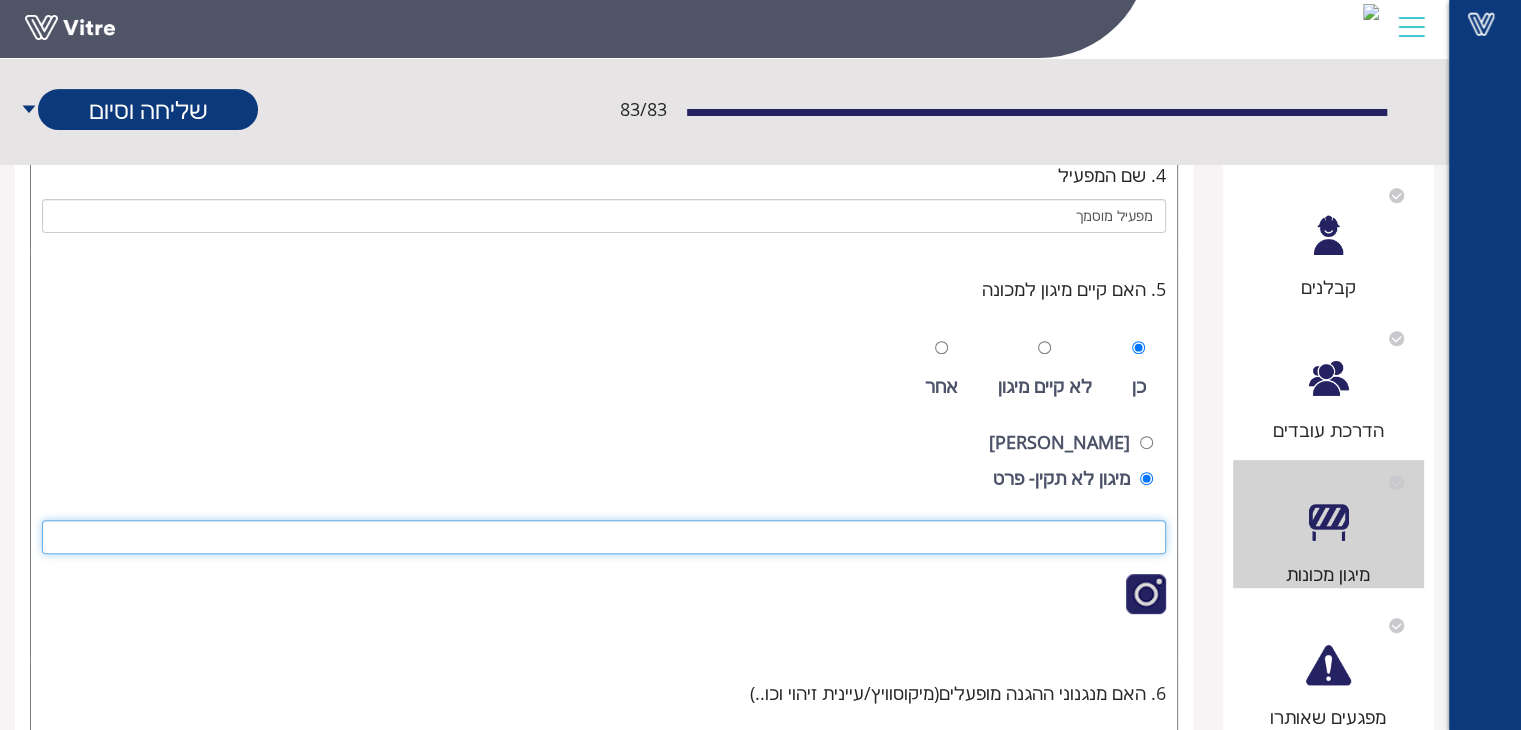 click at bounding box center [604, 537] 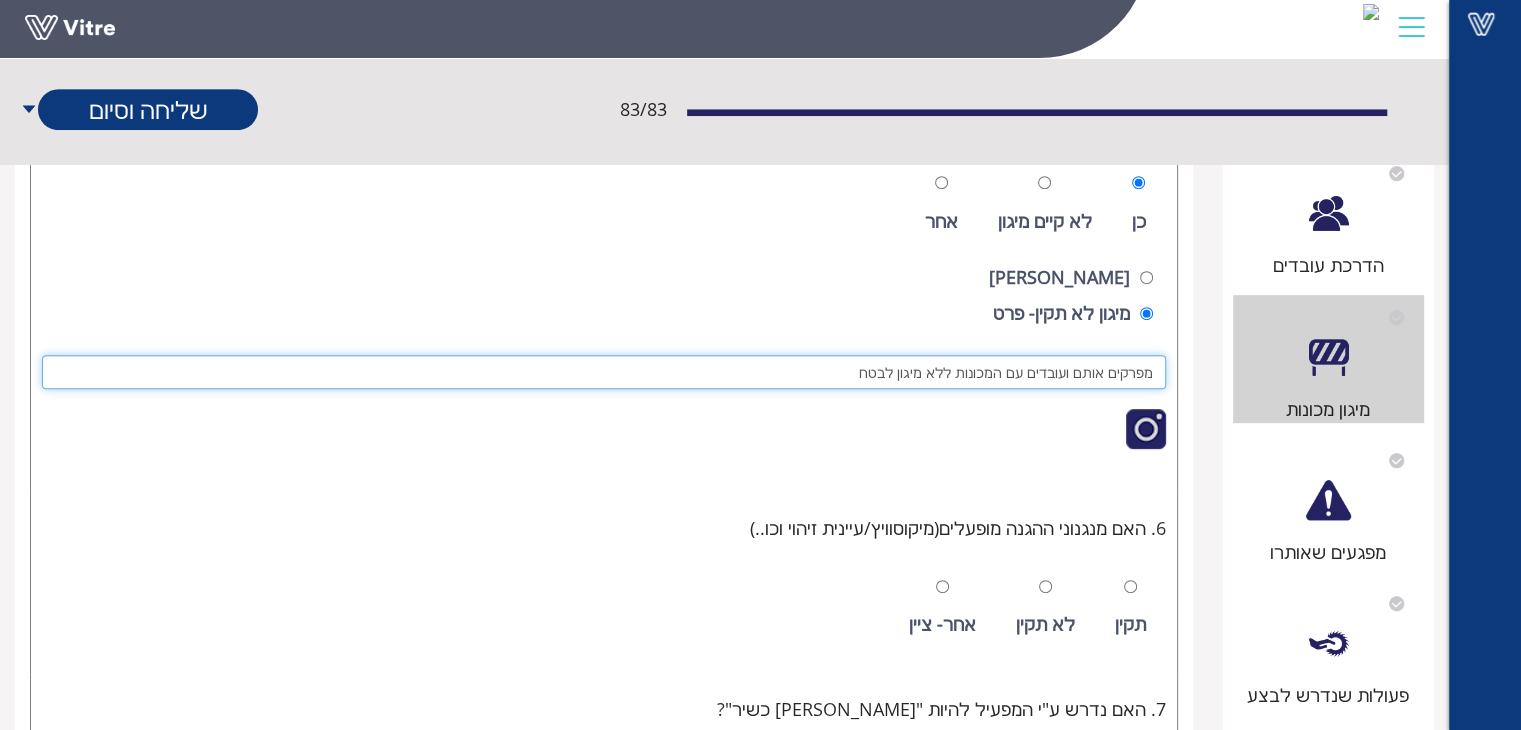 scroll, scrollTop: 900, scrollLeft: 0, axis: vertical 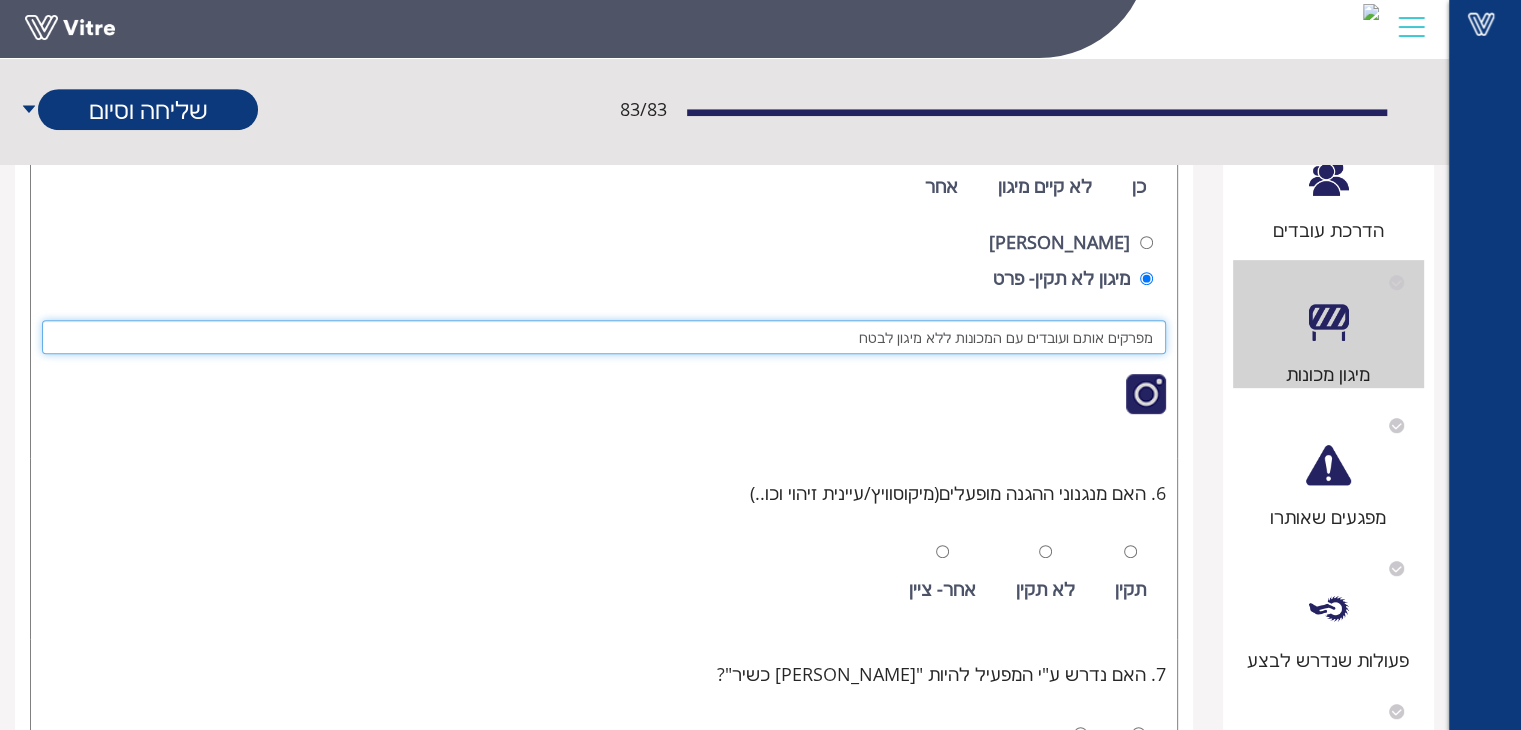 type on "מפרקים אותם ועובדים עם המכונות ללא מיגון לבטח" 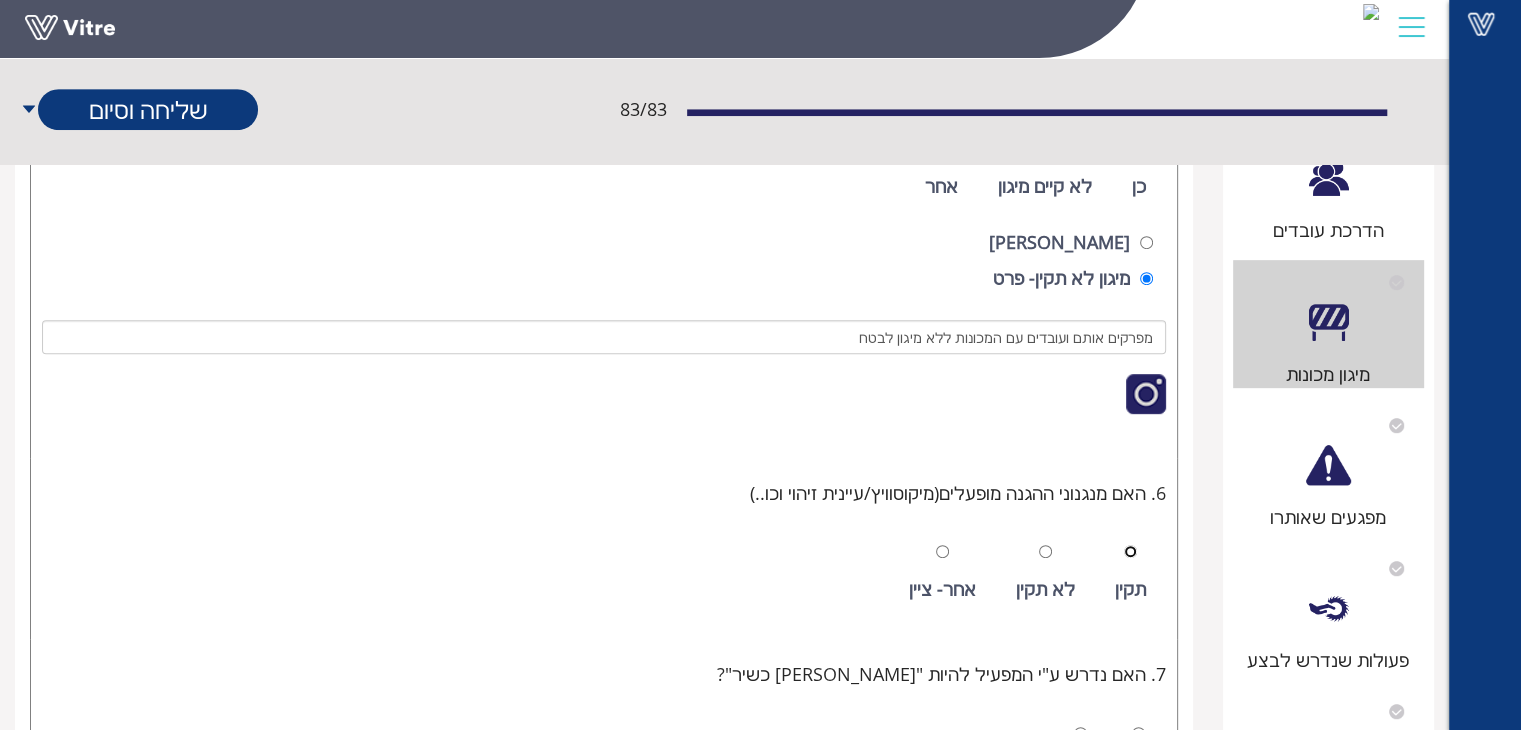click at bounding box center (1130, 551) 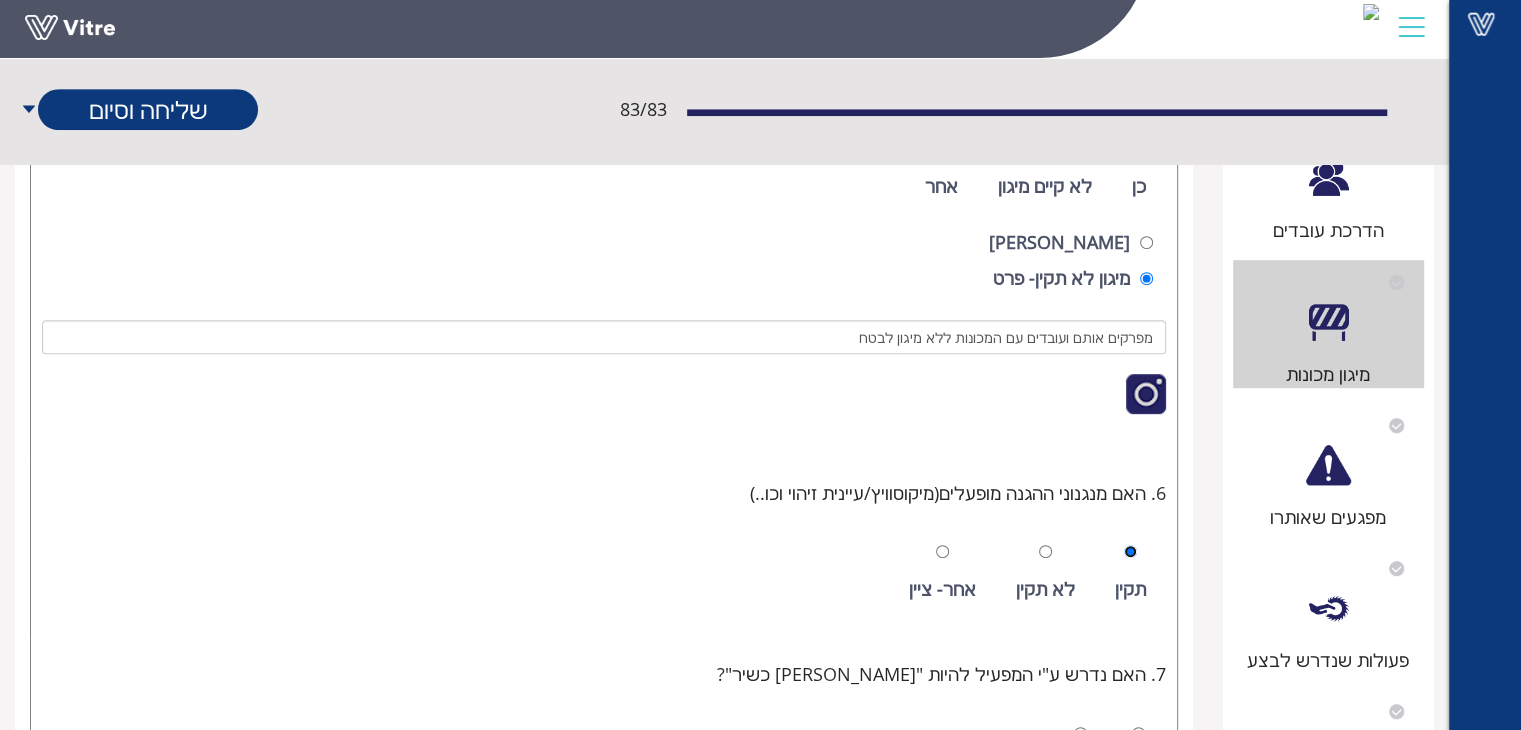radio on "true" 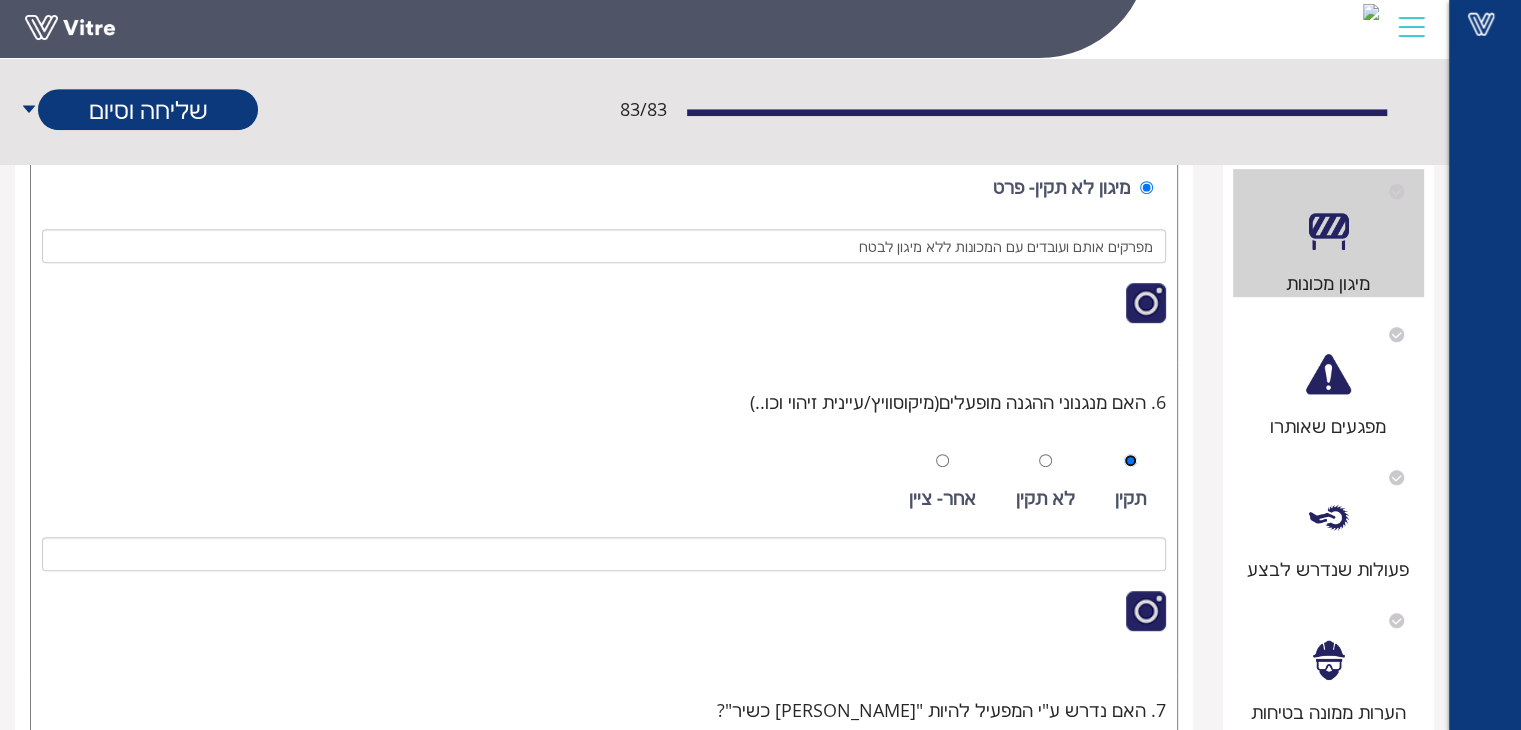 scroll, scrollTop: 1100, scrollLeft: 0, axis: vertical 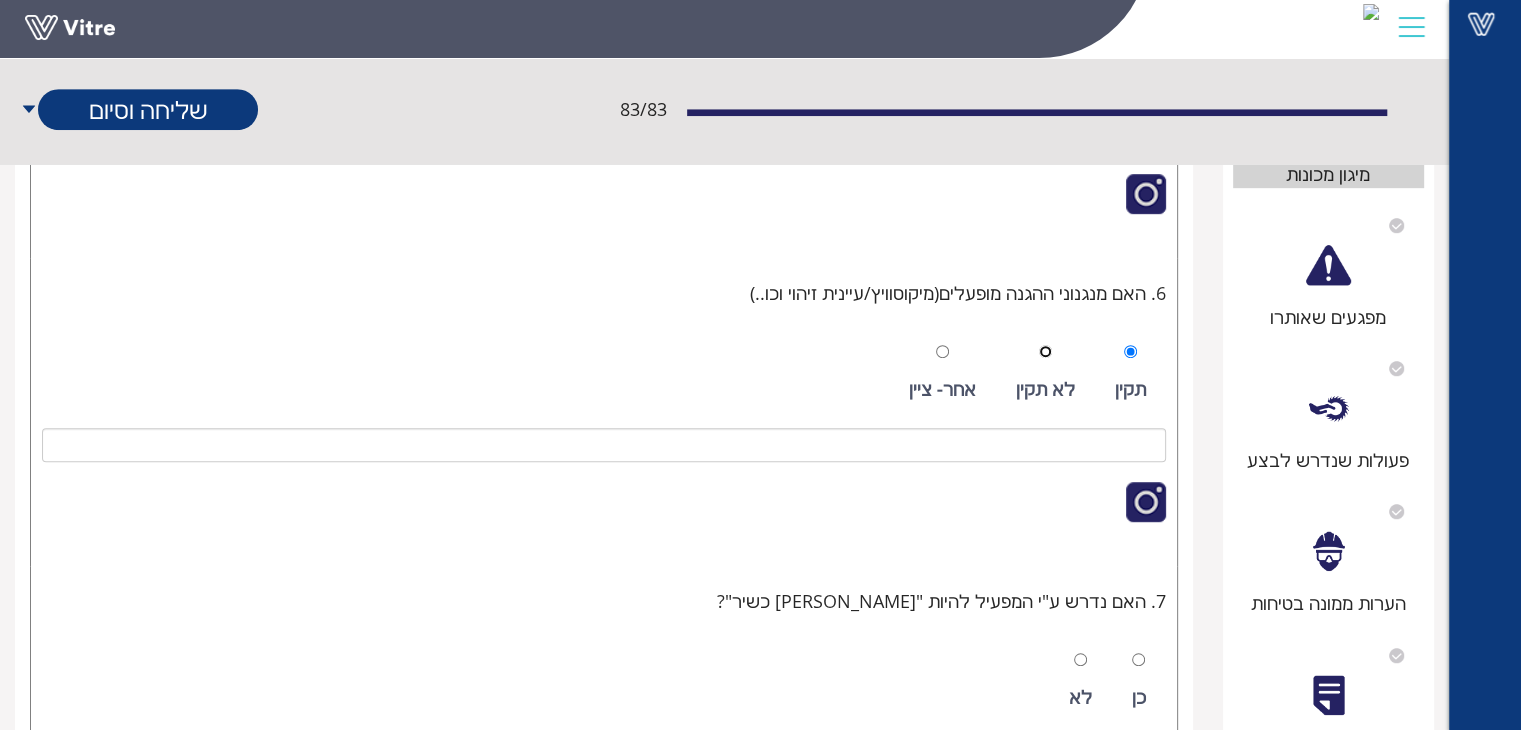 click at bounding box center (1045, 351) 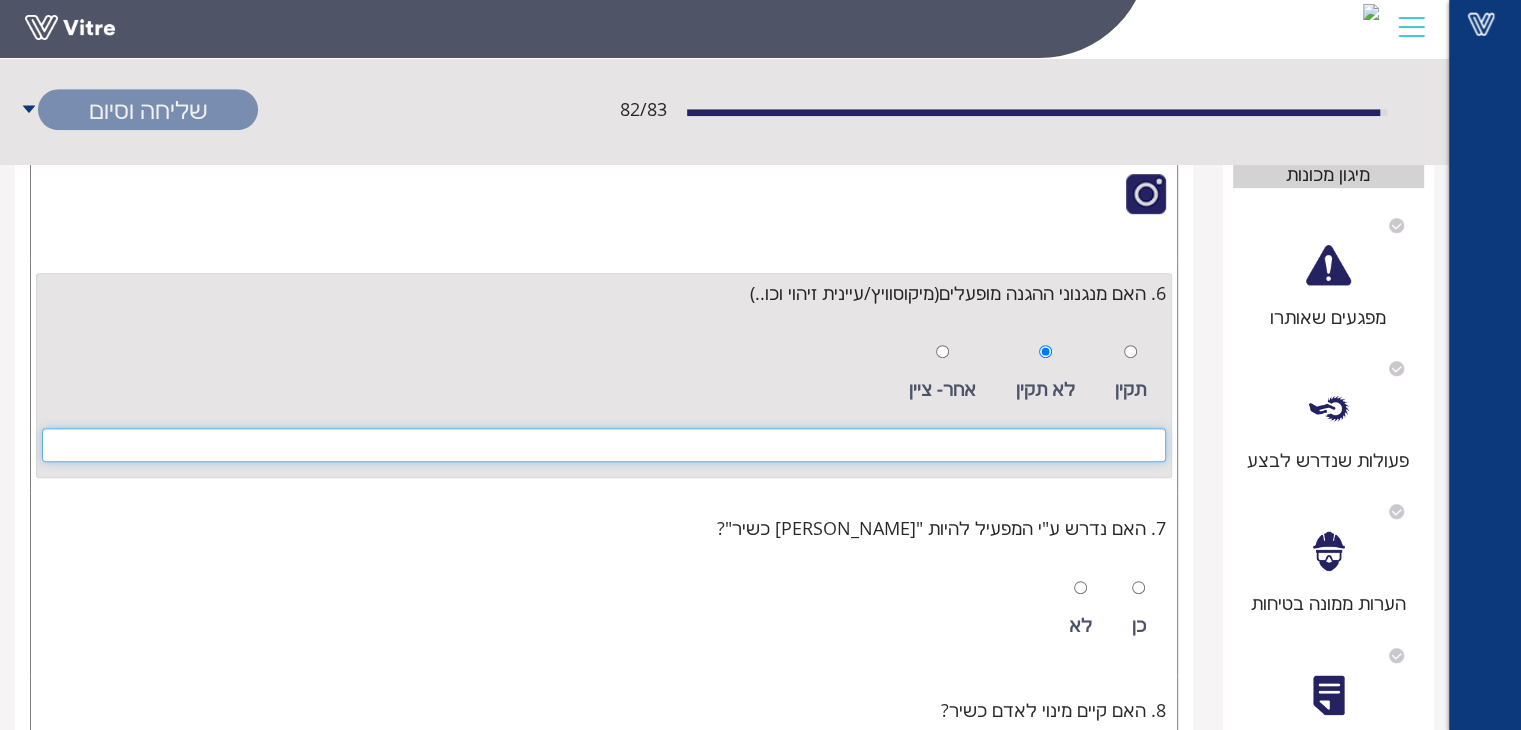 click at bounding box center (604, 445) 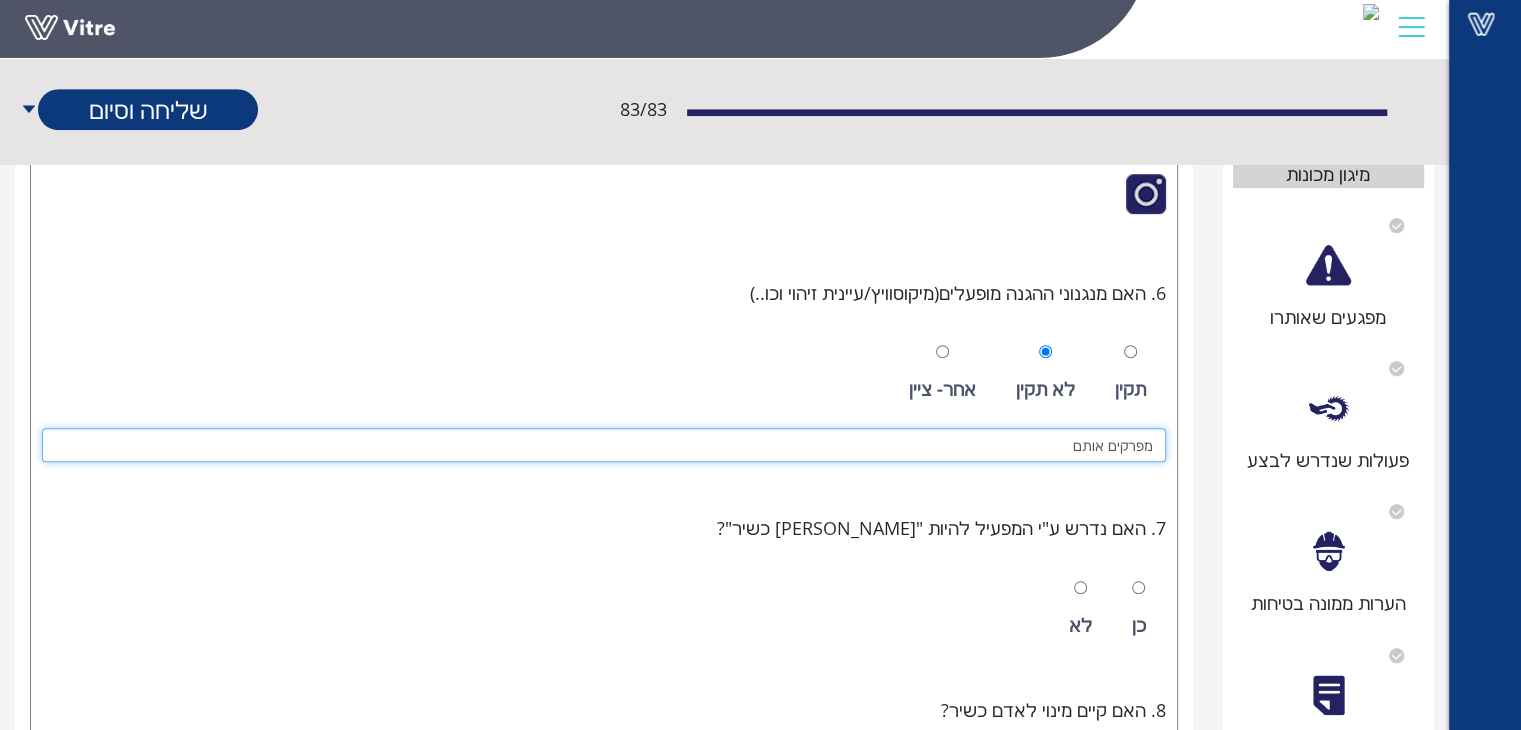 type on "מפרקים אותם" 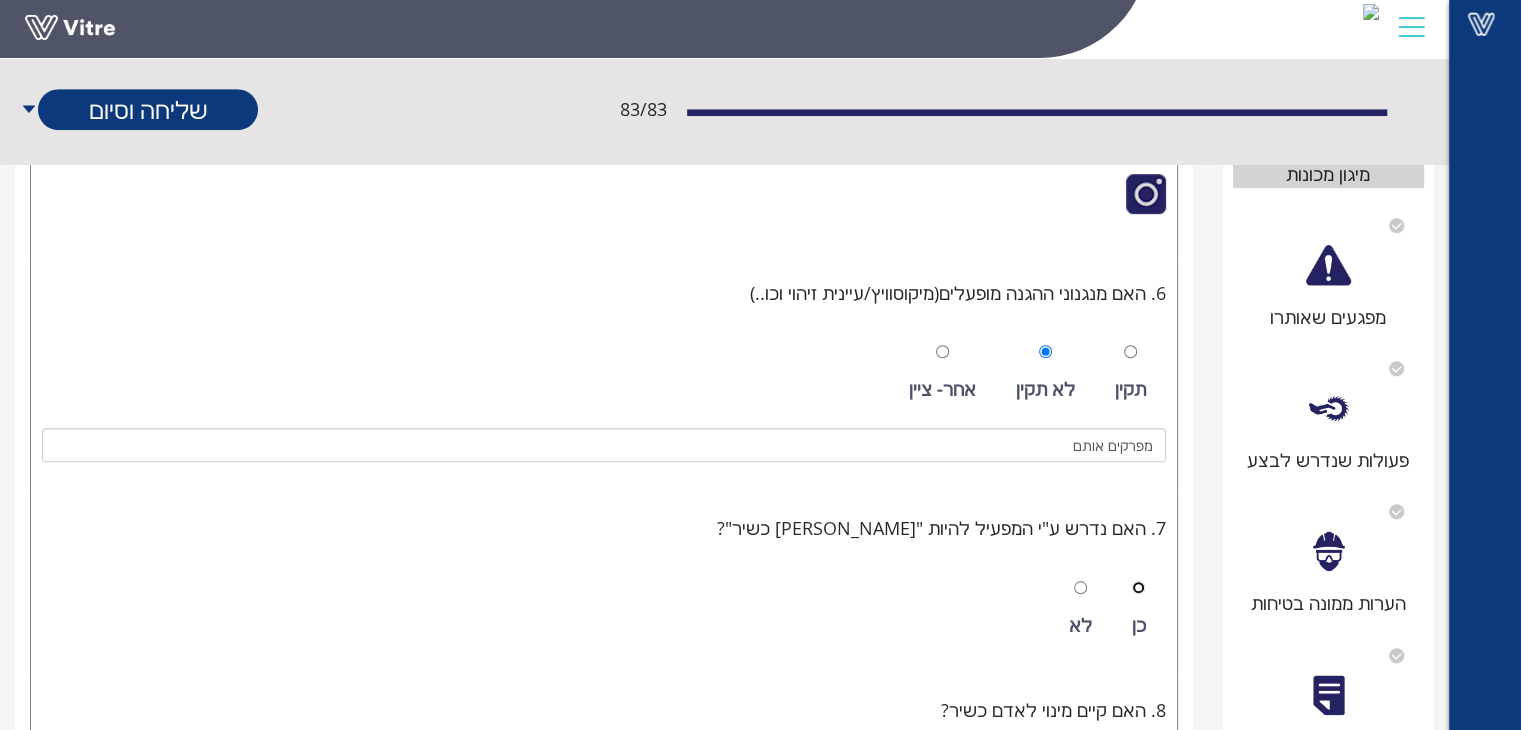 drag, startPoint x: 1141, startPoint y: 590, endPoint x: 1124, endPoint y: 589, distance: 17.029387 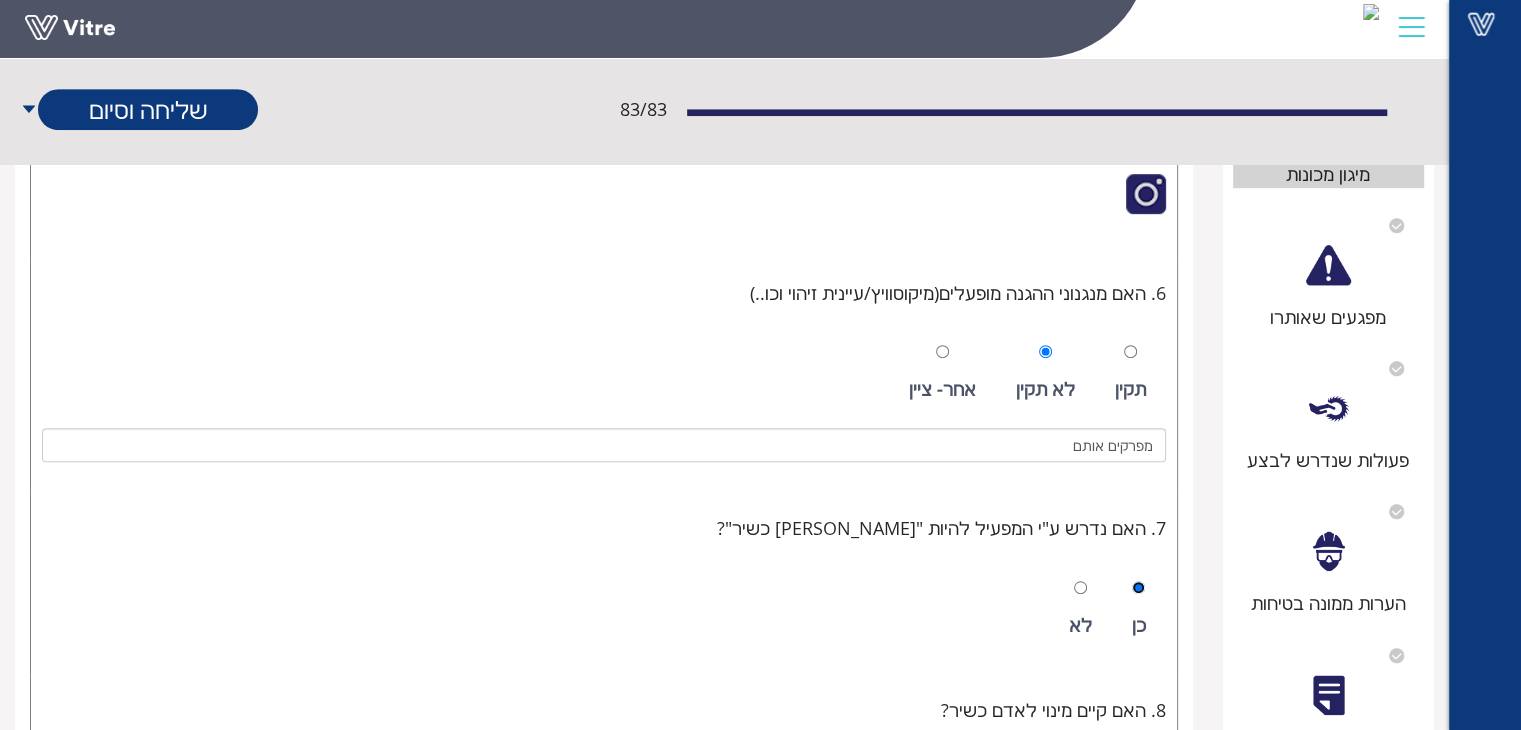 radio on "true" 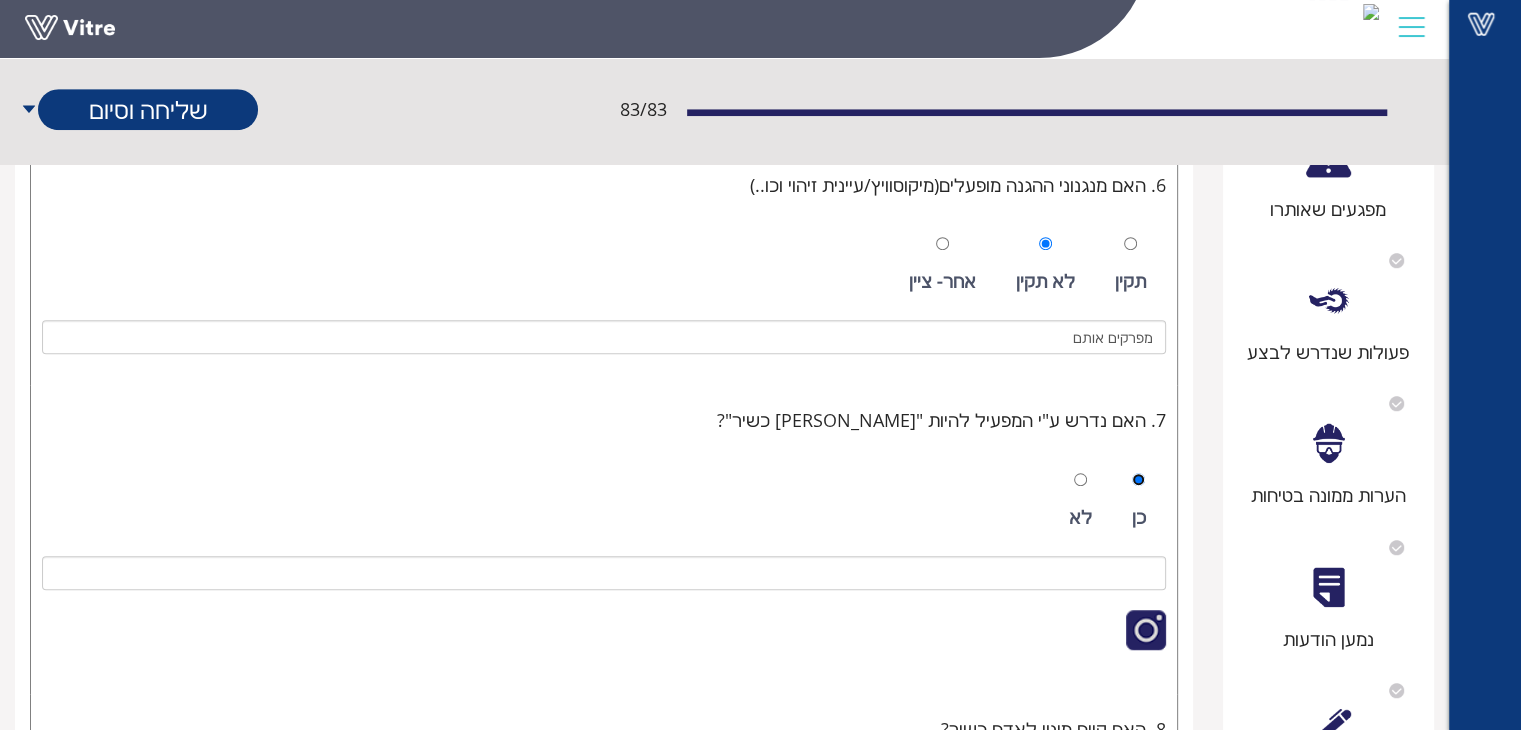 scroll, scrollTop: 1400, scrollLeft: 0, axis: vertical 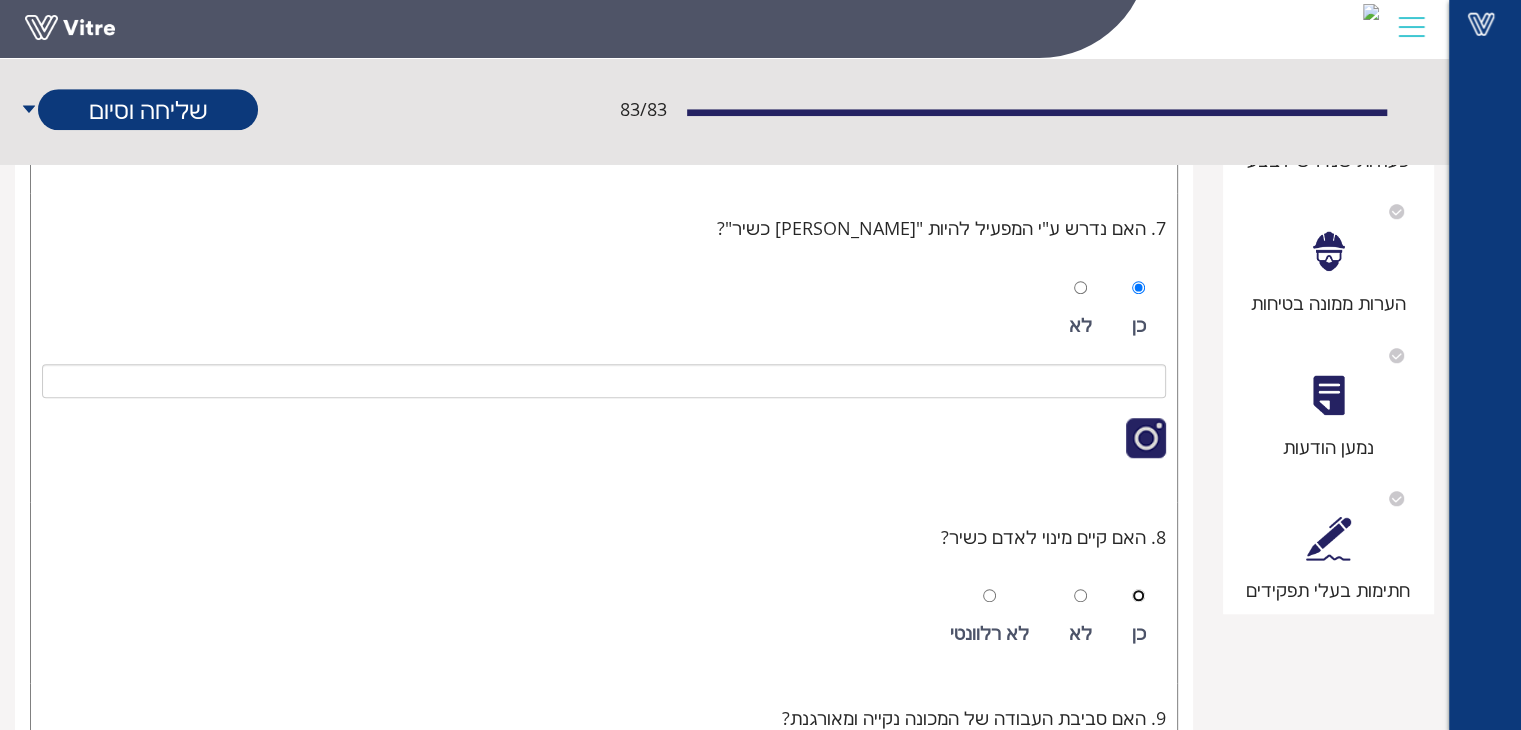 click at bounding box center (1138, 595) 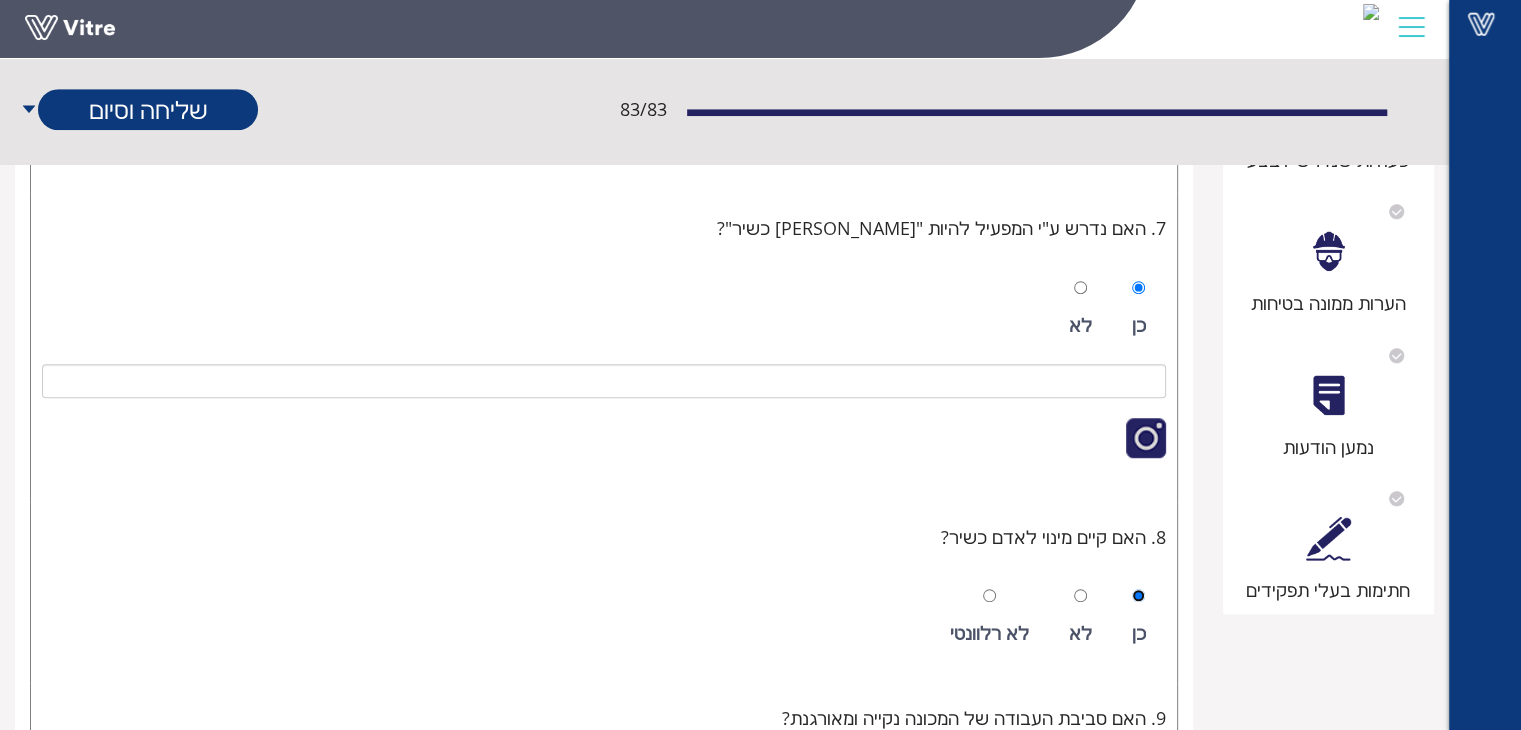 radio on "true" 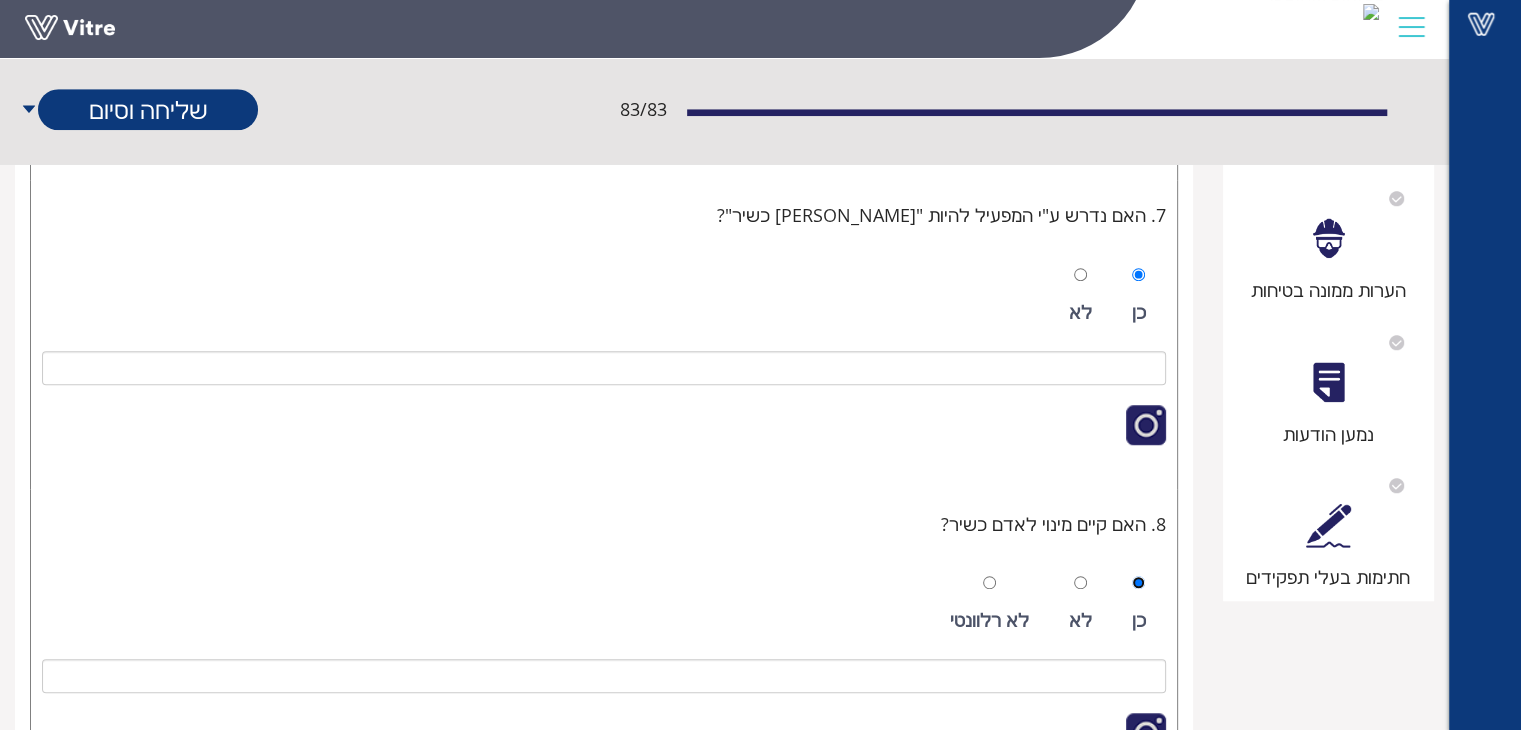 scroll, scrollTop: 1700, scrollLeft: 0, axis: vertical 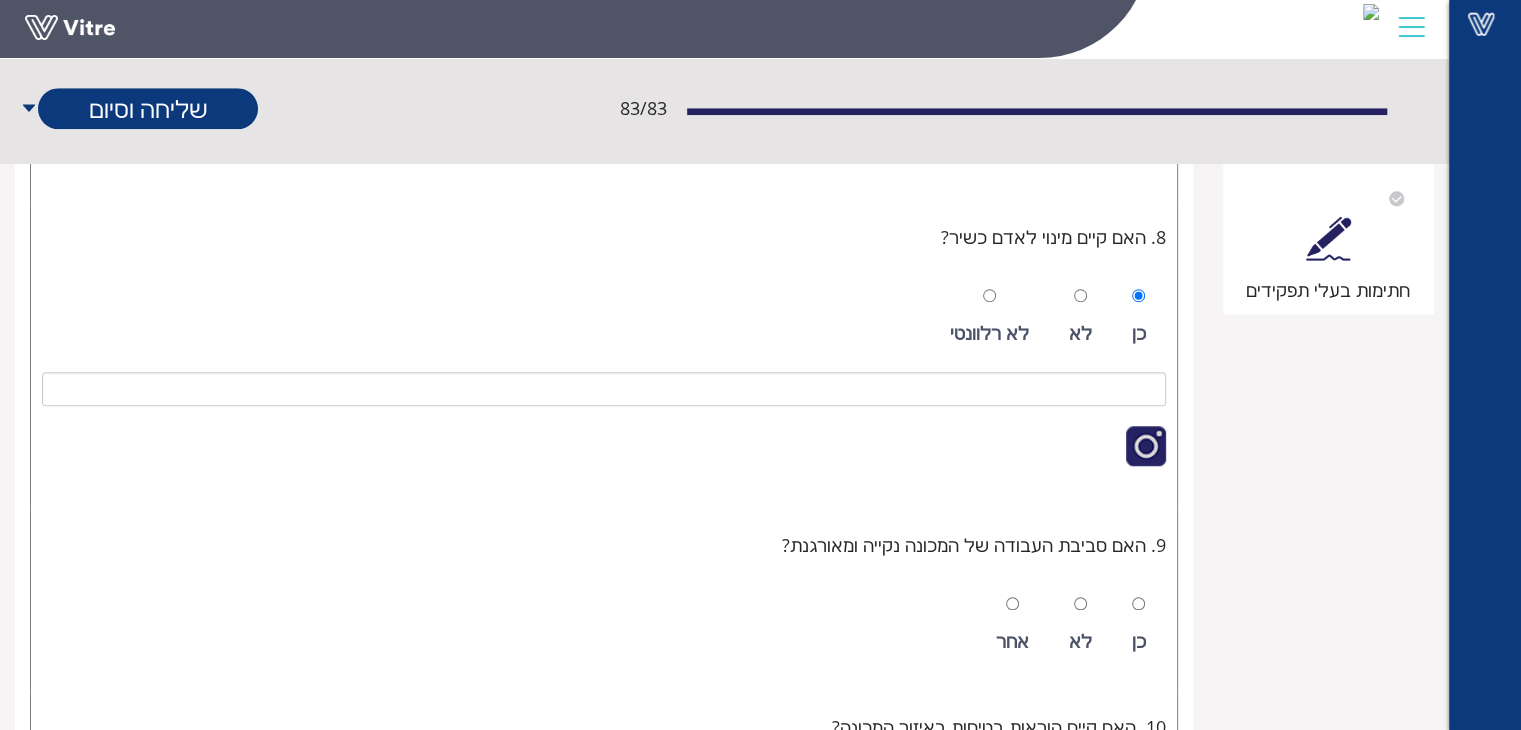 click at bounding box center [1080, 603] 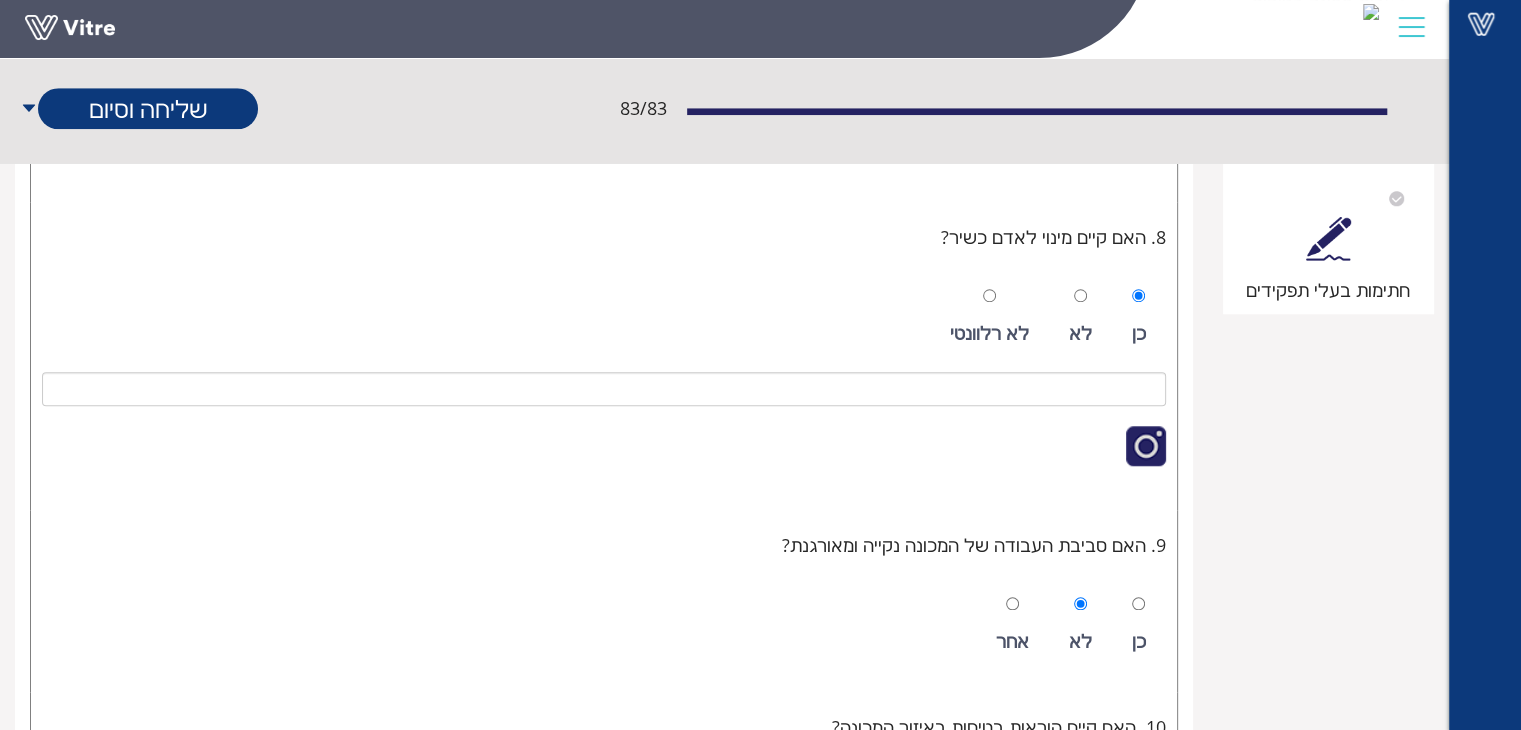 radio on "true" 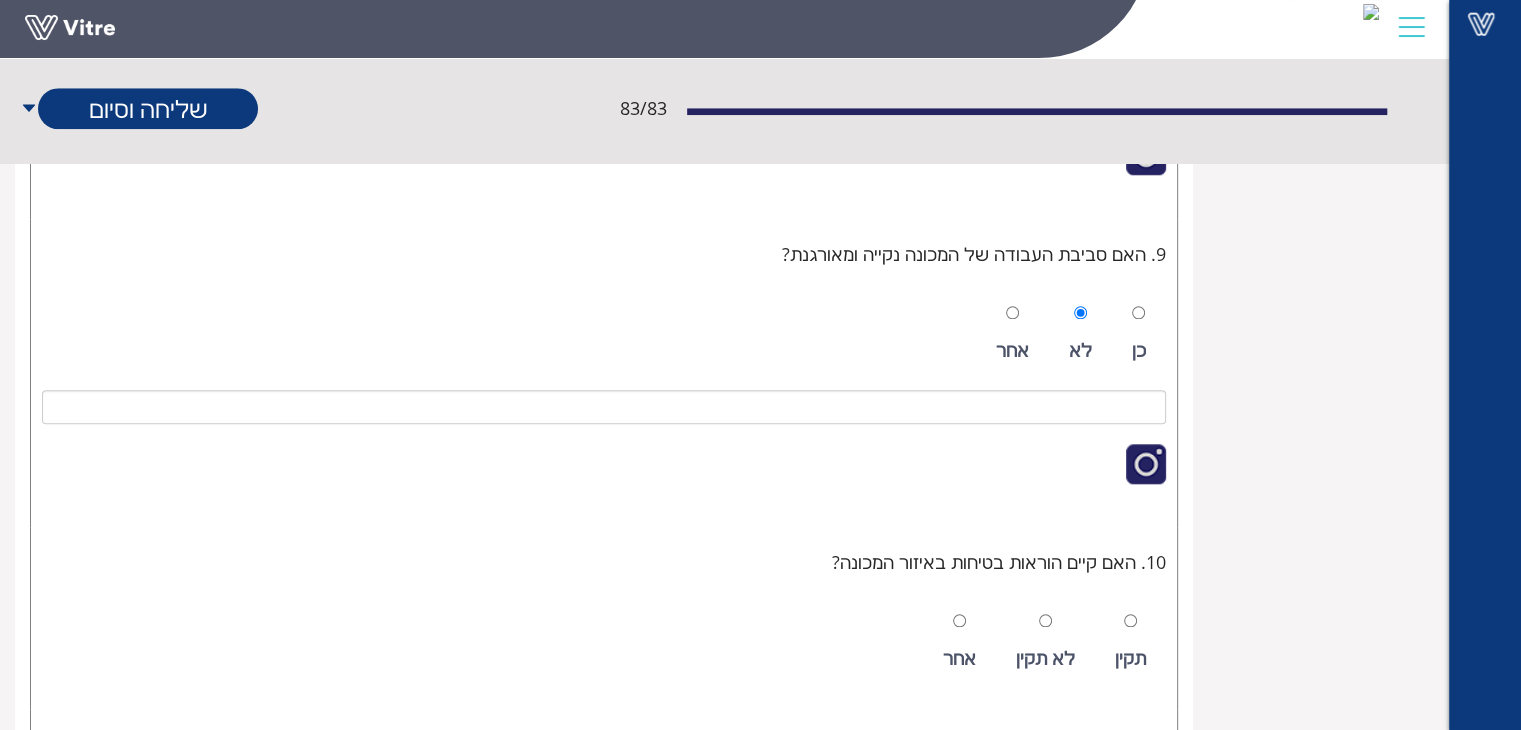 scroll, scrollTop: 2000, scrollLeft: 0, axis: vertical 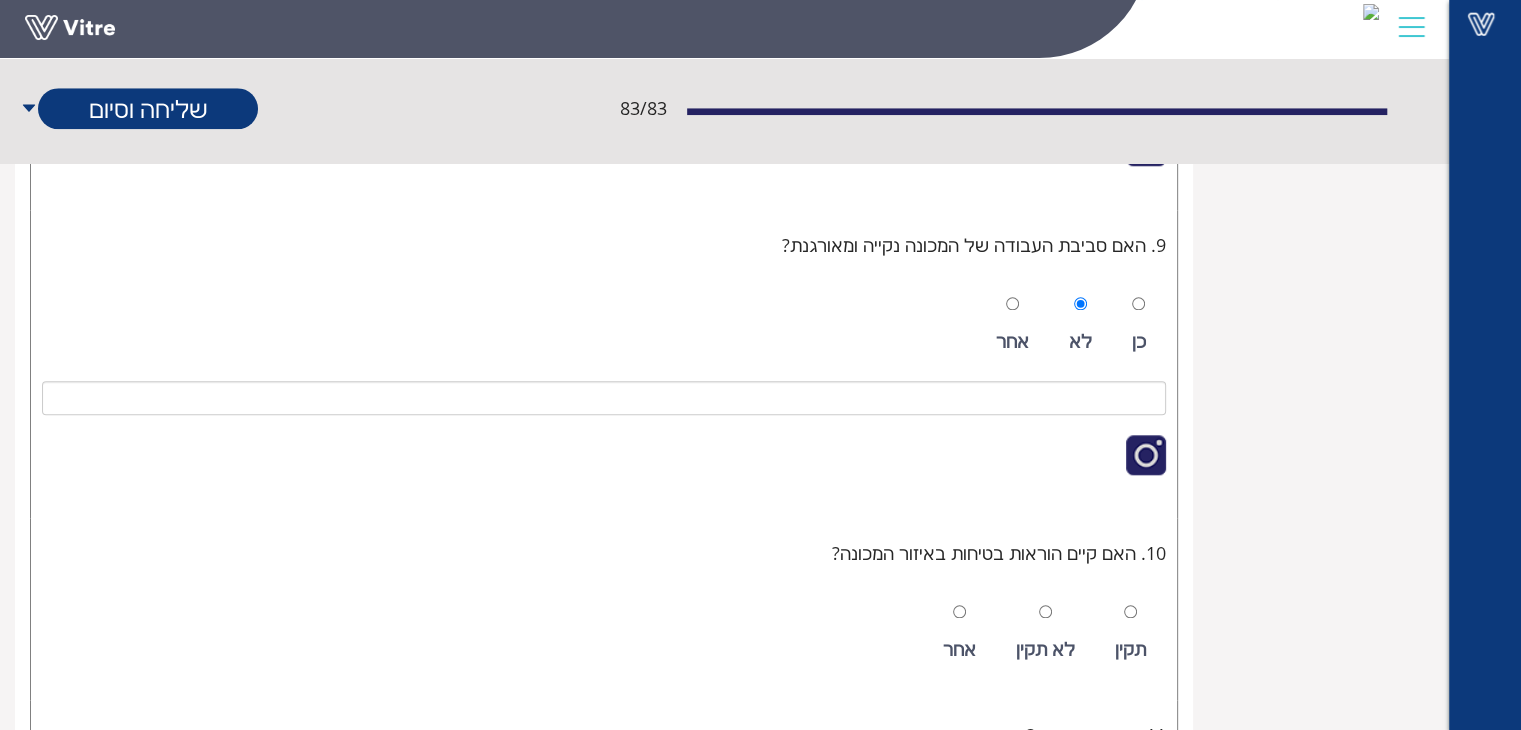 click at bounding box center (1130, 611) 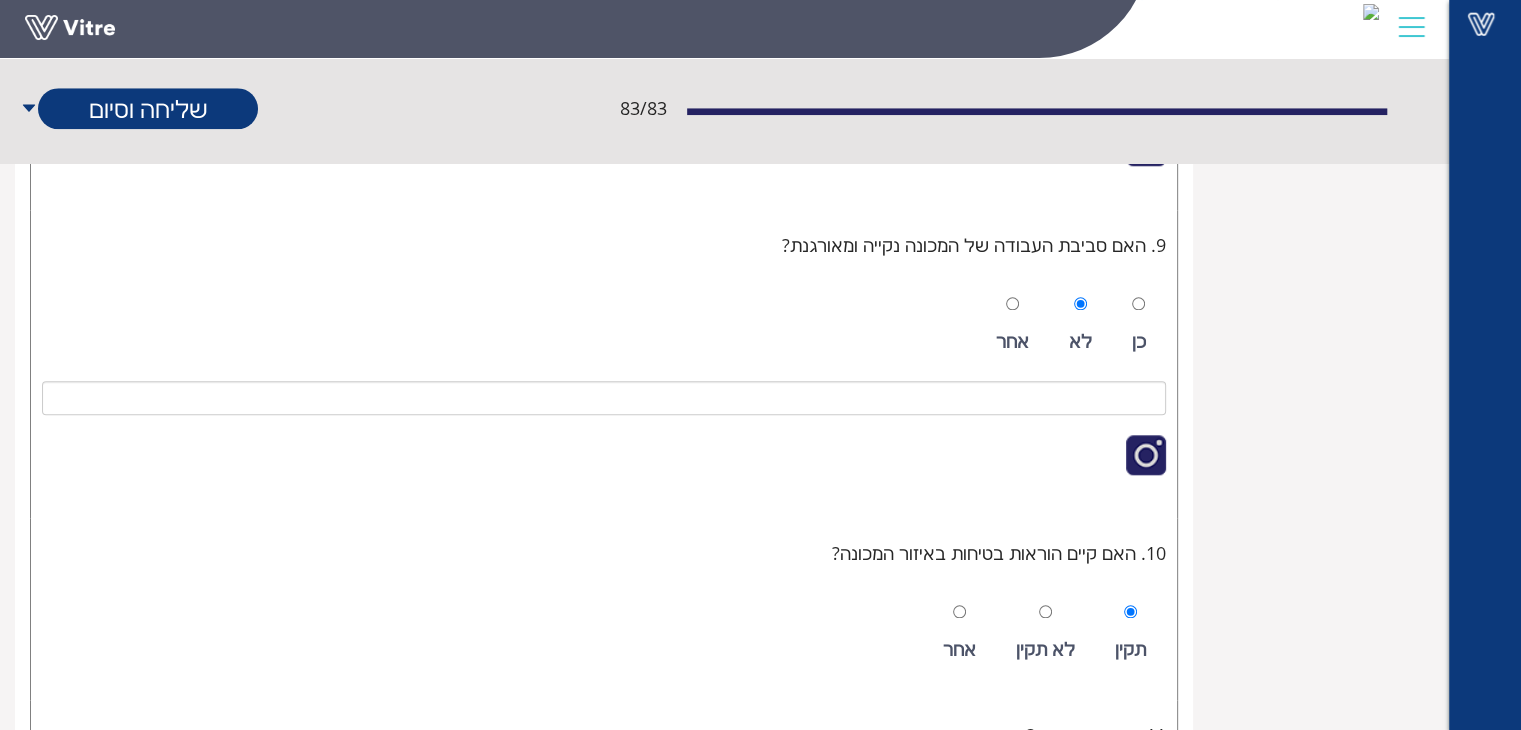 radio on "true" 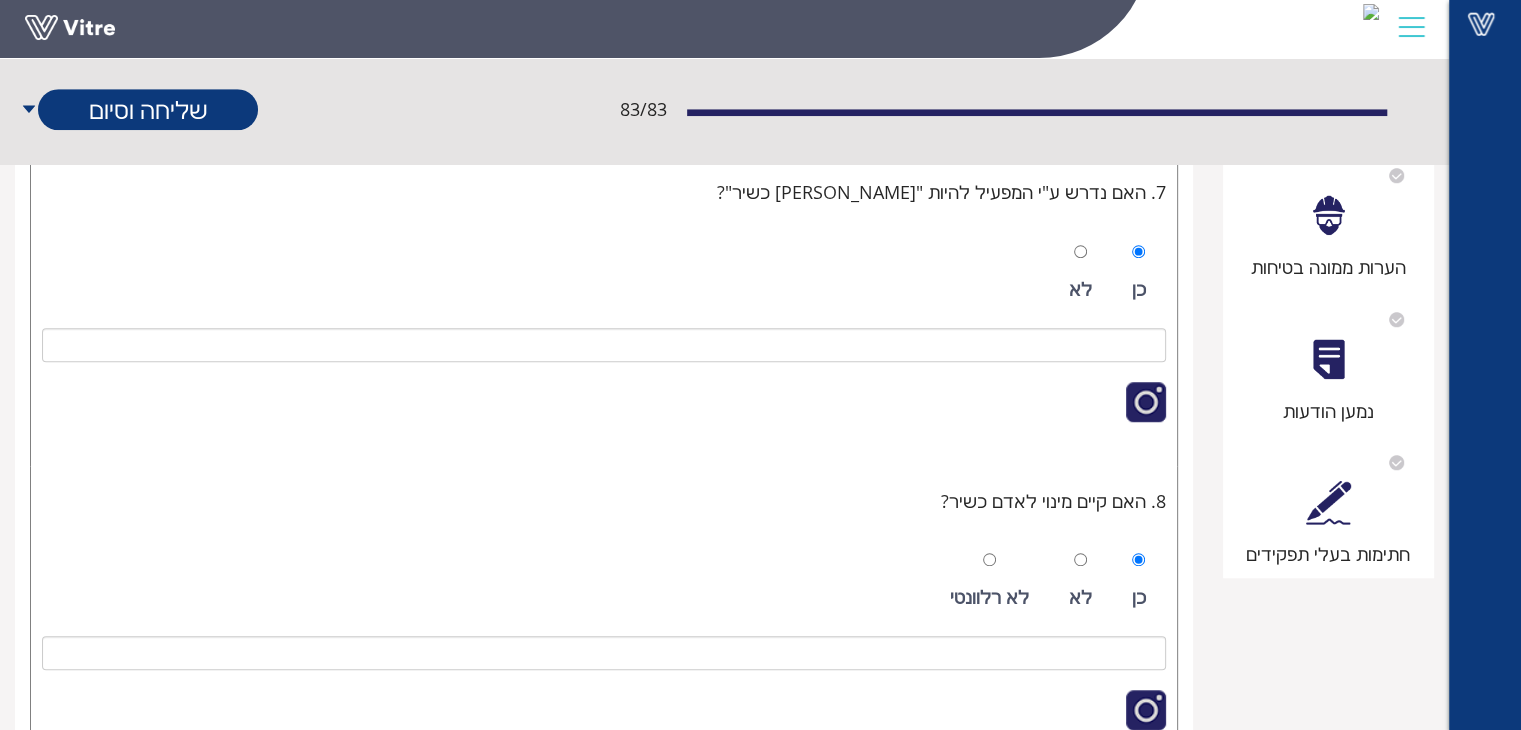 scroll, scrollTop: 1000, scrollLeft: 0, axis: vertical 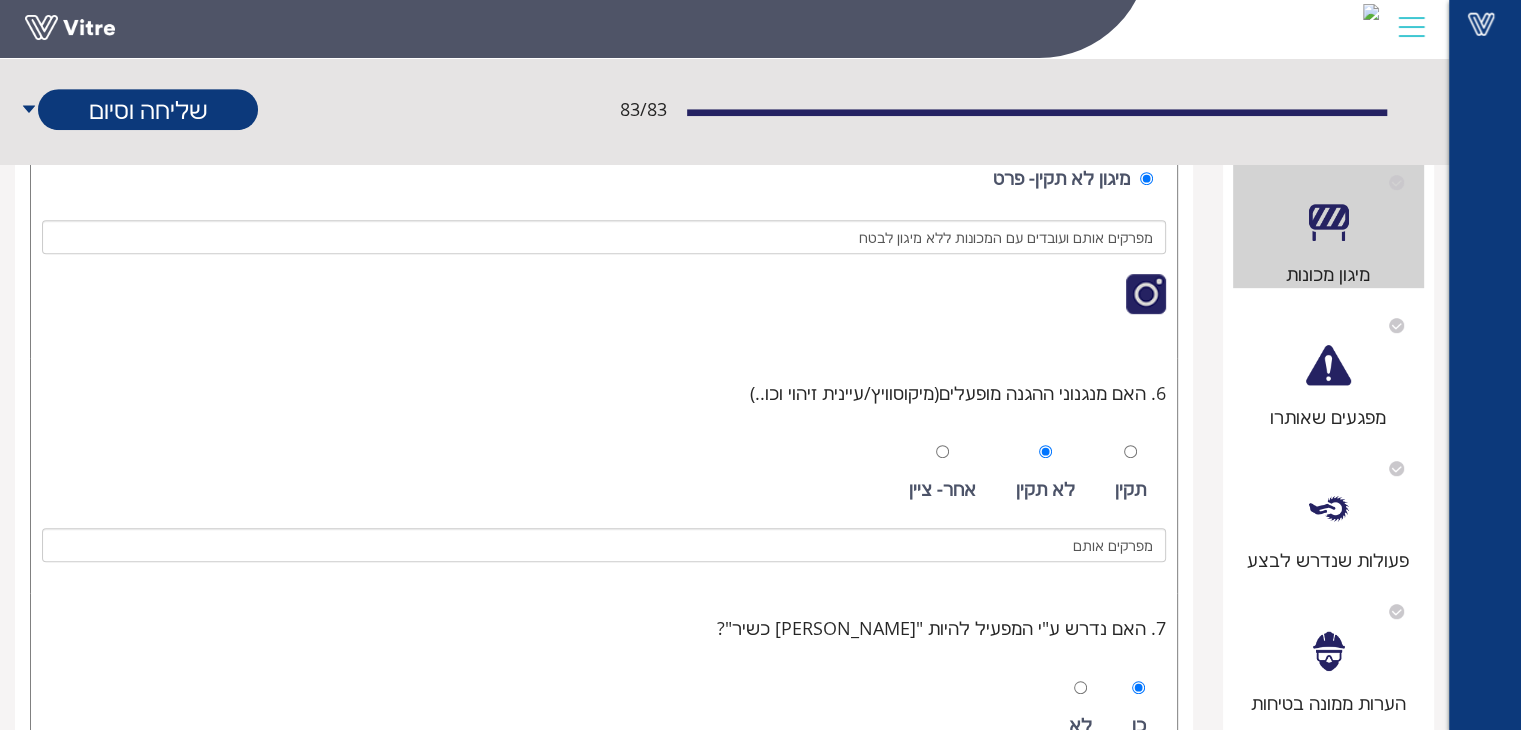 click at bounding box center (1328, 365) 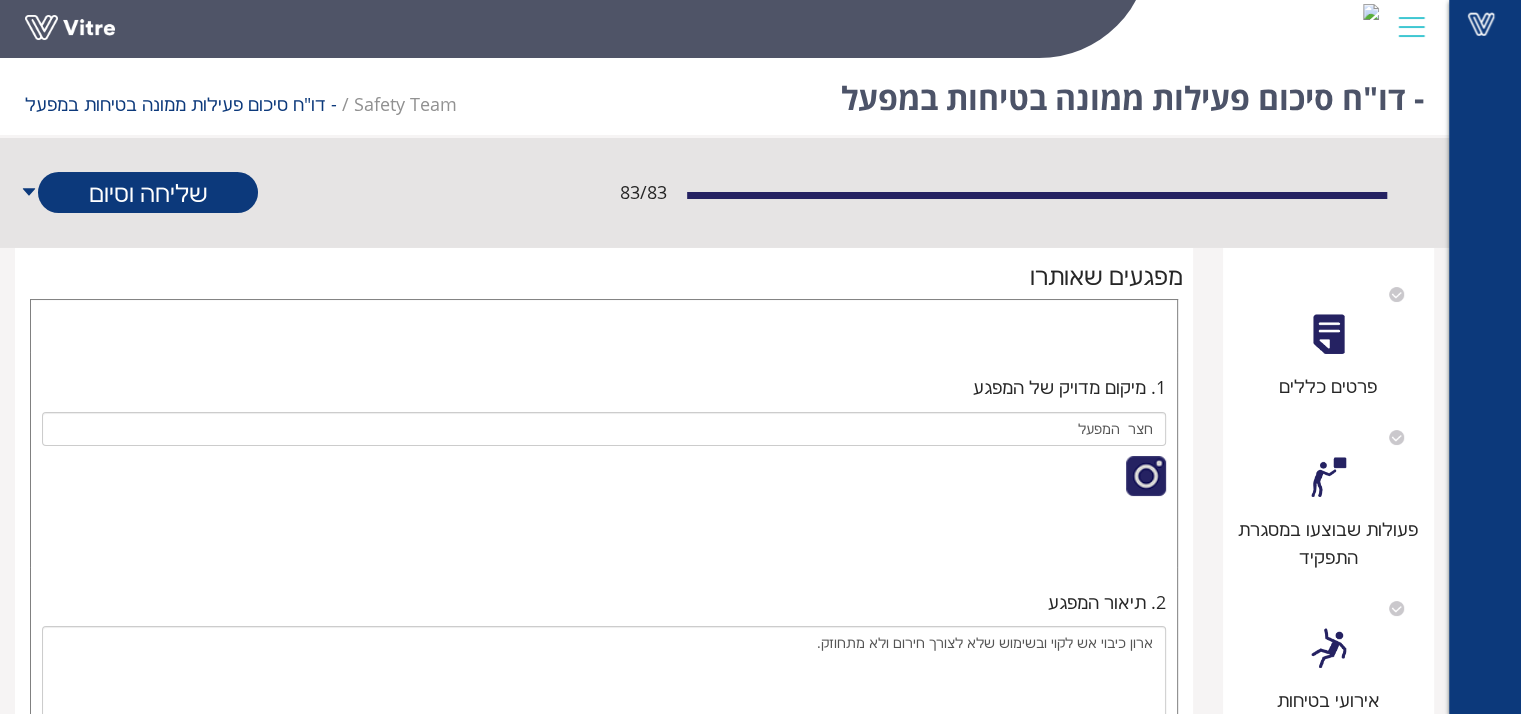 scroll, scrollTop: 300, scrollLeft: 0, axis: vertical 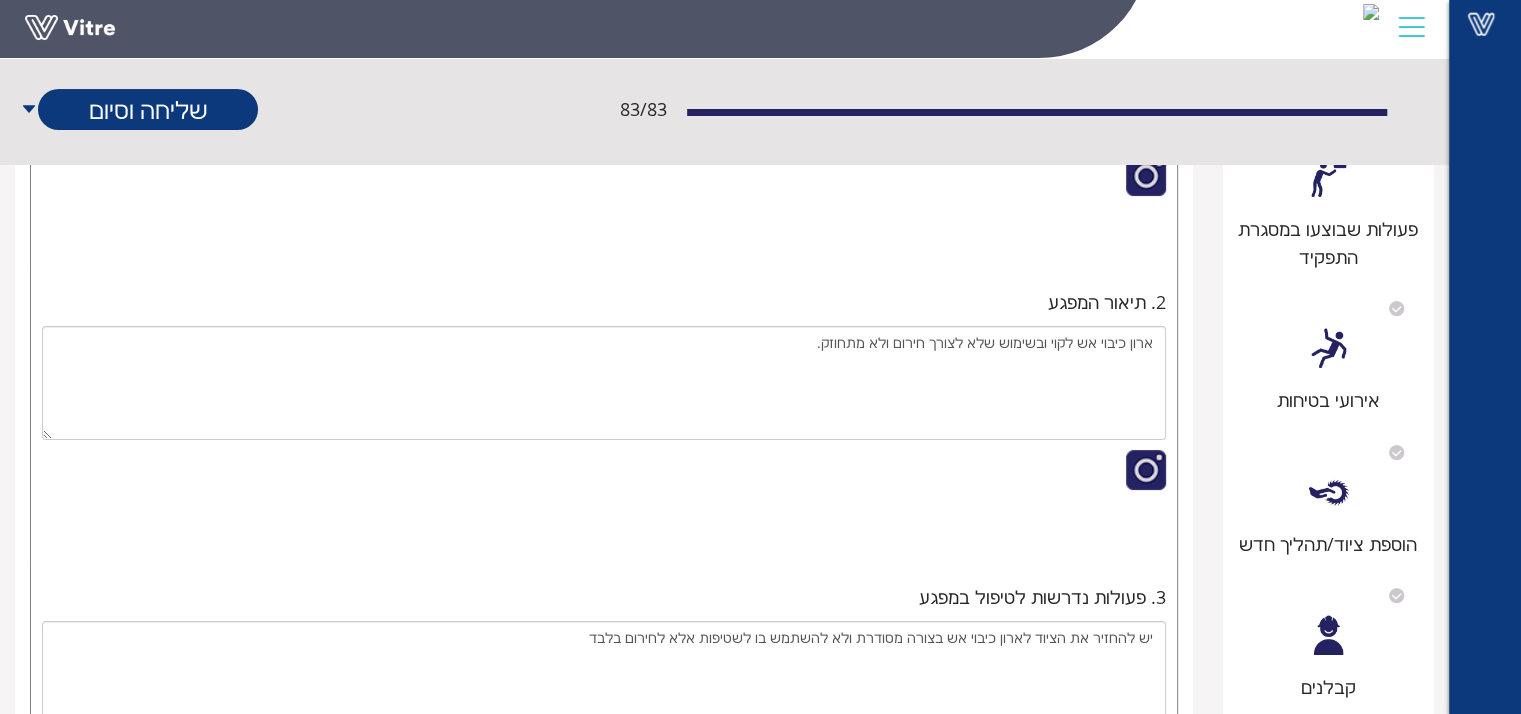 click at bounding box center [1136, 234] 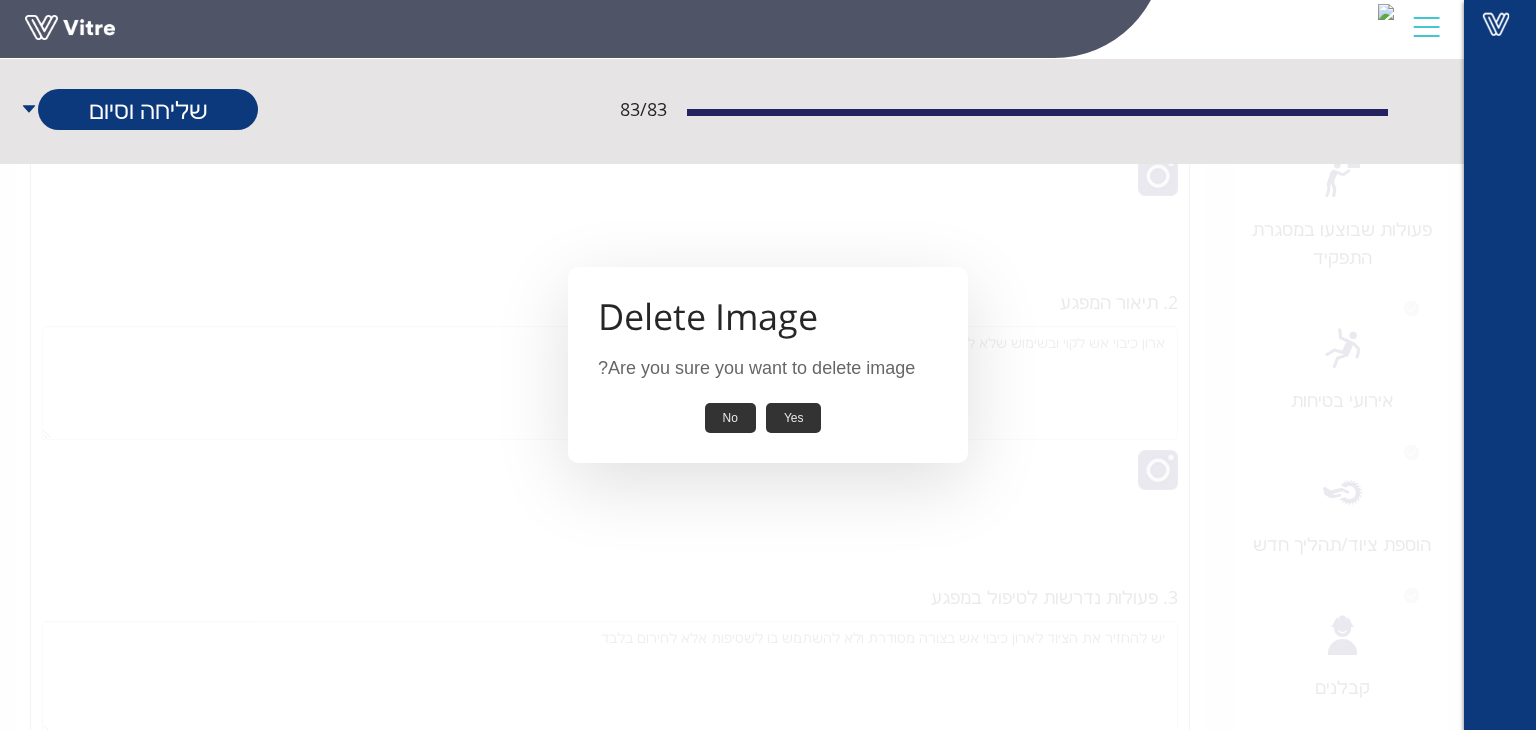 click on "Yes" at bounding box center [794, 418] 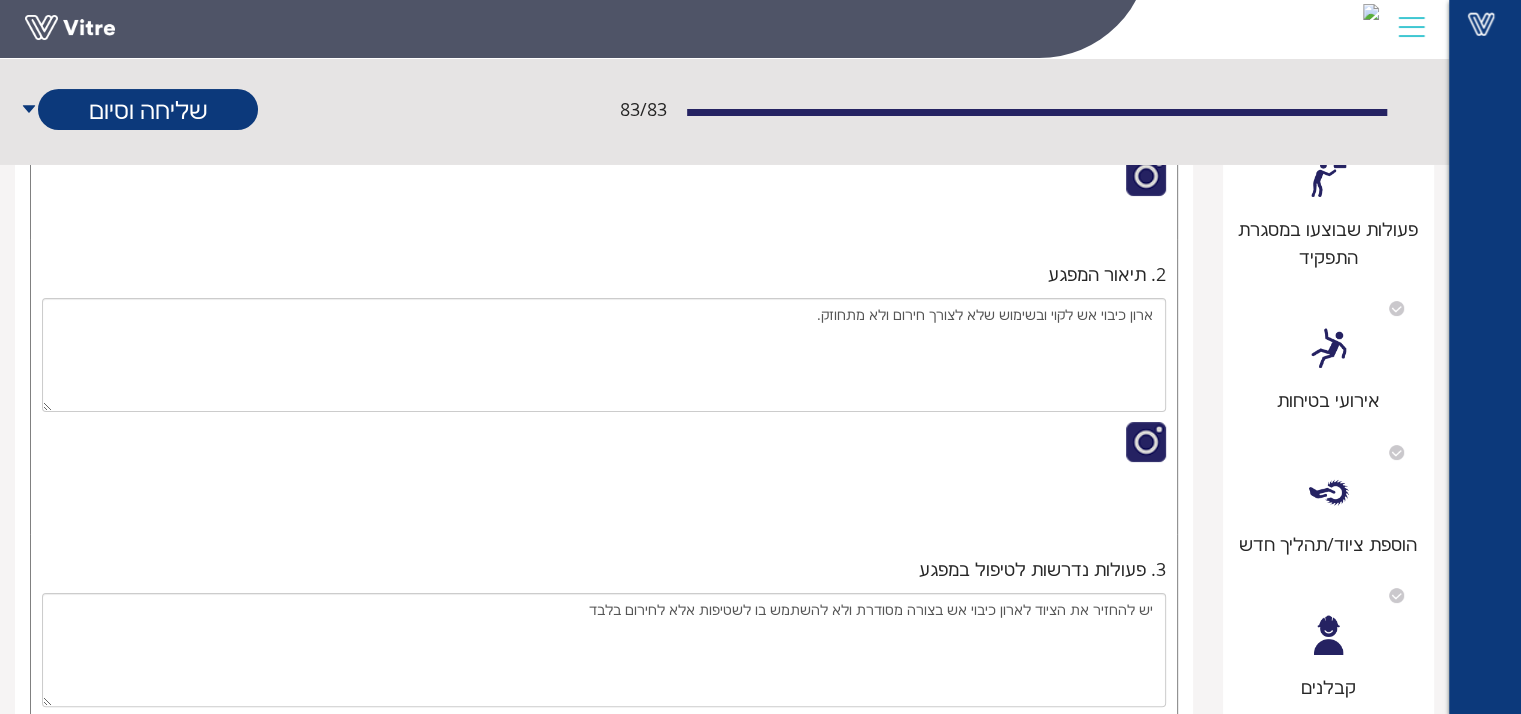 click at bounding box center [1128, 501] 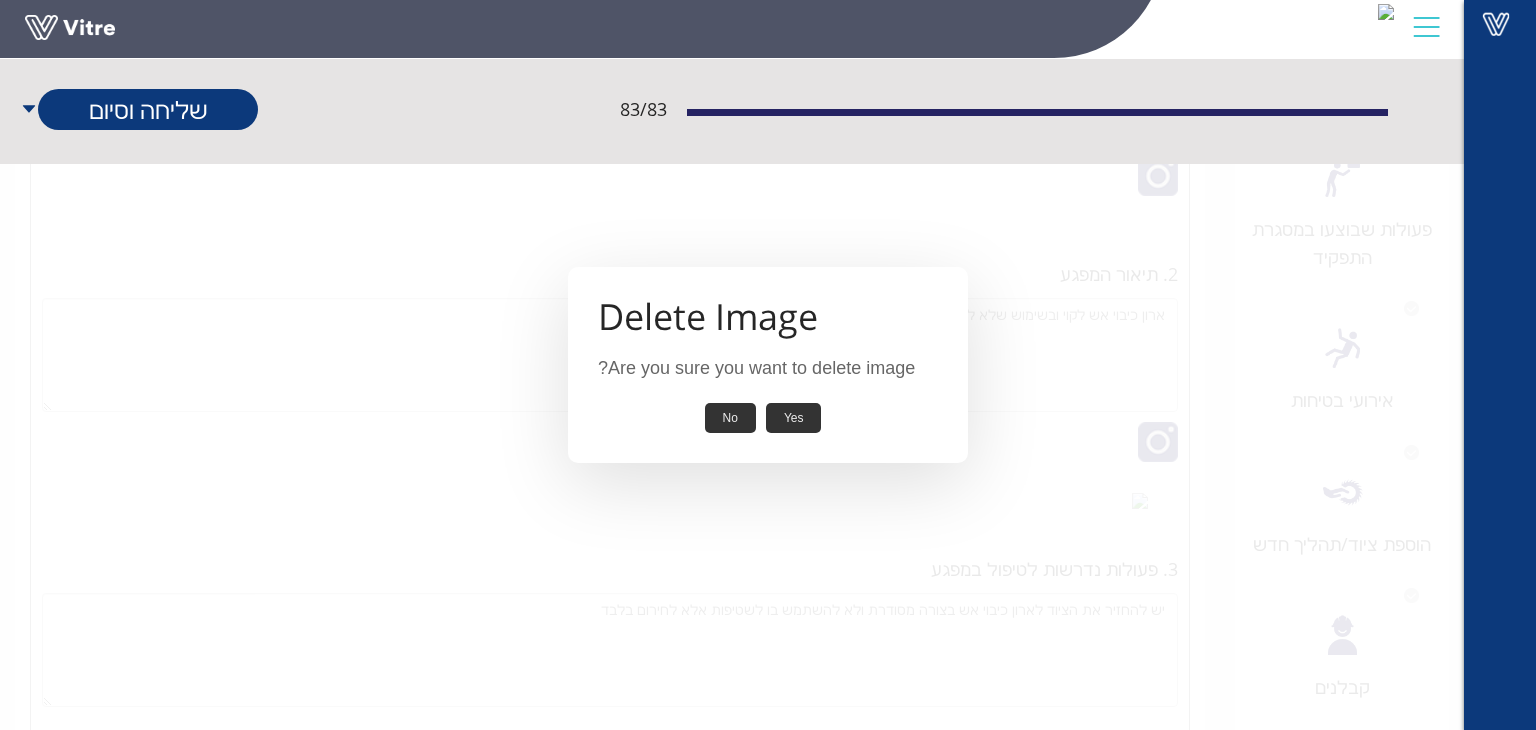 click on "Yes" at bounding box center (794, 418) 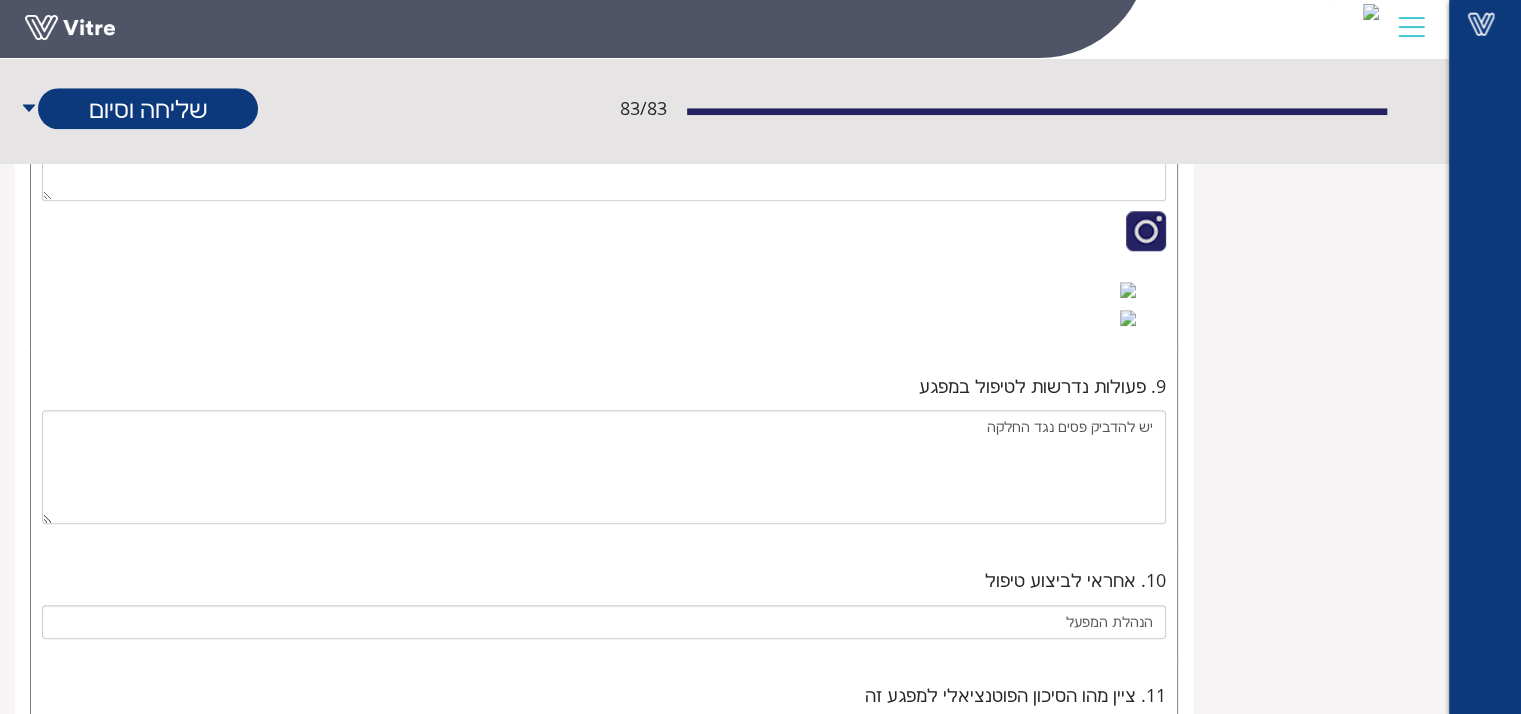 scroll, scrollTop: 2100, scrollLeft: 0, axis: vertical 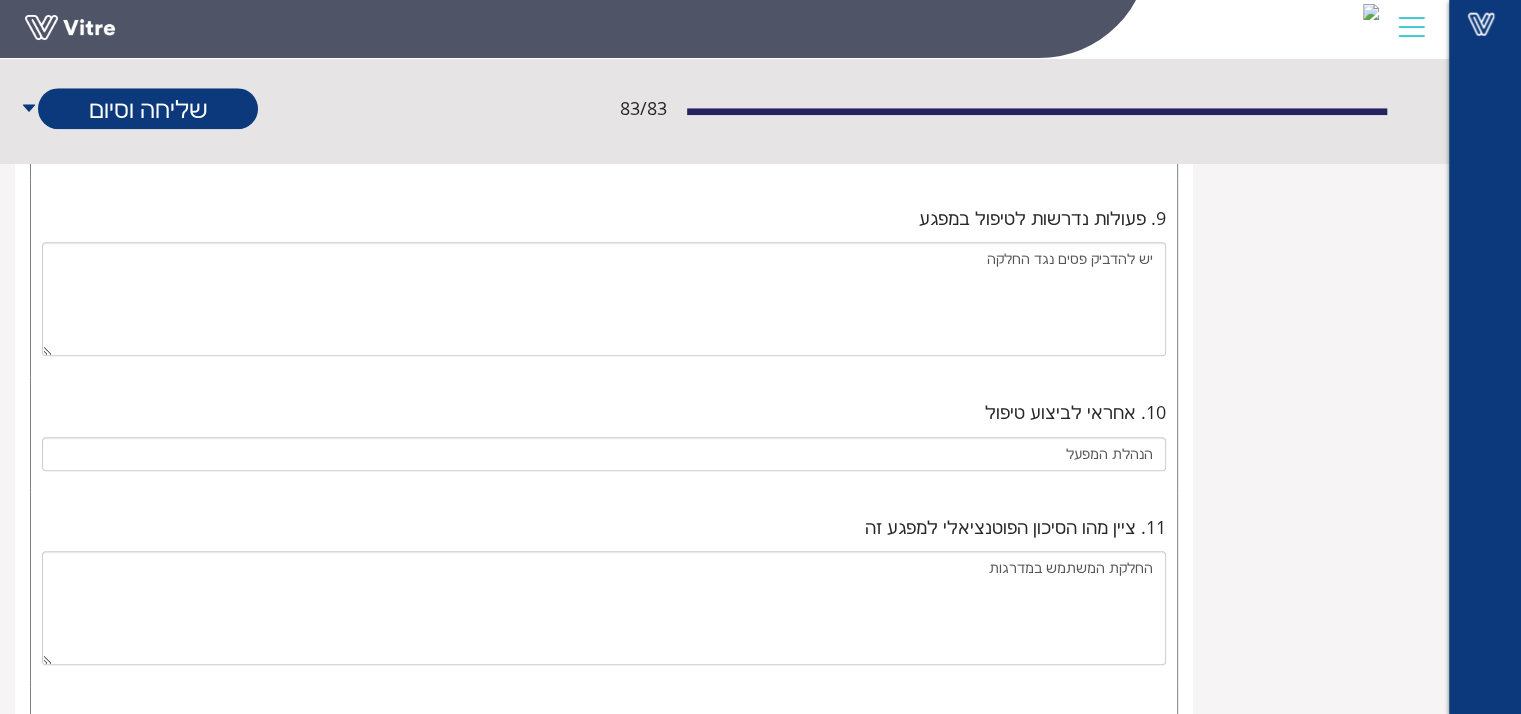 click at bounding box center (1128, -173) 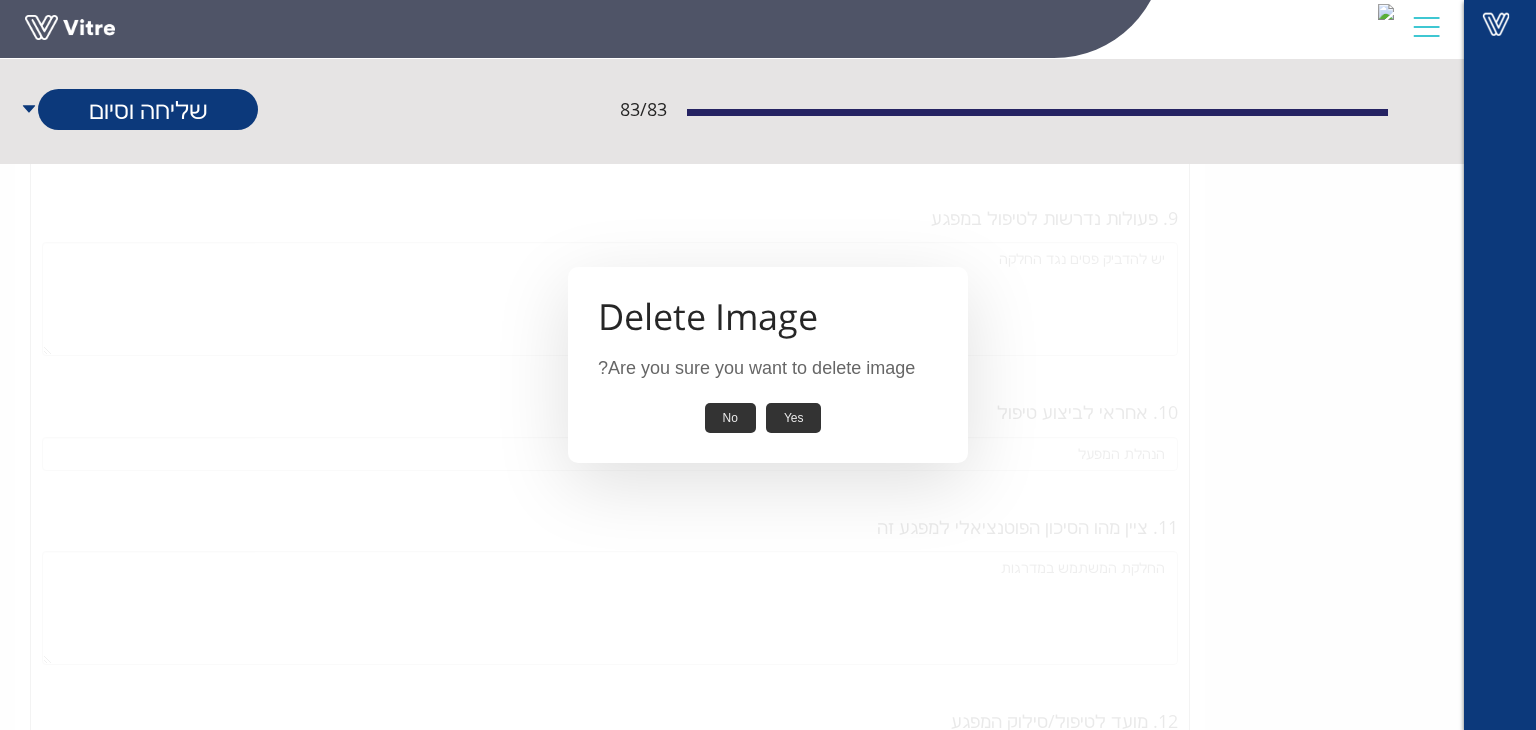 click on "Yes" at bounding box center (794, 418) 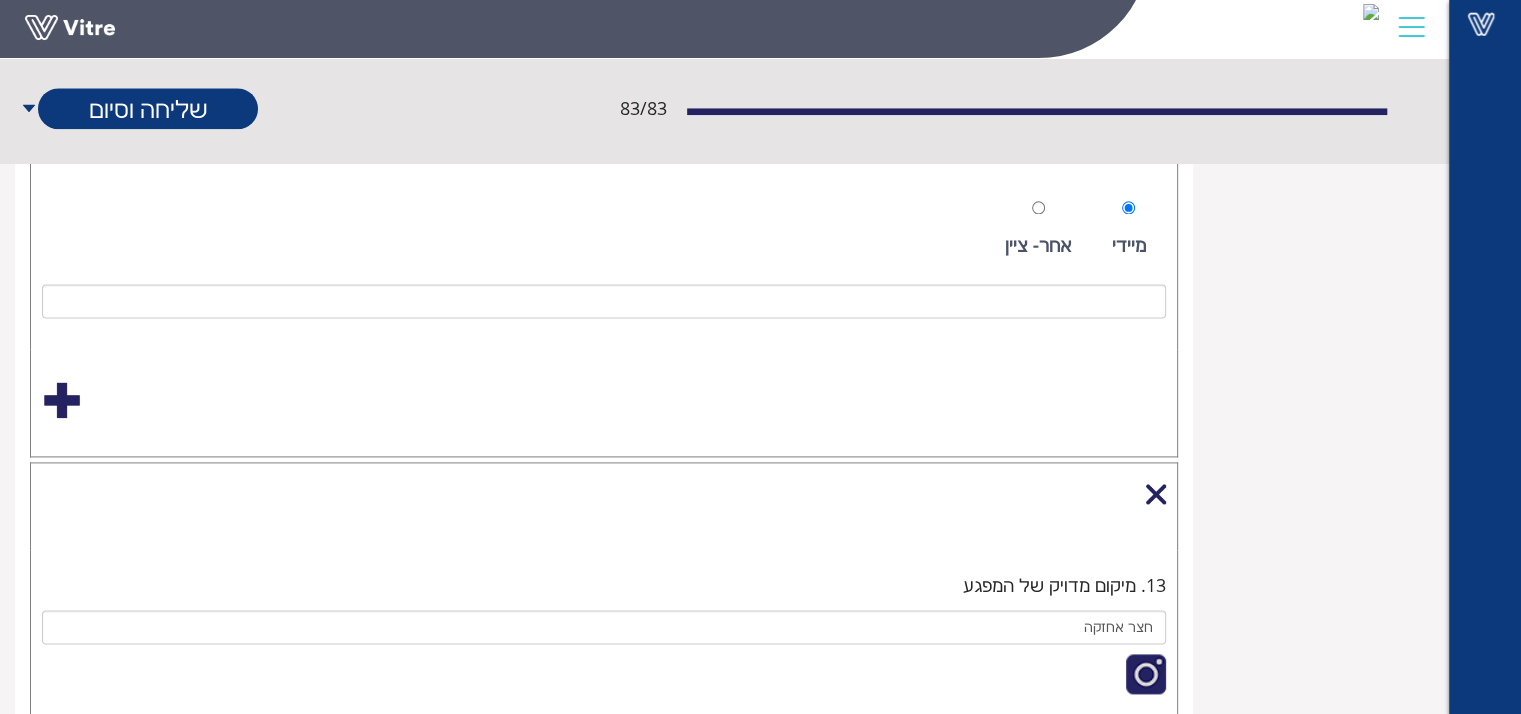 scroll, scrollTop: 2800, scrollLeft: 0, axis: vertical 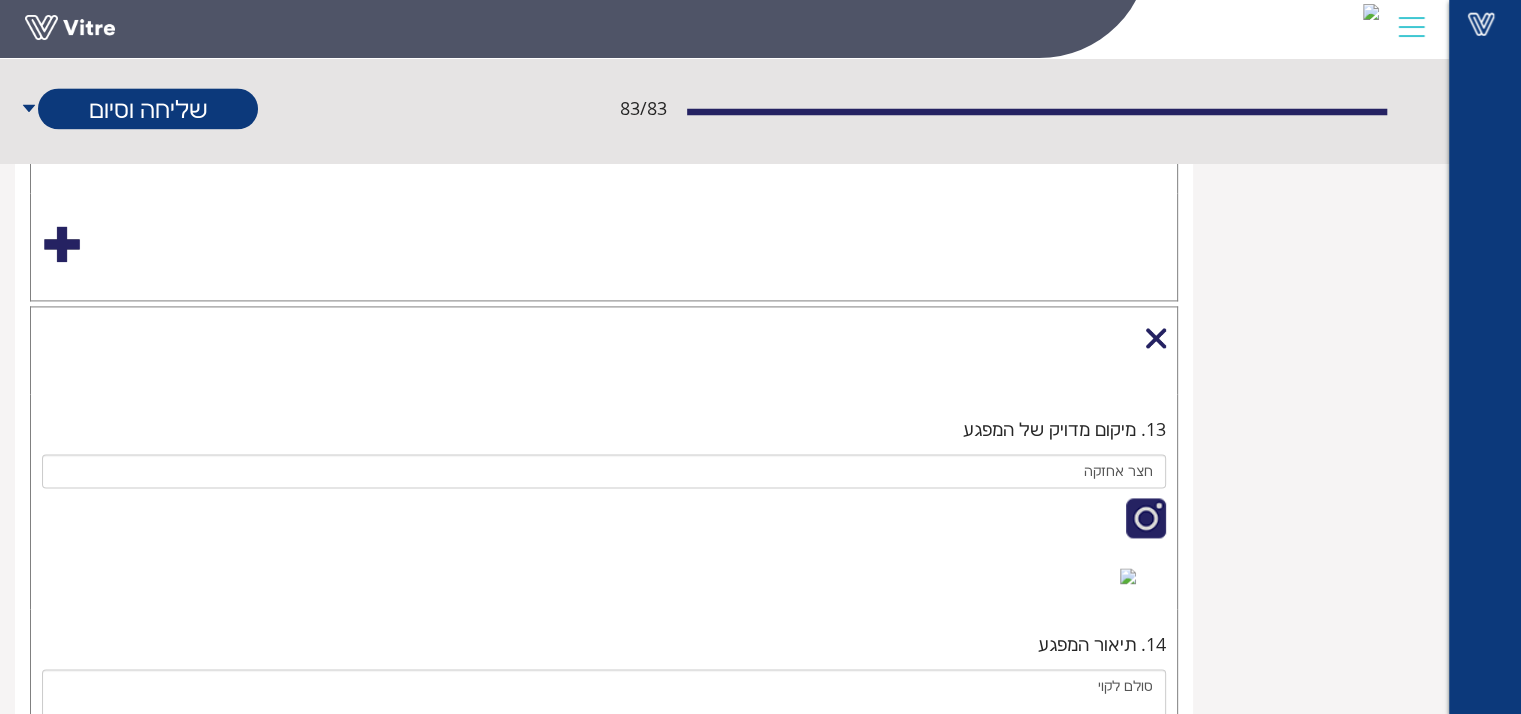 click at bounding box center (1128, -607) 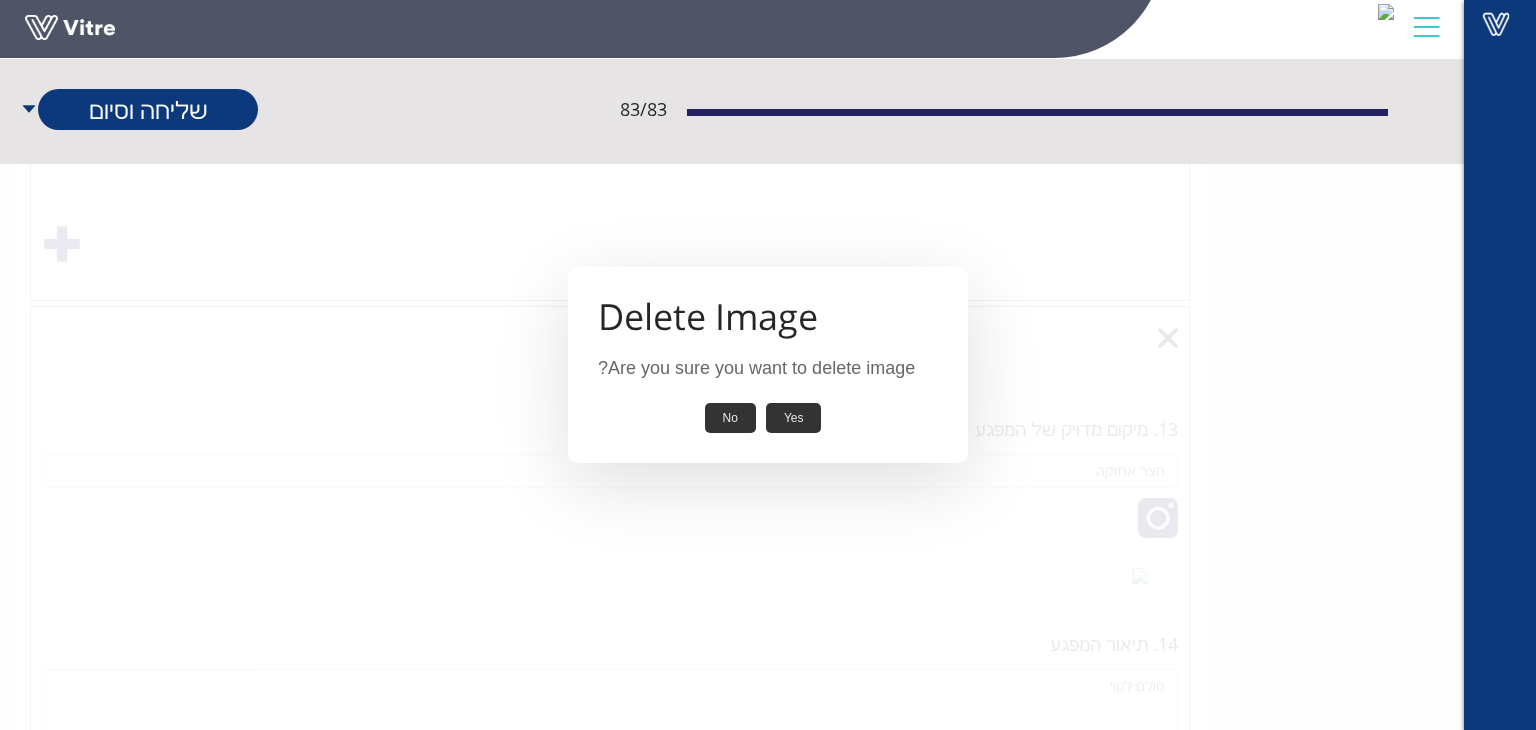 click on "Yes" at bounding box center [794, 418] 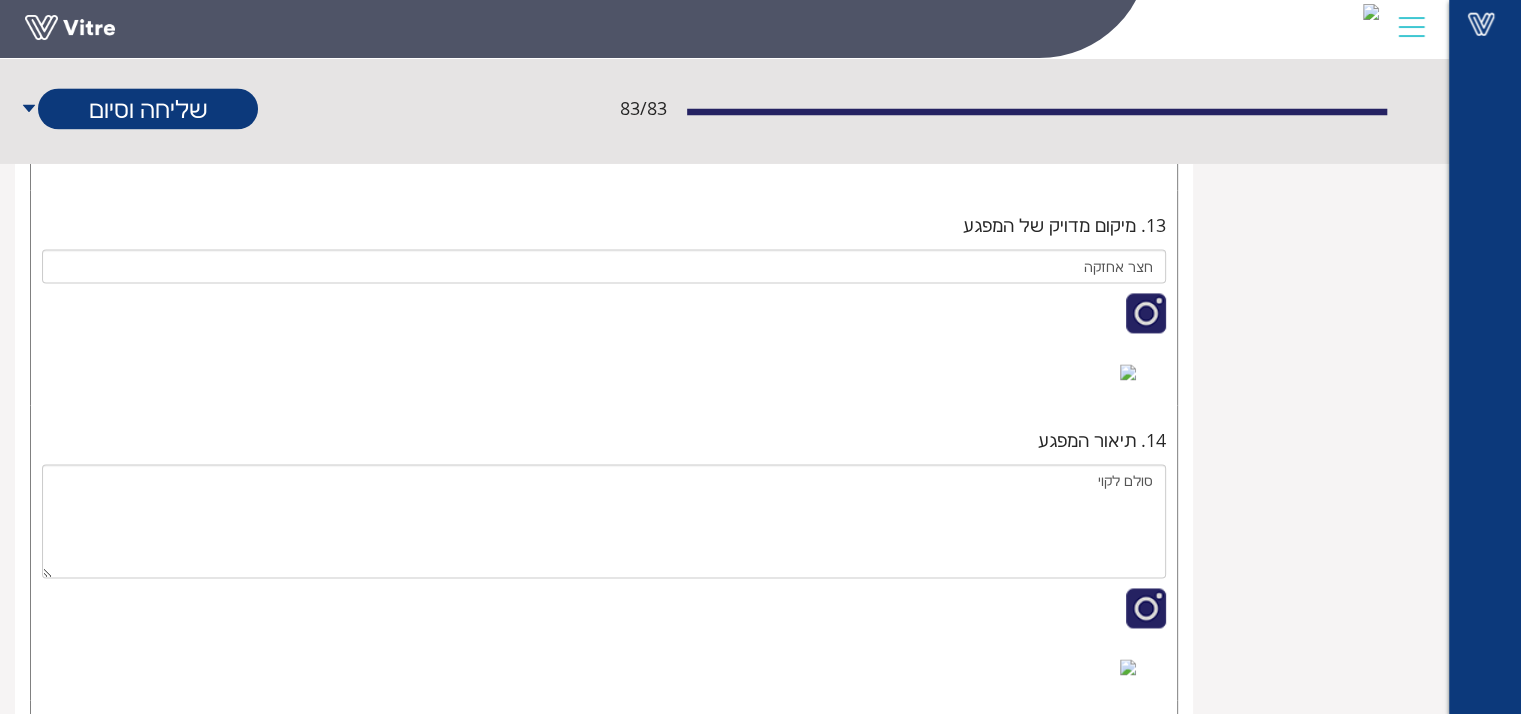 scroll, scrollTop: 3200, scrollLeft: 0, axis: vertical 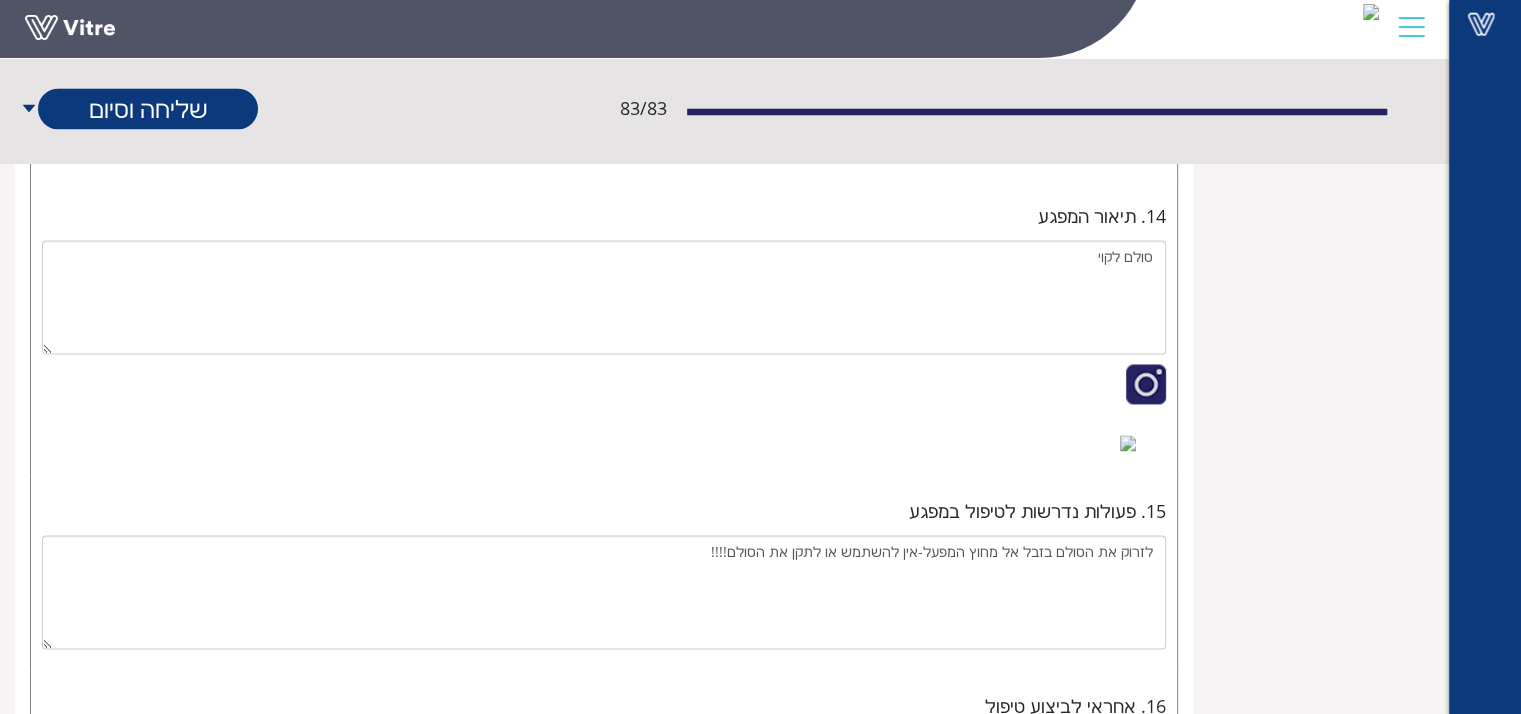 click at bounding box center (1128, -1007) 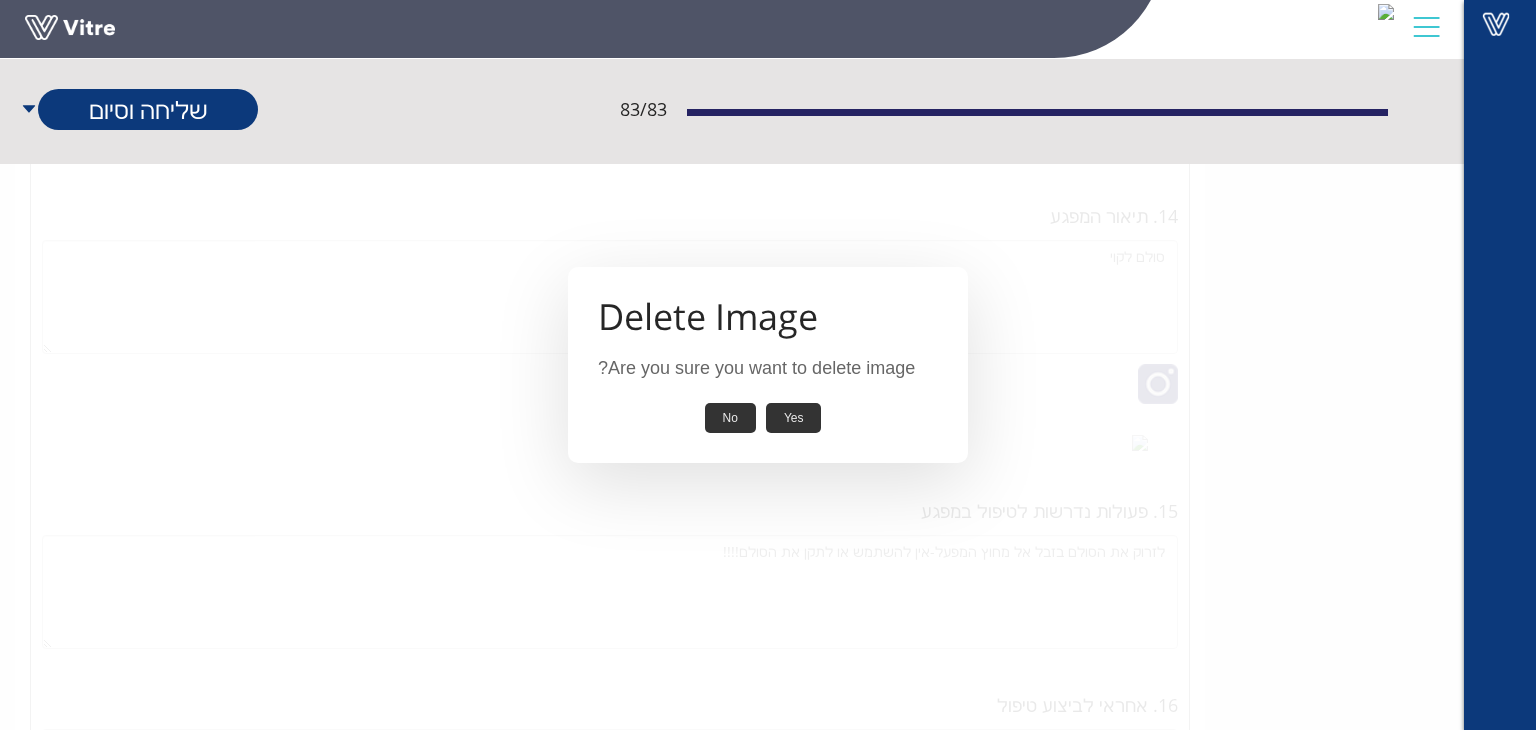click on "Yes" at bounding box center (794, 418) 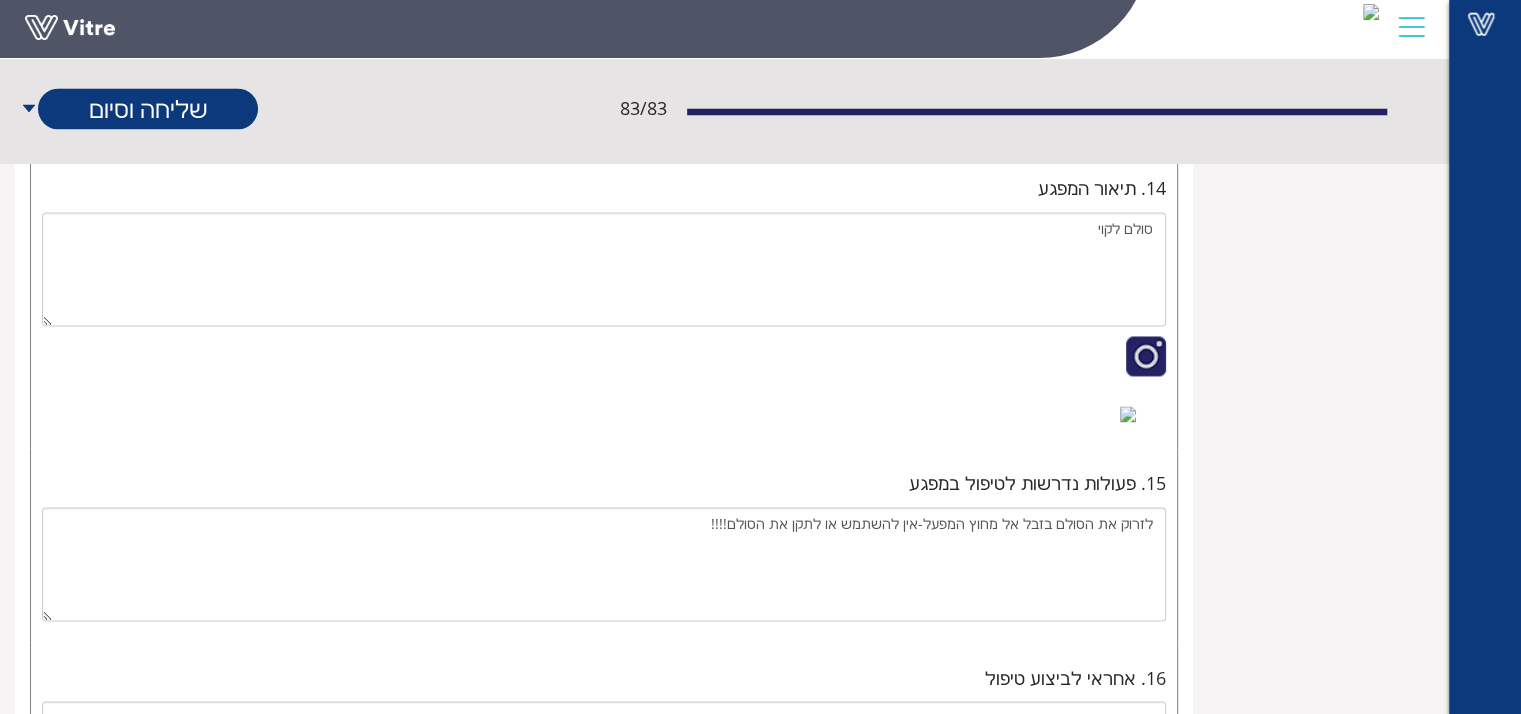click at bounding box center (1128, 120) 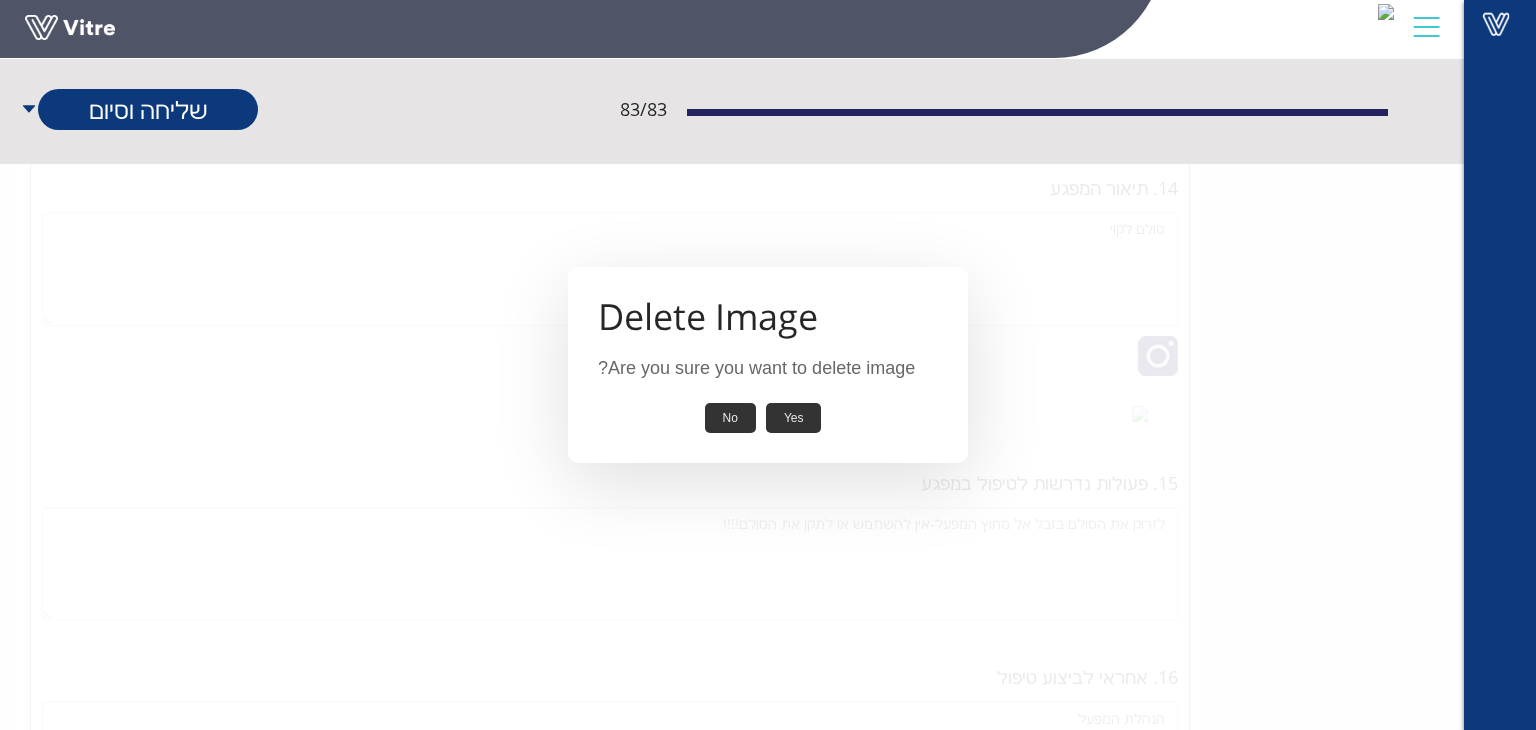 click on "Yes" at bounding box center [794, 418] 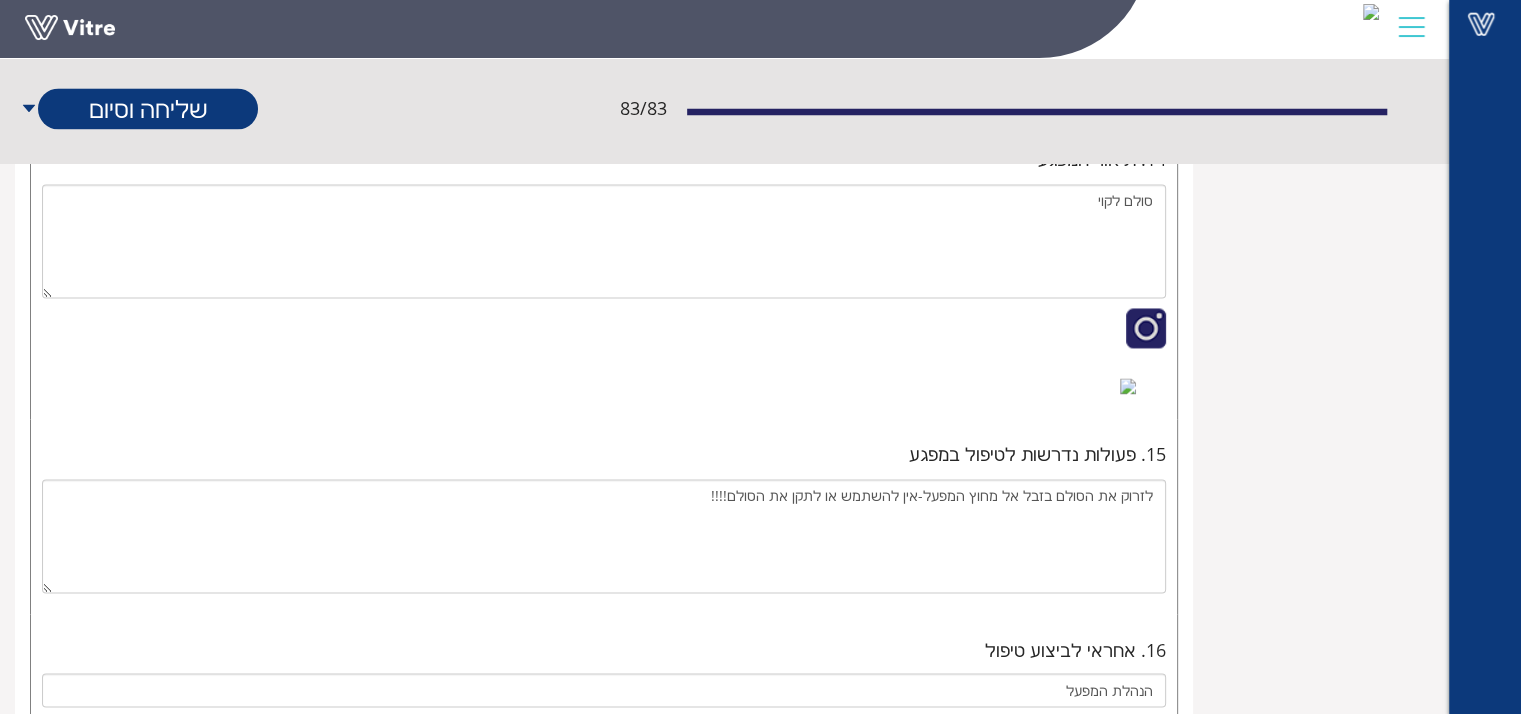 click at bounding box center [1128, 386] 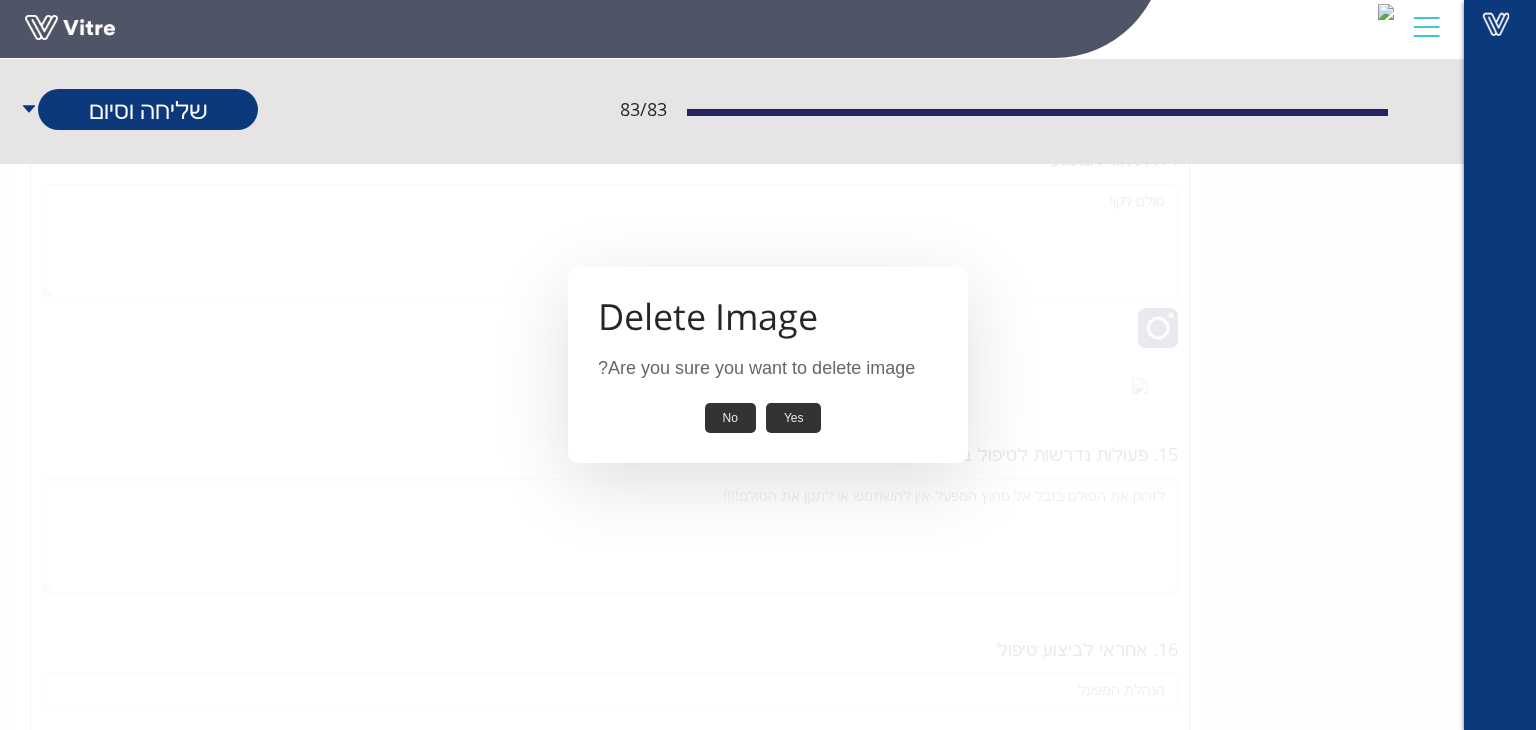 click on "Yes" at bounding box center [794, 418] 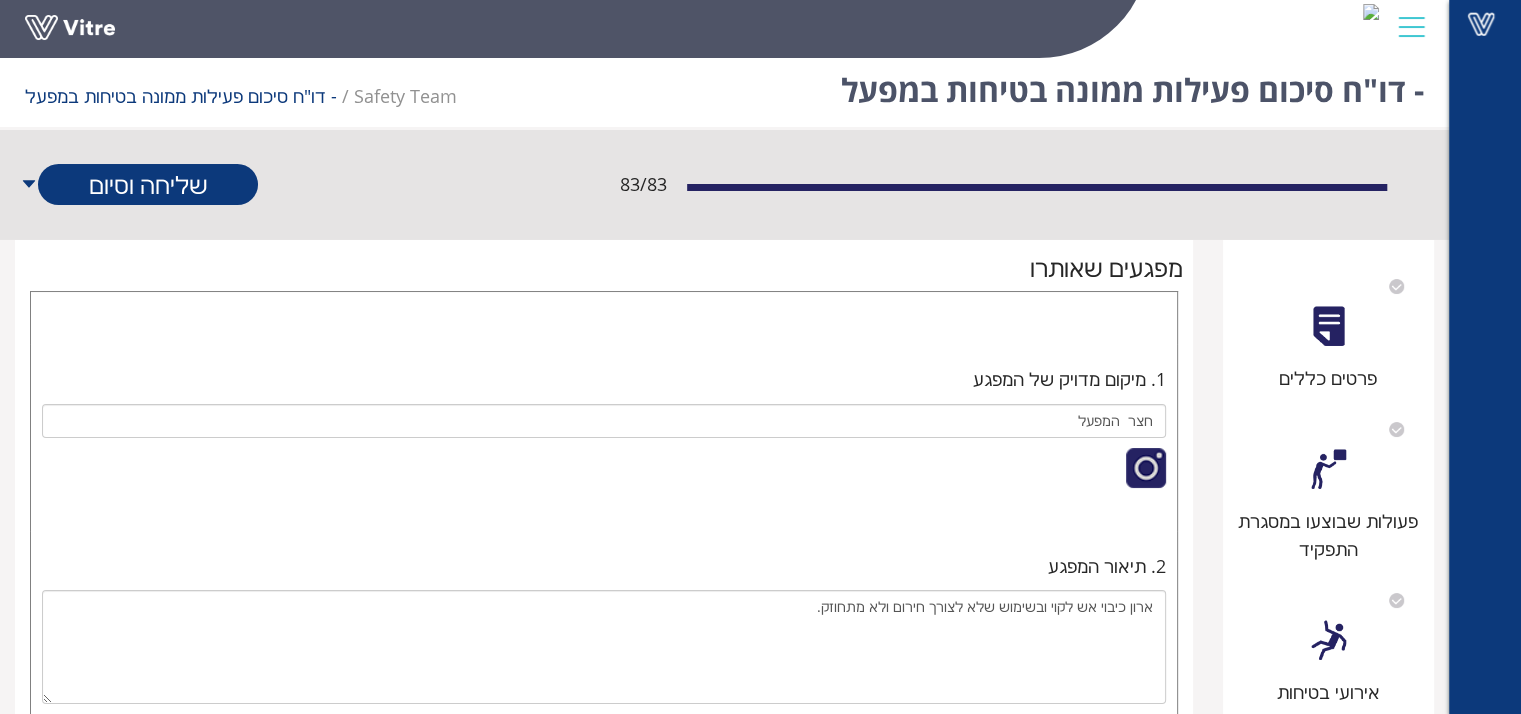 scroll, scrollTop: 0, scrollLeft: 0, axis: both 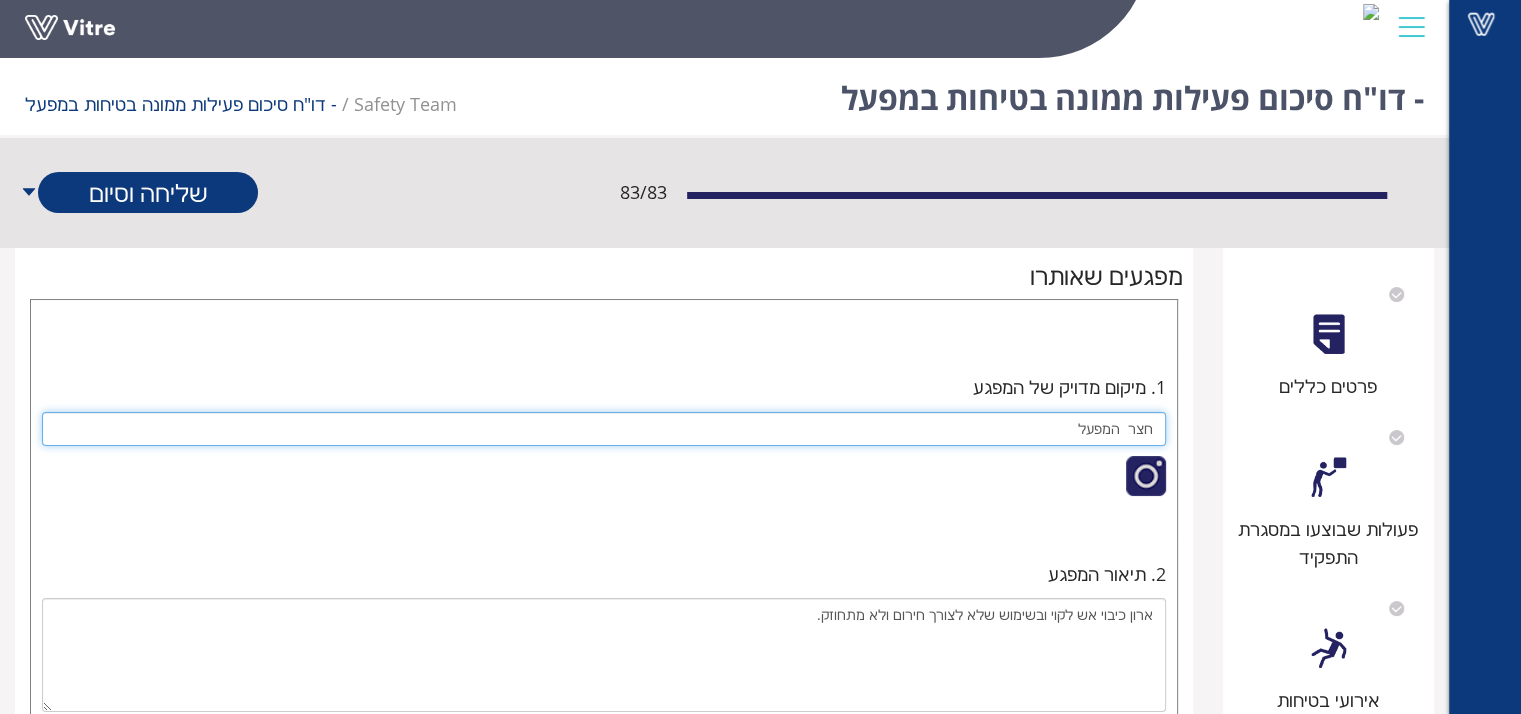 click on "חצר  המפעל" at bounding box center (604, 429) 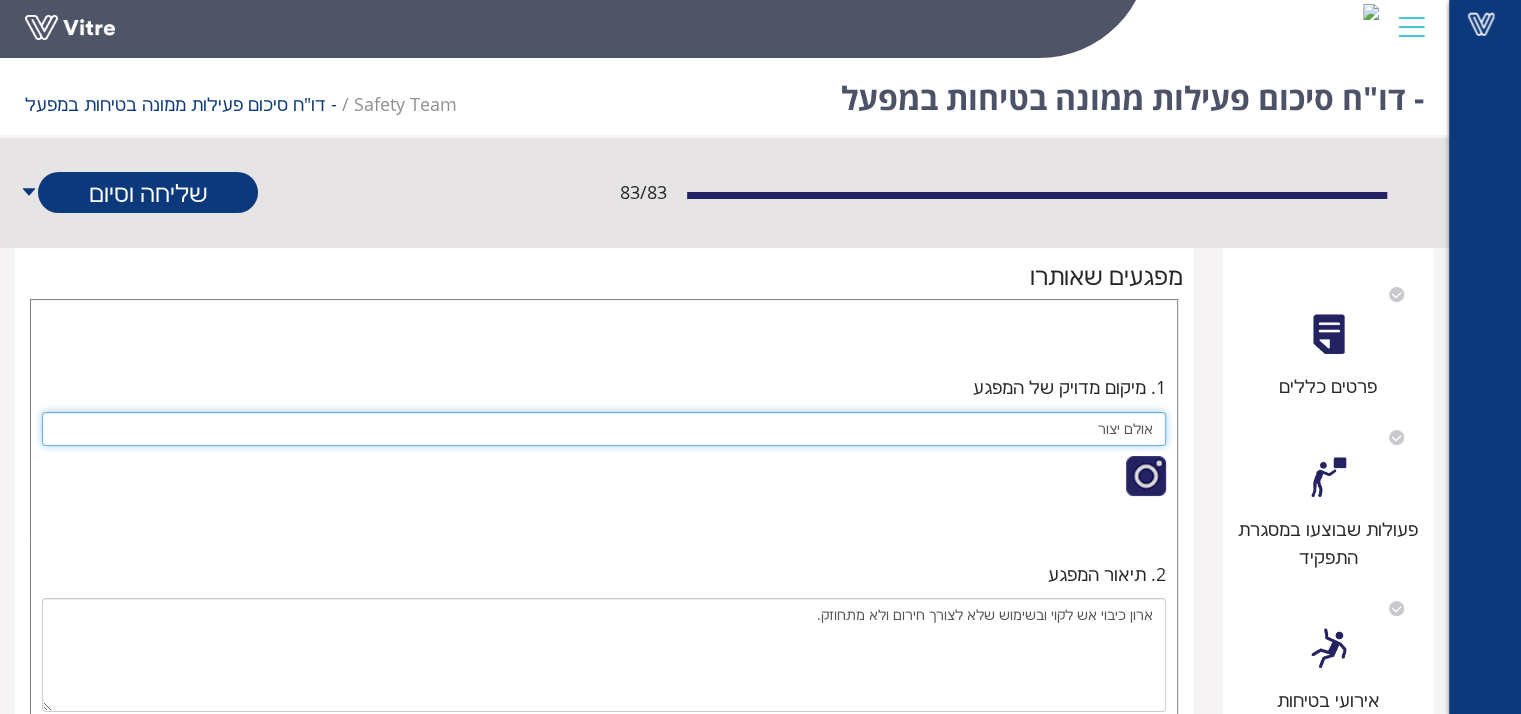 type on "אולם יצור" 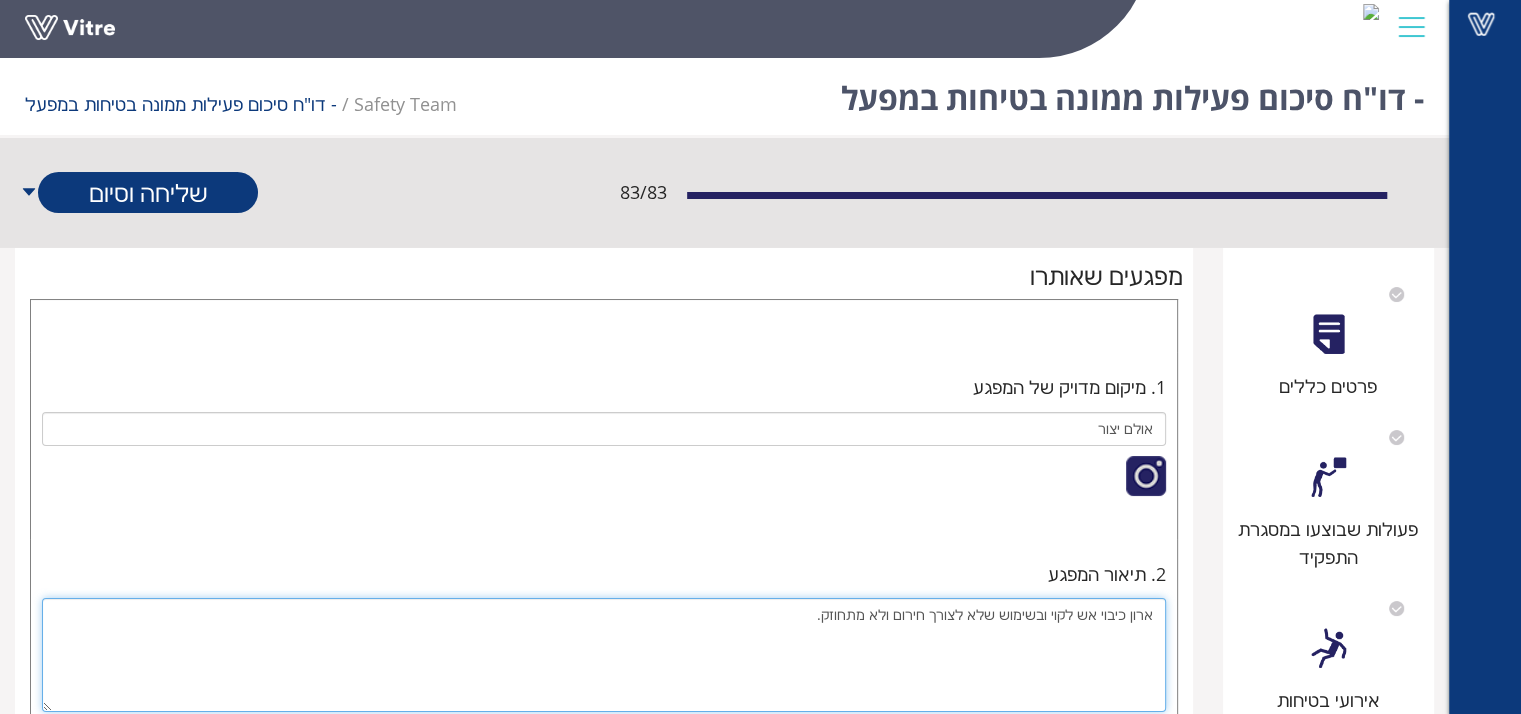 drag, startPoint x: 794, startPoint y: 629, endPoint x: 1161, endPoint y: 614, distance: 367.3064 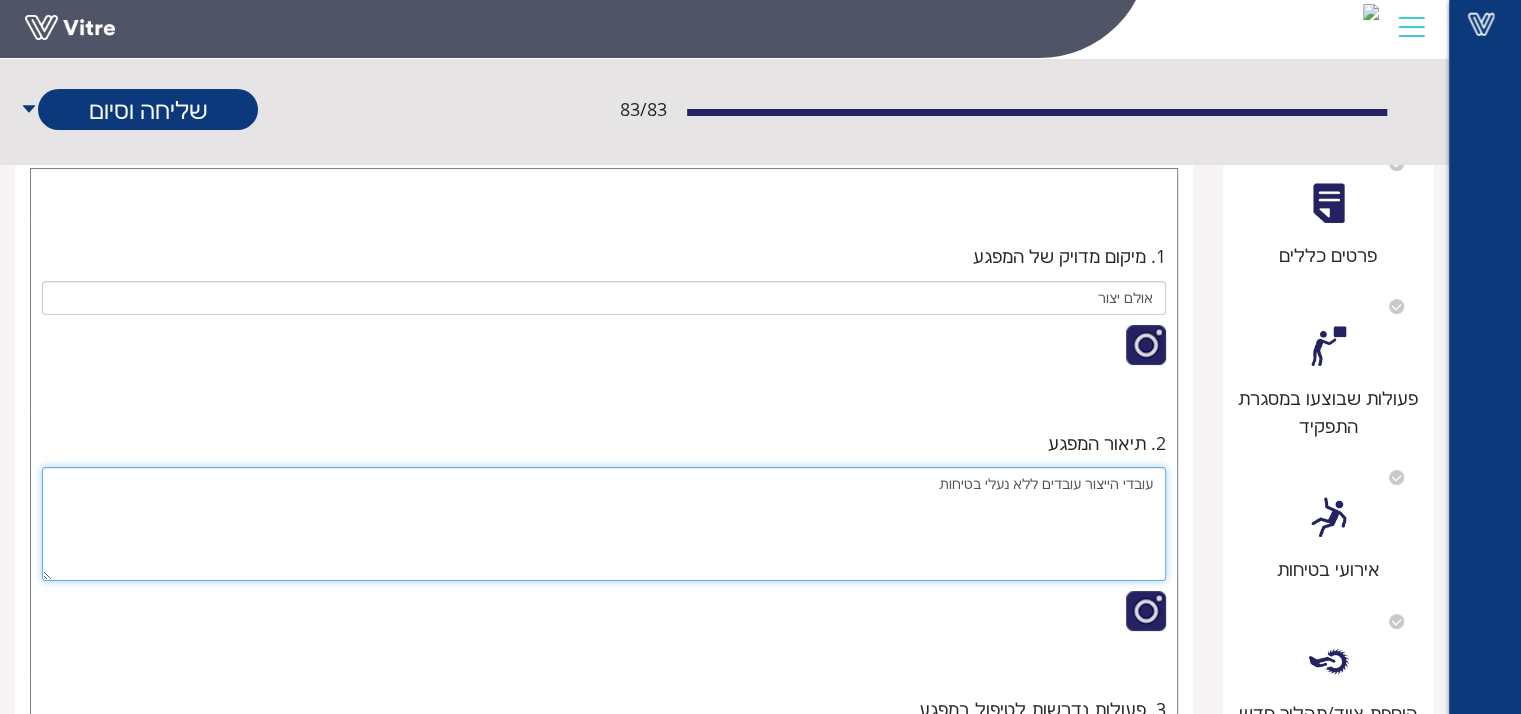 scroll, scrollTop: 300, scrollLeft: 0, axis: vertical 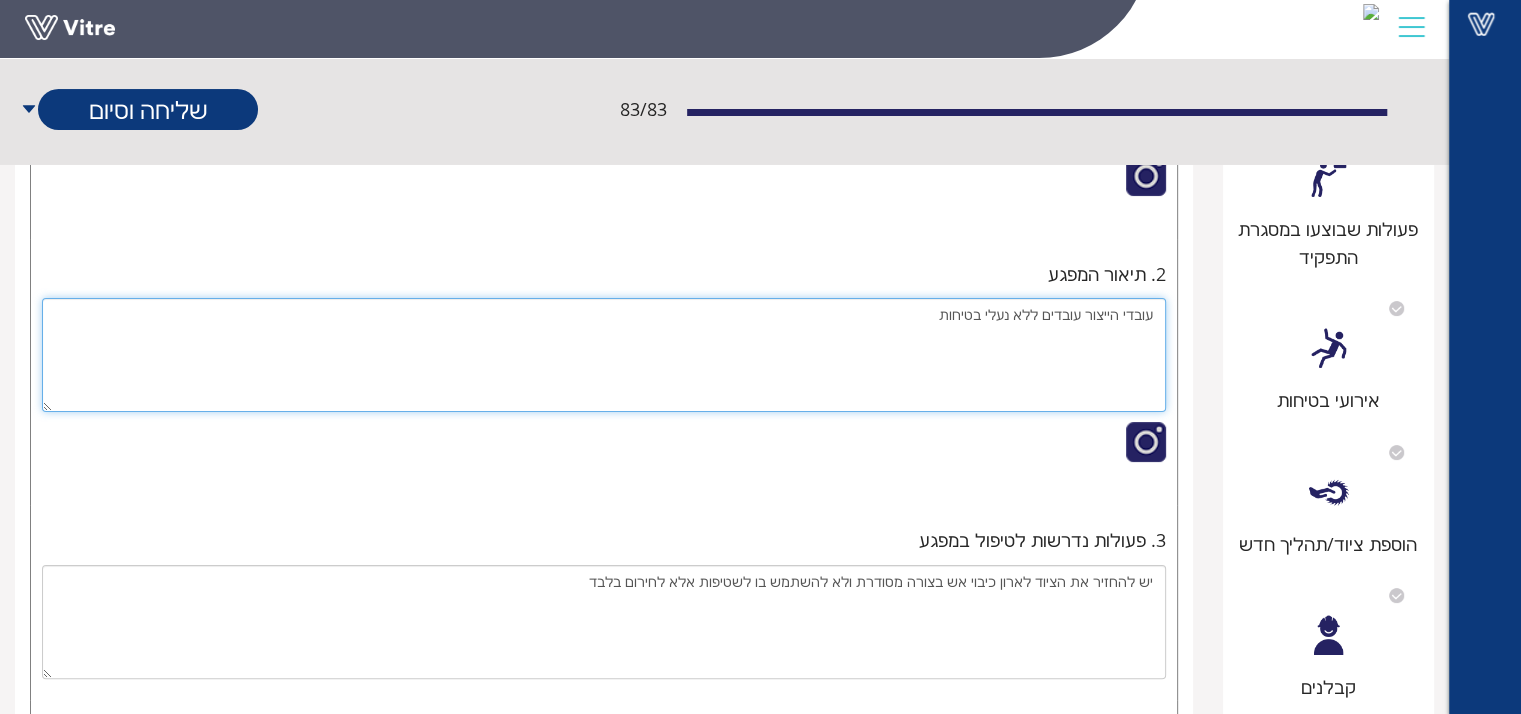 type on "עובדי הייצור עובדים ללא נעלי בטיחות" 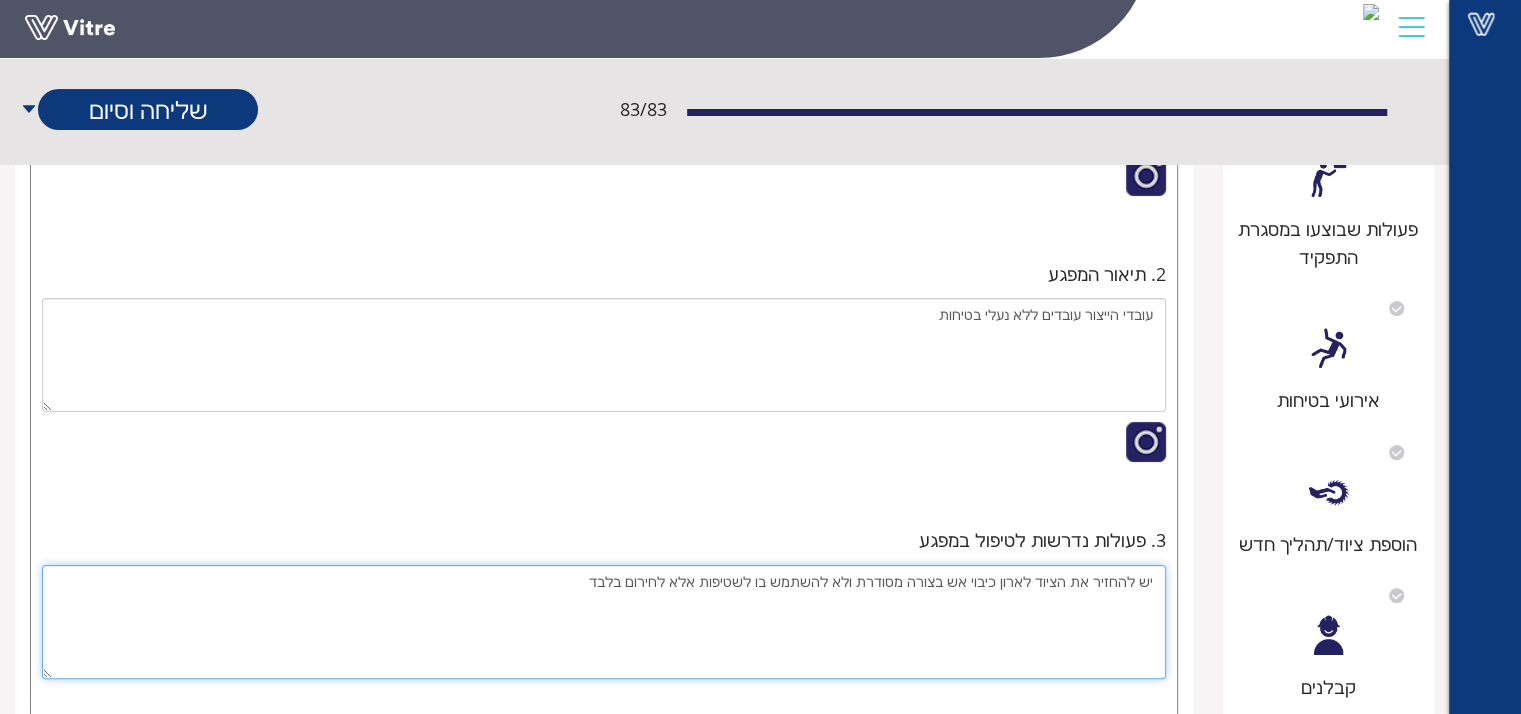 click on "יש להחזיר את הציוד לארון כיבוי אש בצורה מסודרת ולא להשתמש בו לשטיפות אלא לחירום בלבד" at bounding box center [604, 622] 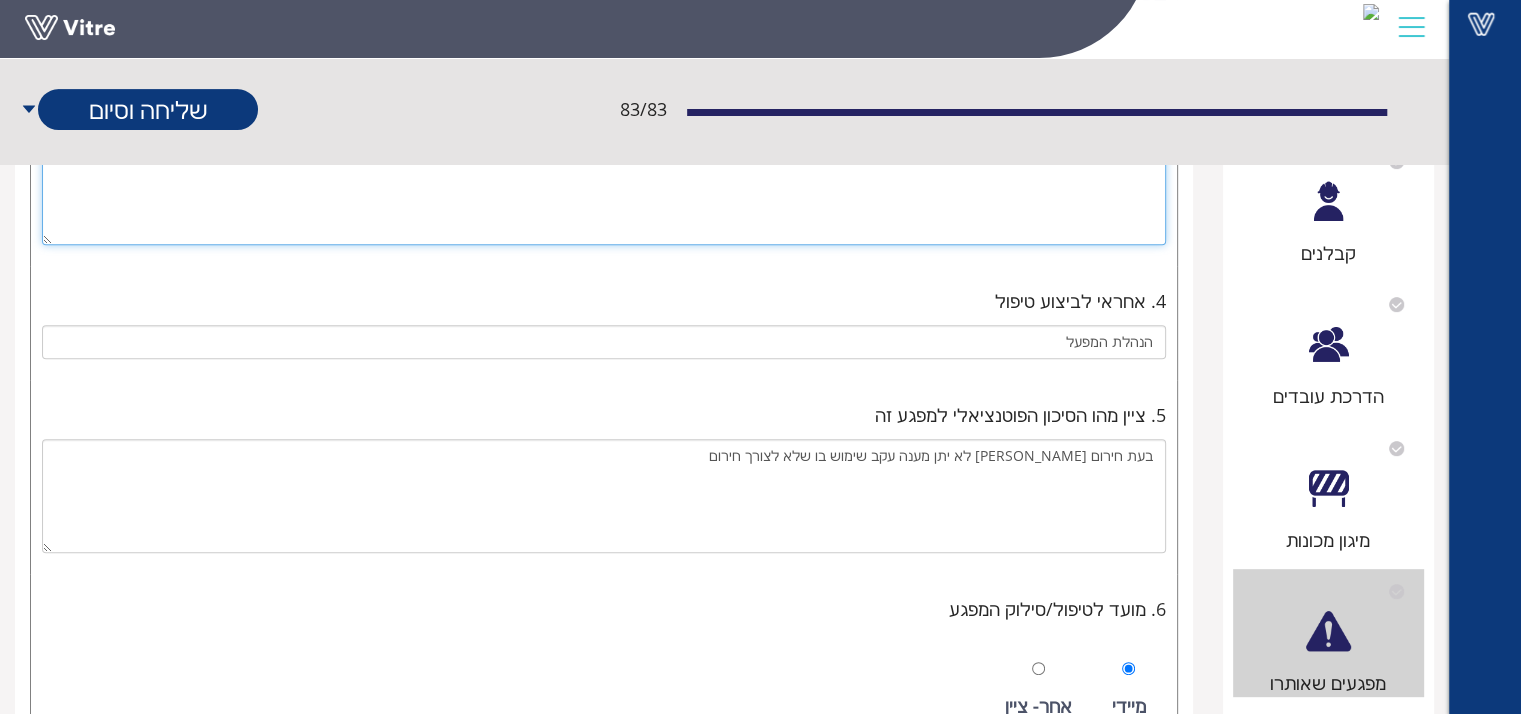 scroll, scrollTop: 700, scrollLeft: 0, axis: vertical 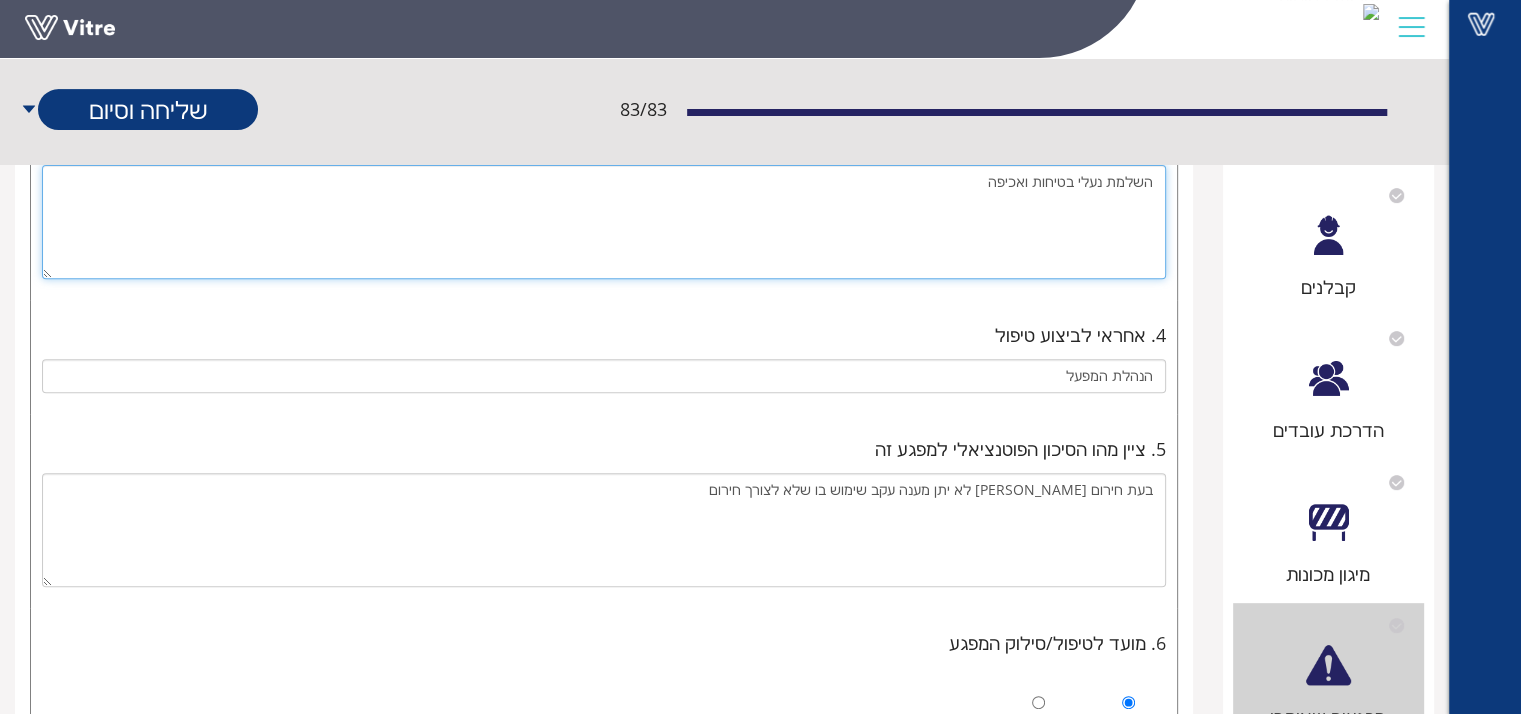 type on "השלמת נעלי בטיחות ואכיפה" 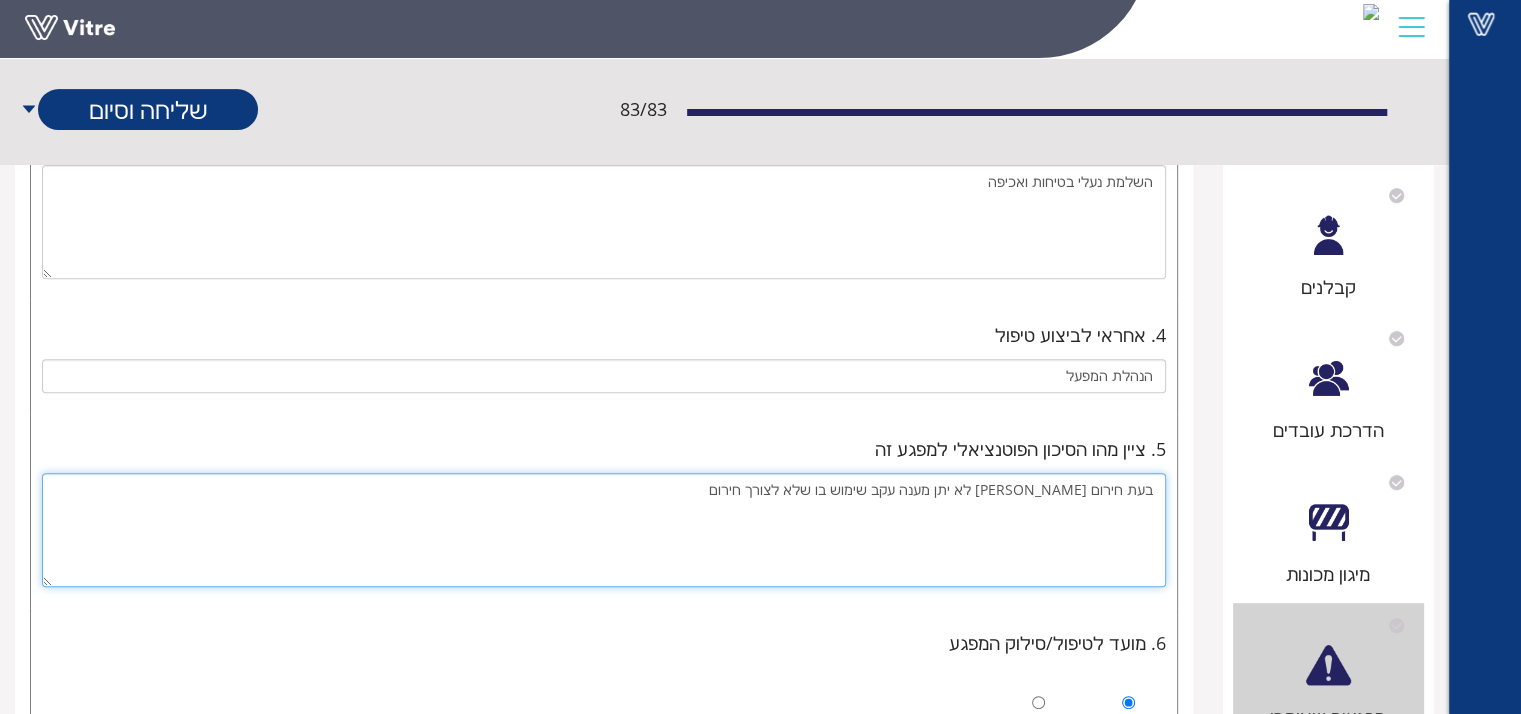 click on "בעת חירום [PERSON_NAME] לא יתן מענה עקב שימוש בו שלא לצורך חירום" at bounding box center [604, 530] 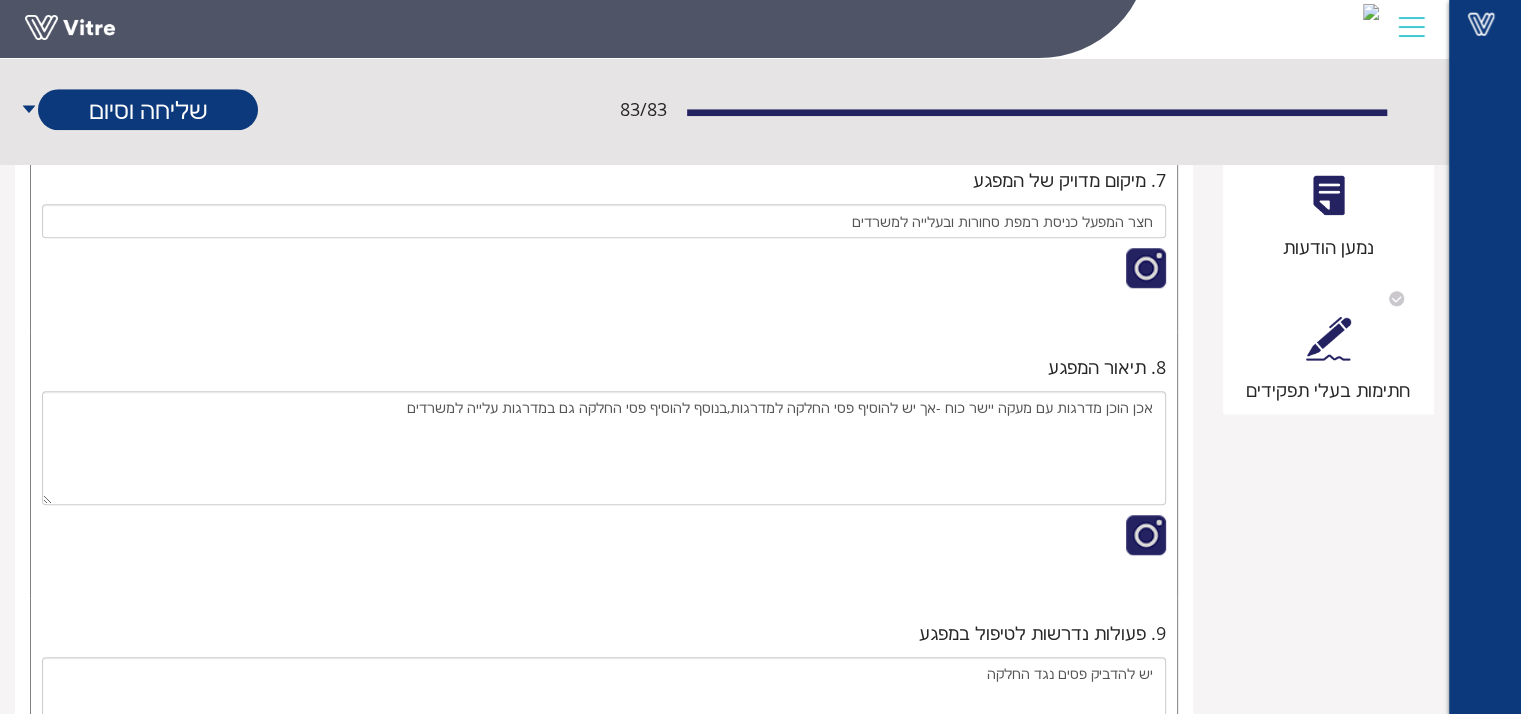scroll, scrollTop: 1500, scrollLeft: 0, axis: vertical 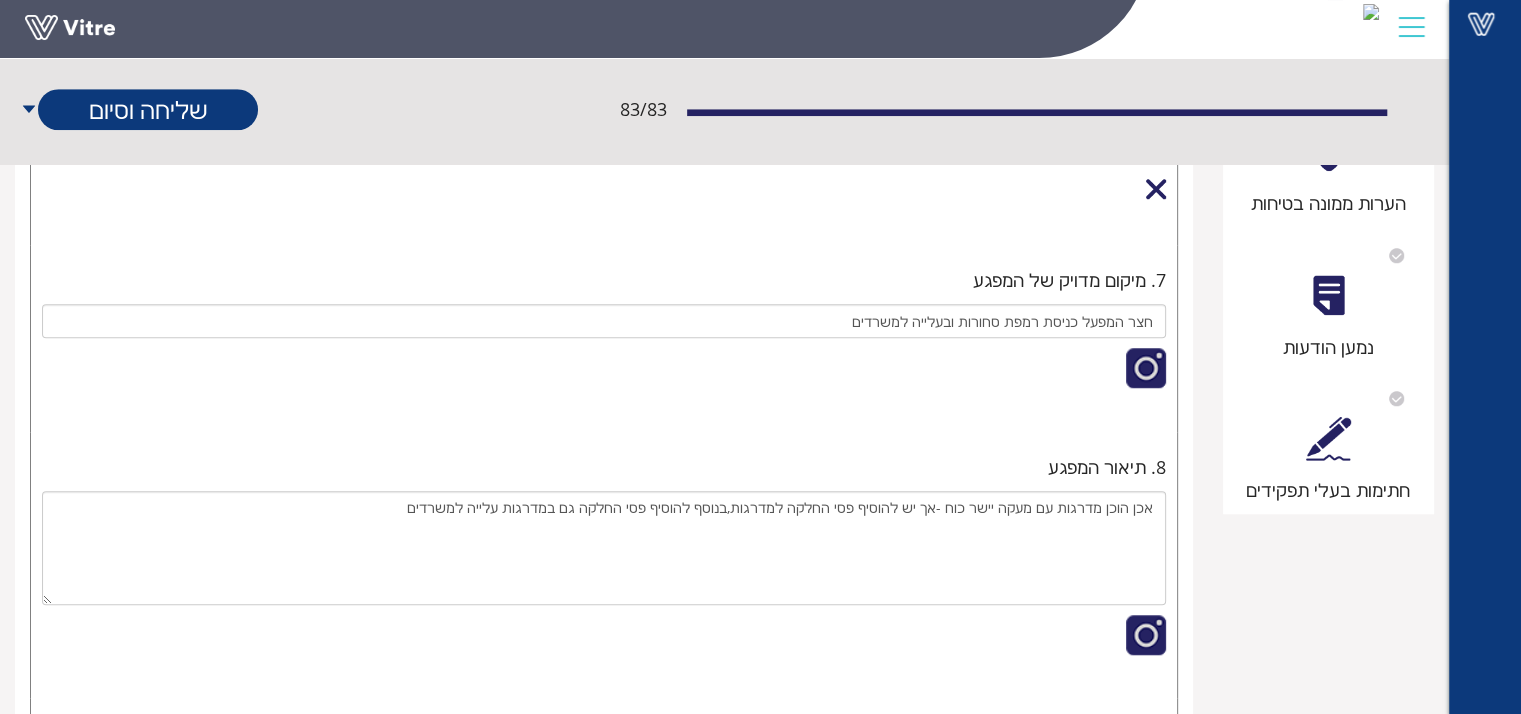type on "פגיעה בכף הרגל של העובד ואי קיום נוהלי הבטיחות" 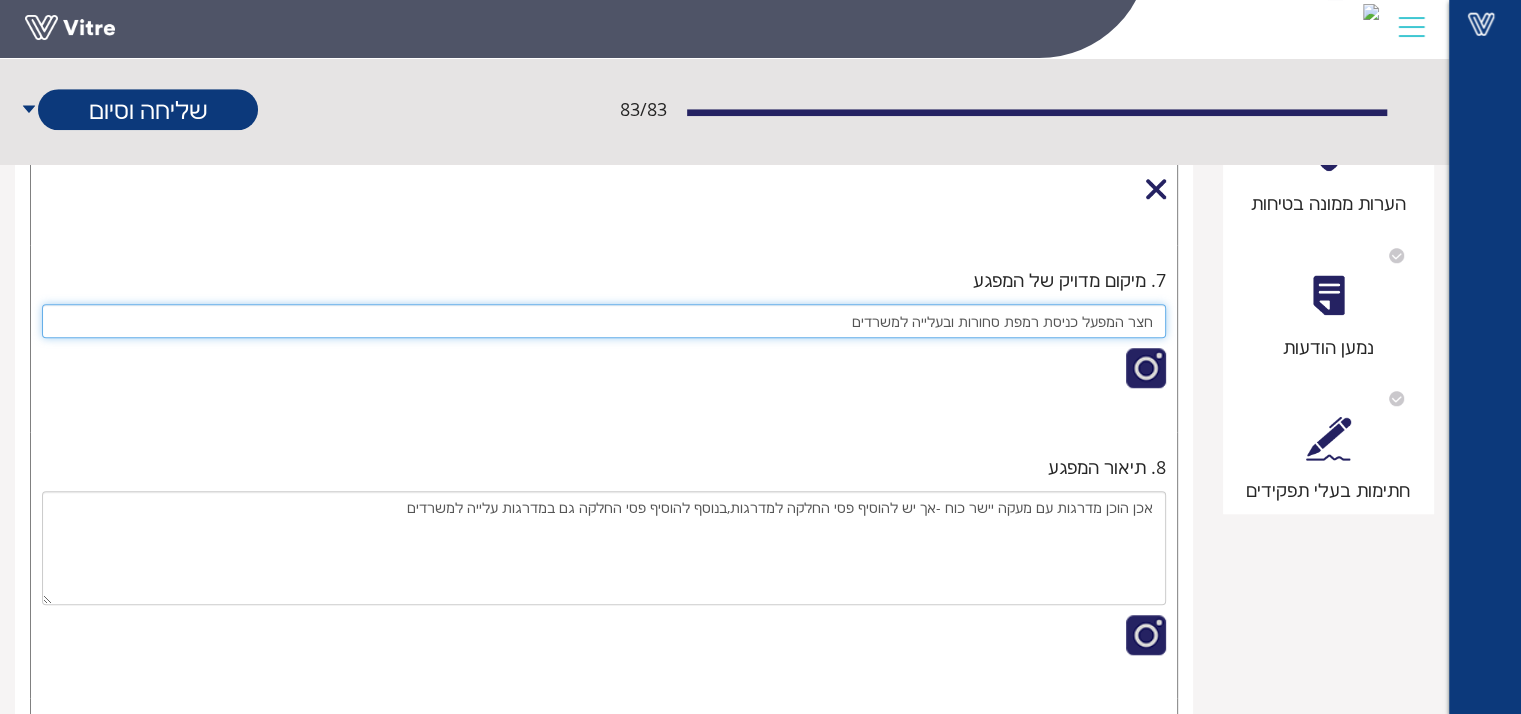 drag, startPoint x: 861, startPoint y: 317, endPoint x: 1180, endPoint y: 311, distance: 319.05643 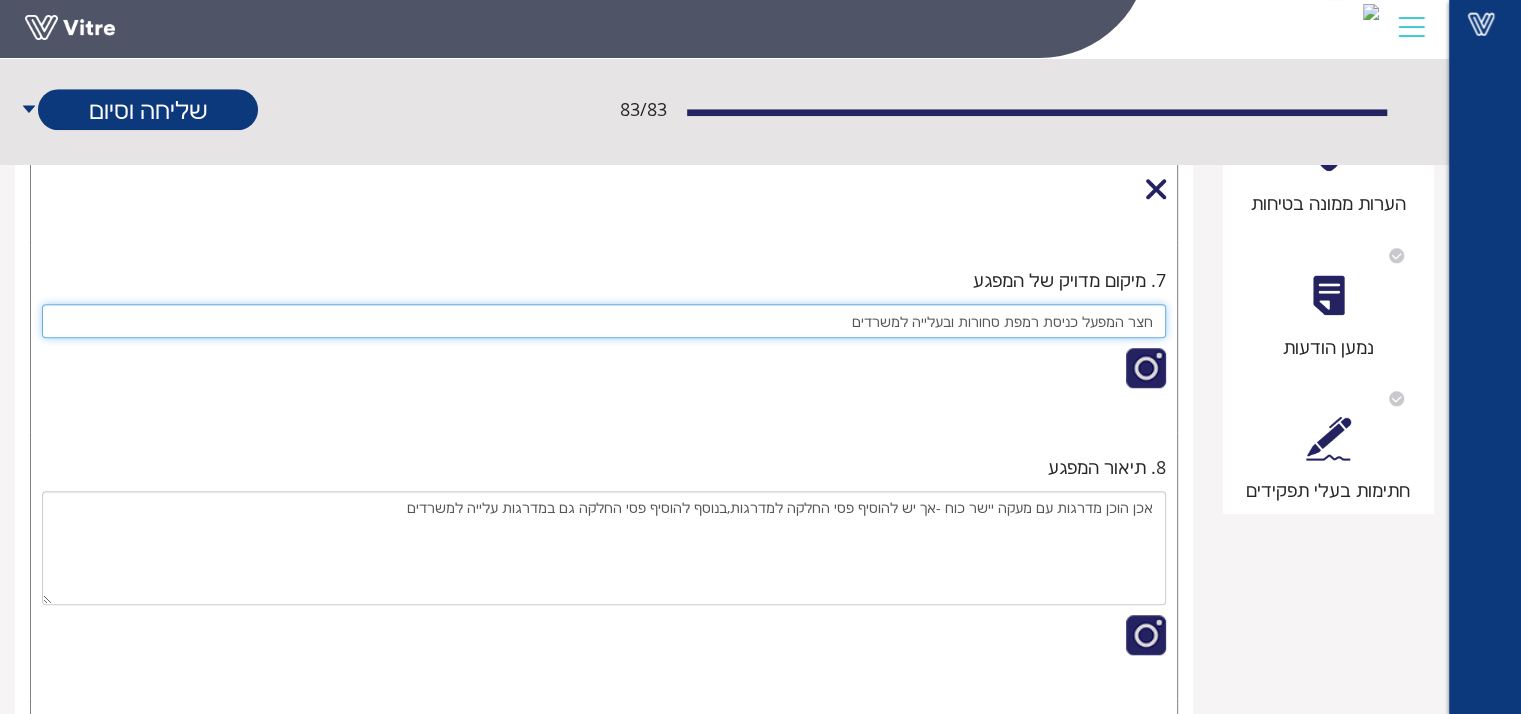 click on "מפגעים שאותרו 1. מיקום מדויק של המפגע אולם יצור 2. תיאור המפגע עובדי הייצור עובדים ללא נעלי בטיחות 3. פעולות נדרשות לטיפול במפגע השלמת נעלי בטיחות ואכיפה 4. אחראי לביצוע טיפול הנהלת המפעל 5. ציין מהו הסיכון הפוטנציאלי למפגע זה פגיעה בכף הרגל של העובד ואי קיום נוהלי הבטיחות
6. מועד לטיפול/סילוק המפגע מיידי אחר- ציין  7. מיקום מדויק של המפגע חצר המפעל כניסת רמפת סחורות ובעלייה למשרדים 8. תיאור המפגע אכן הוכן מדרגות עם מעקה יישר כוח -אך יש להוסיף פסי החלקה למדרגות,בנוסף להוסיף פסי החלקה גם במדרגות עלייה למשרדים
9. פעולות נדרשות לטיפול במפגע יש להדביק פסים נגד החלקה" at bounding box center (604, 1589) 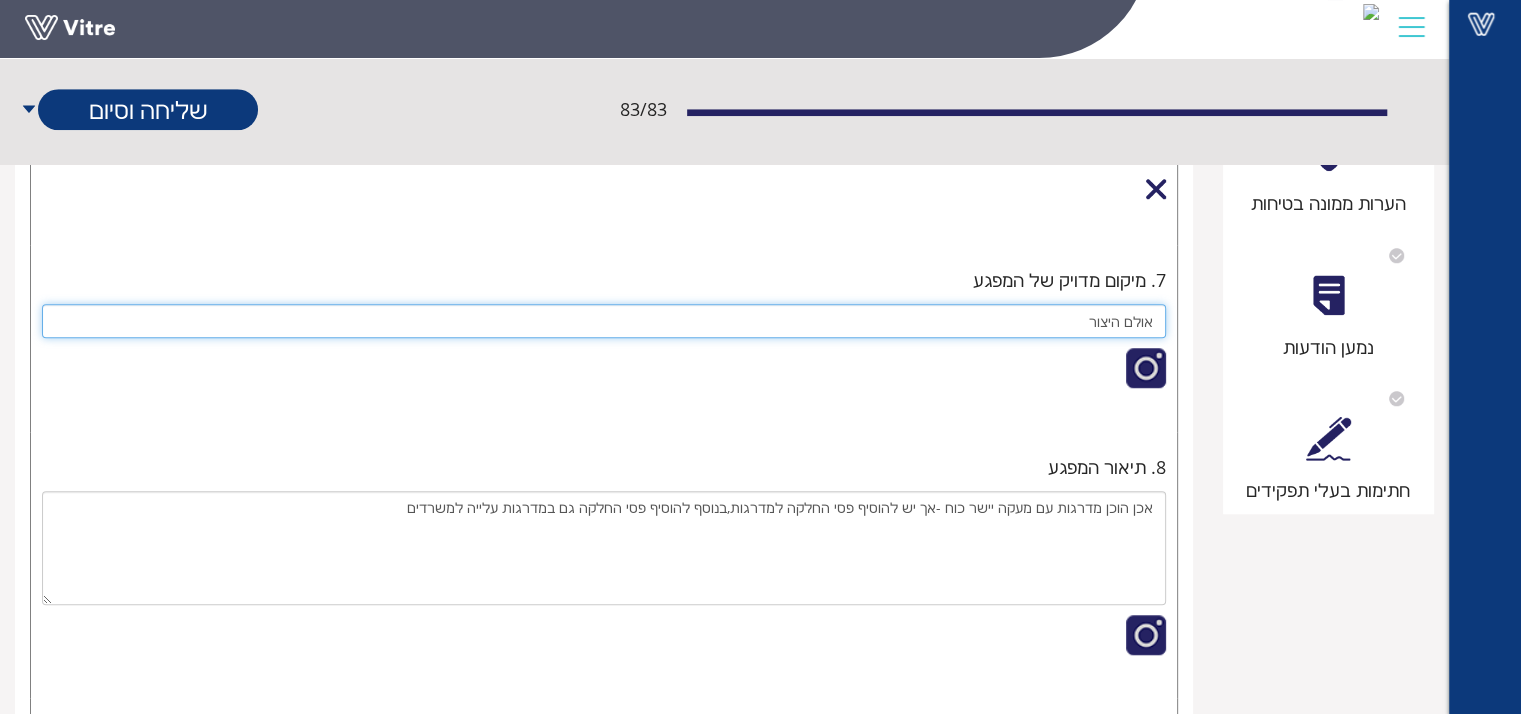type on "אולם היצור" 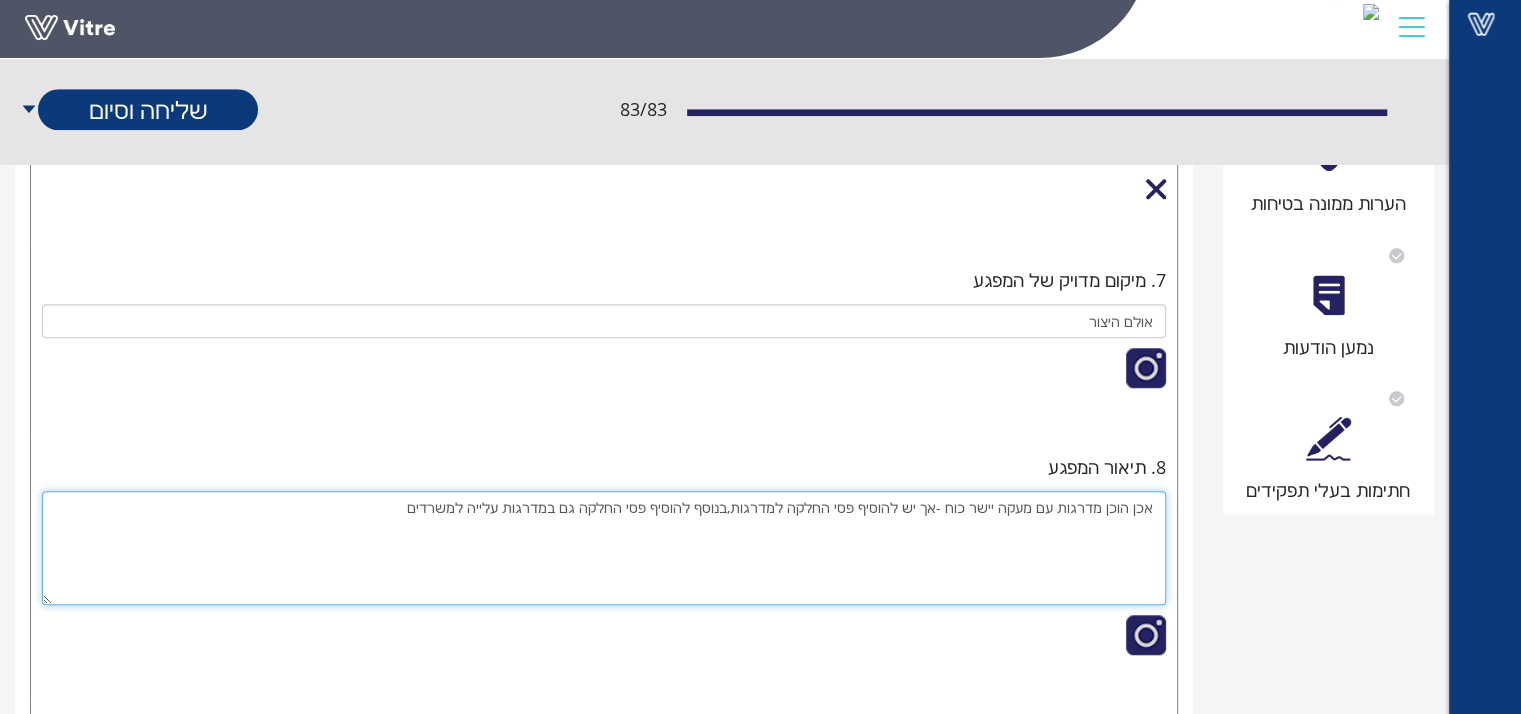 click on "אכן הוכן מדרגות עם מעקה יישר כוח -אך יש להוסיף פסי החלקה למדרגות,בנוסף להוסיף פסי החלקה גם במדרגות עלייה למשרדים" at bounding box center (604, 548) 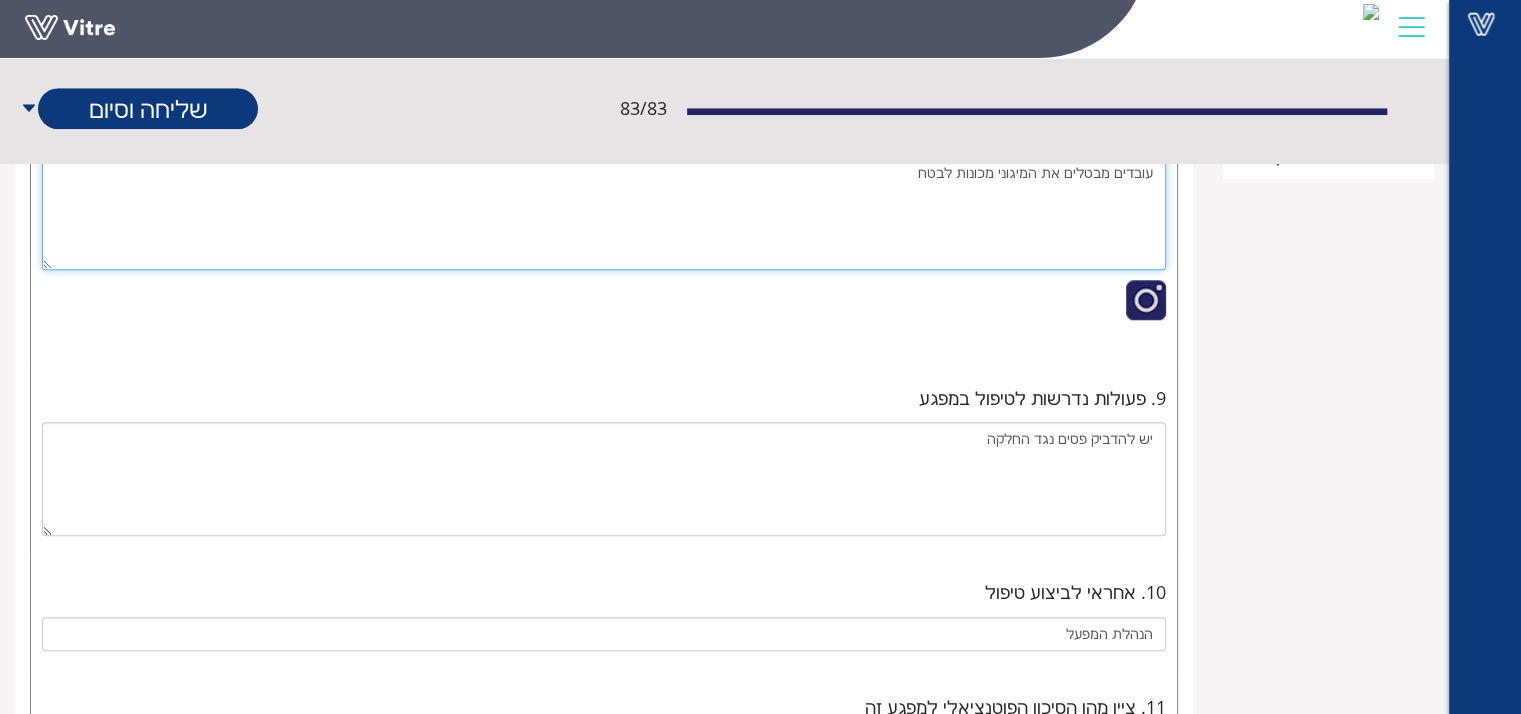 scroll, scrollTop: 1800, scrollLeft: 0, axis: vertical 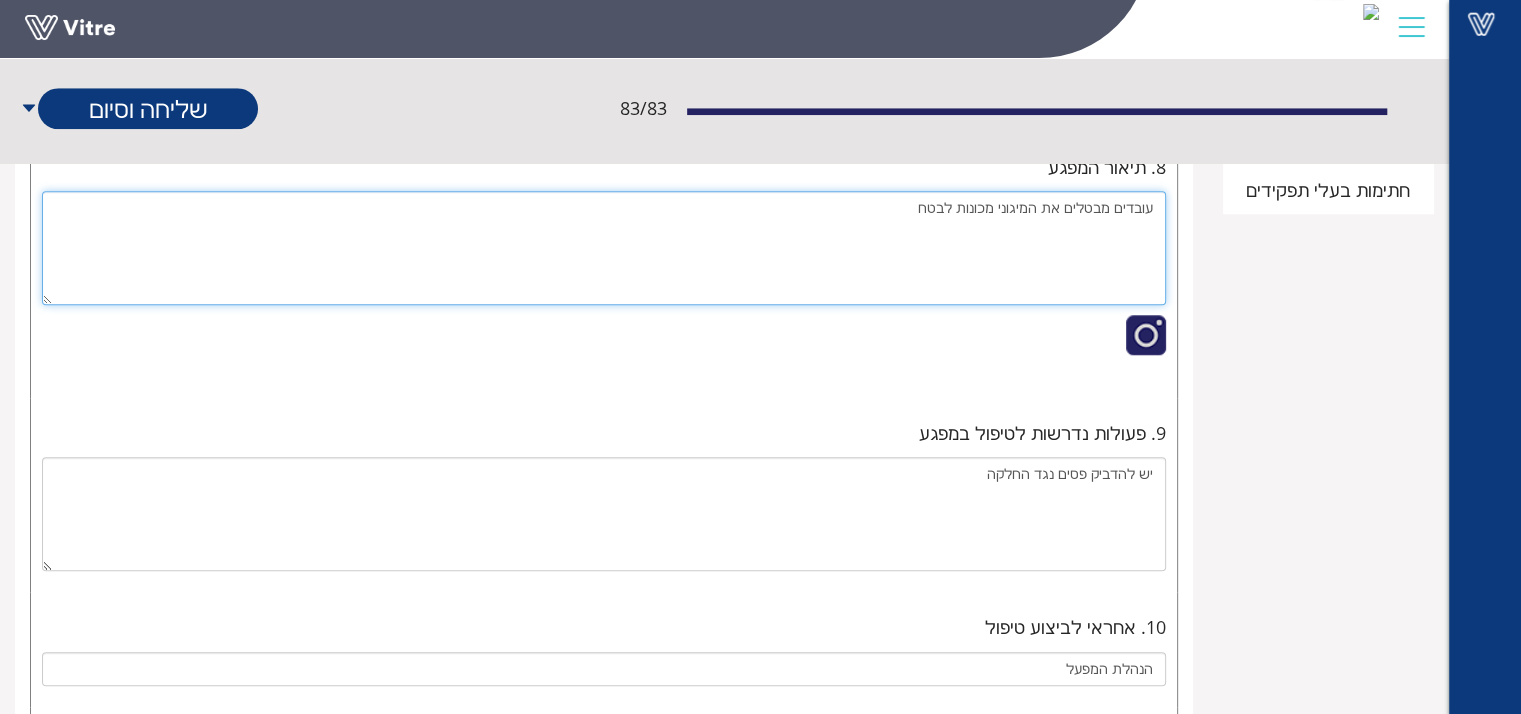 type on "עובדים מבטלים את המיגוני מכונות לבטח" 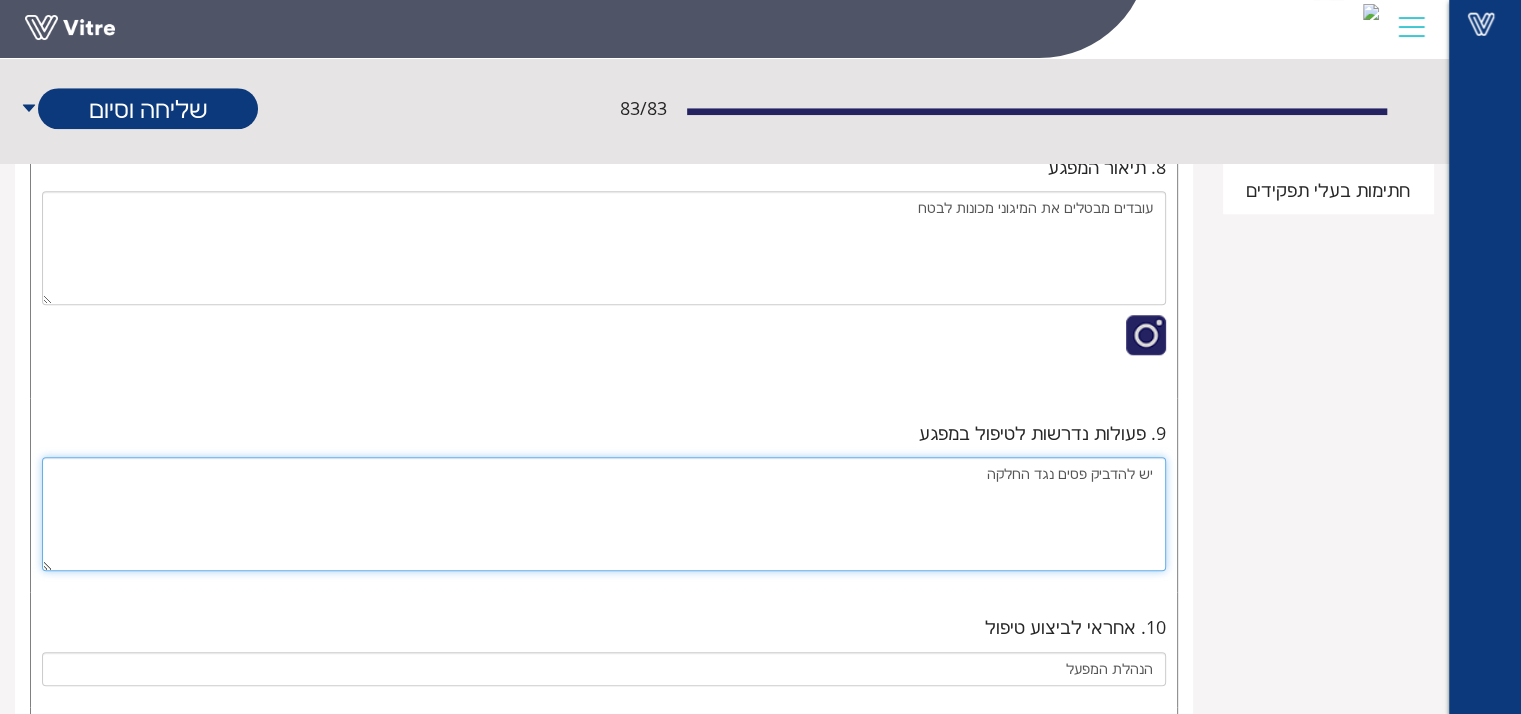 click on "יש להדביק פסים נגד החלקה" at bounding box center (604, 514) 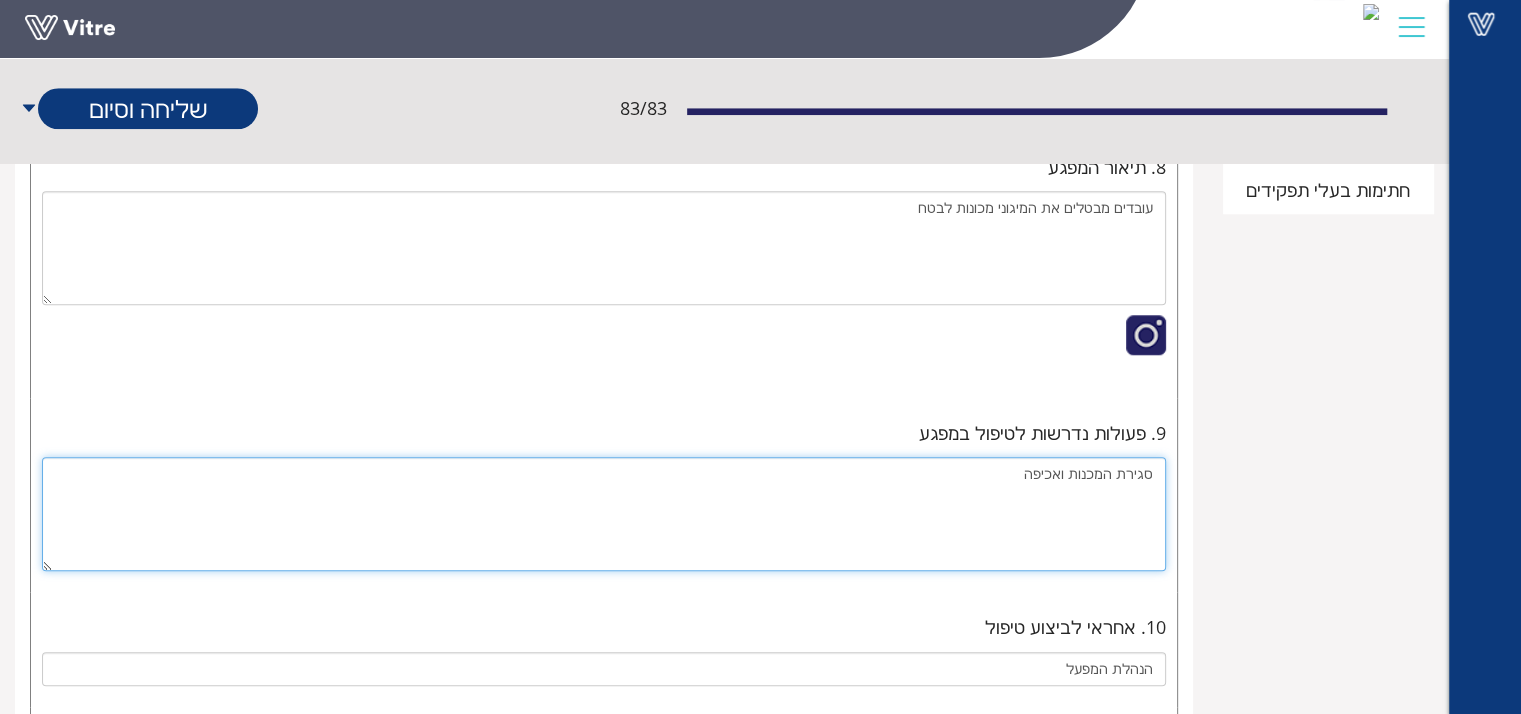 click on "סגירת המכנות ואכיפה" at bounding box center (604, 514) 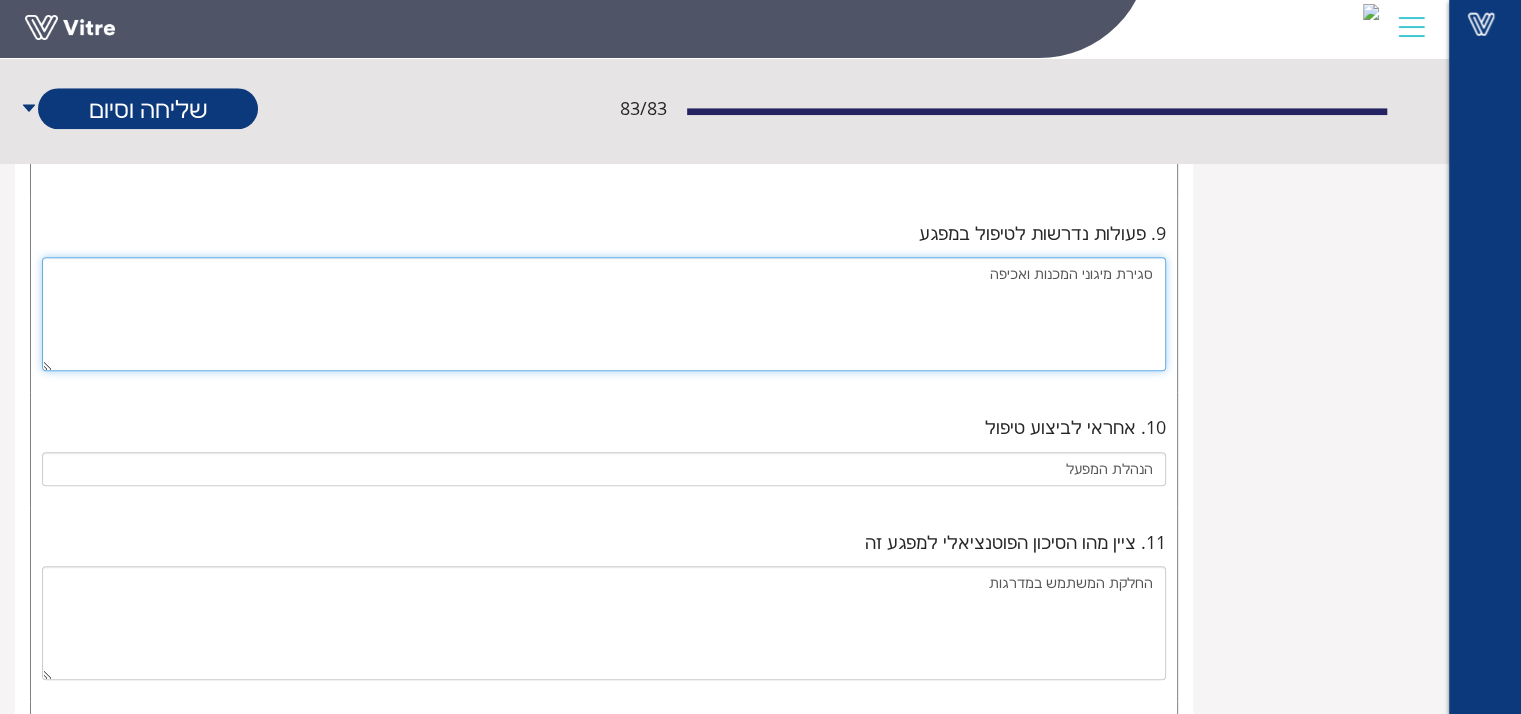 scroll, scrollTop: 2100, scrollLeft: 0, axis: vertical 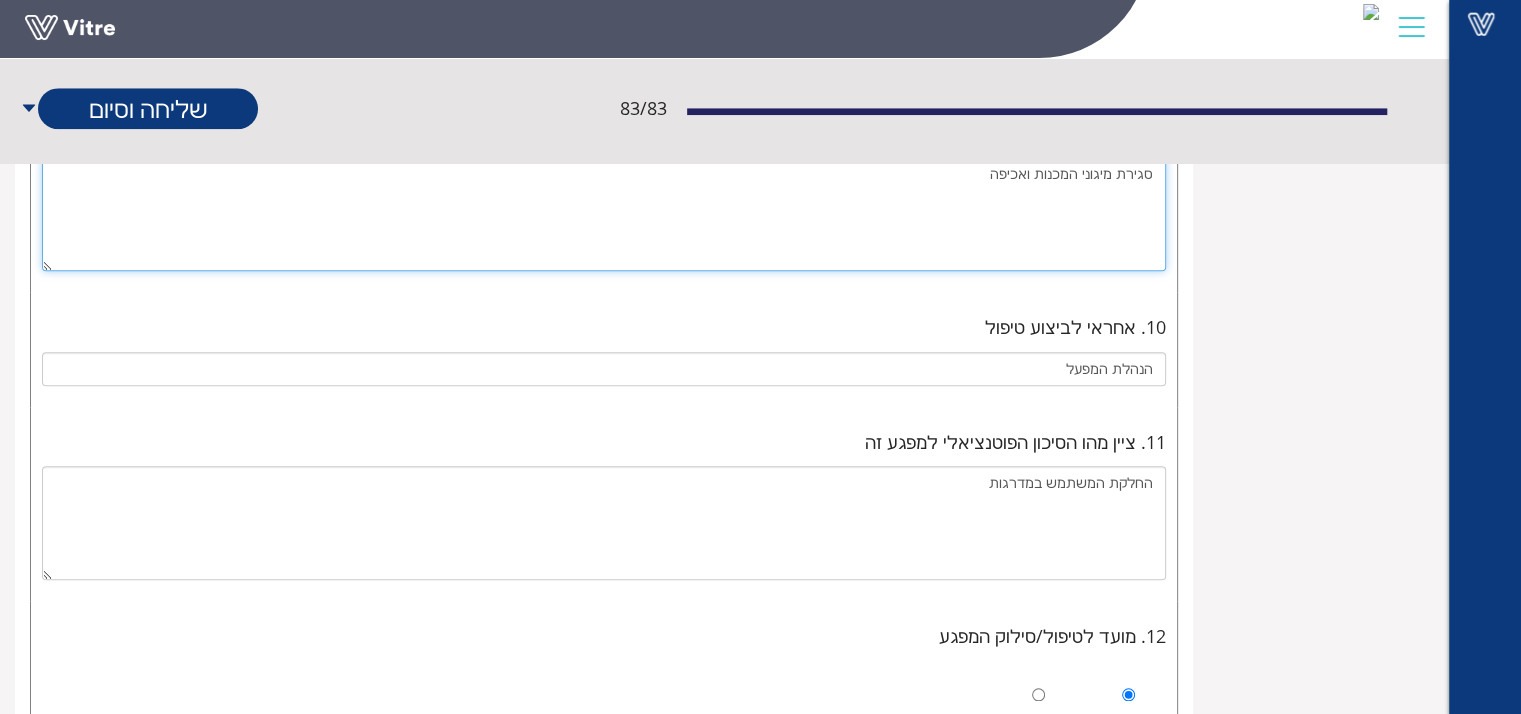 type on "סגירת מיגוני המכנות ואכיפה" 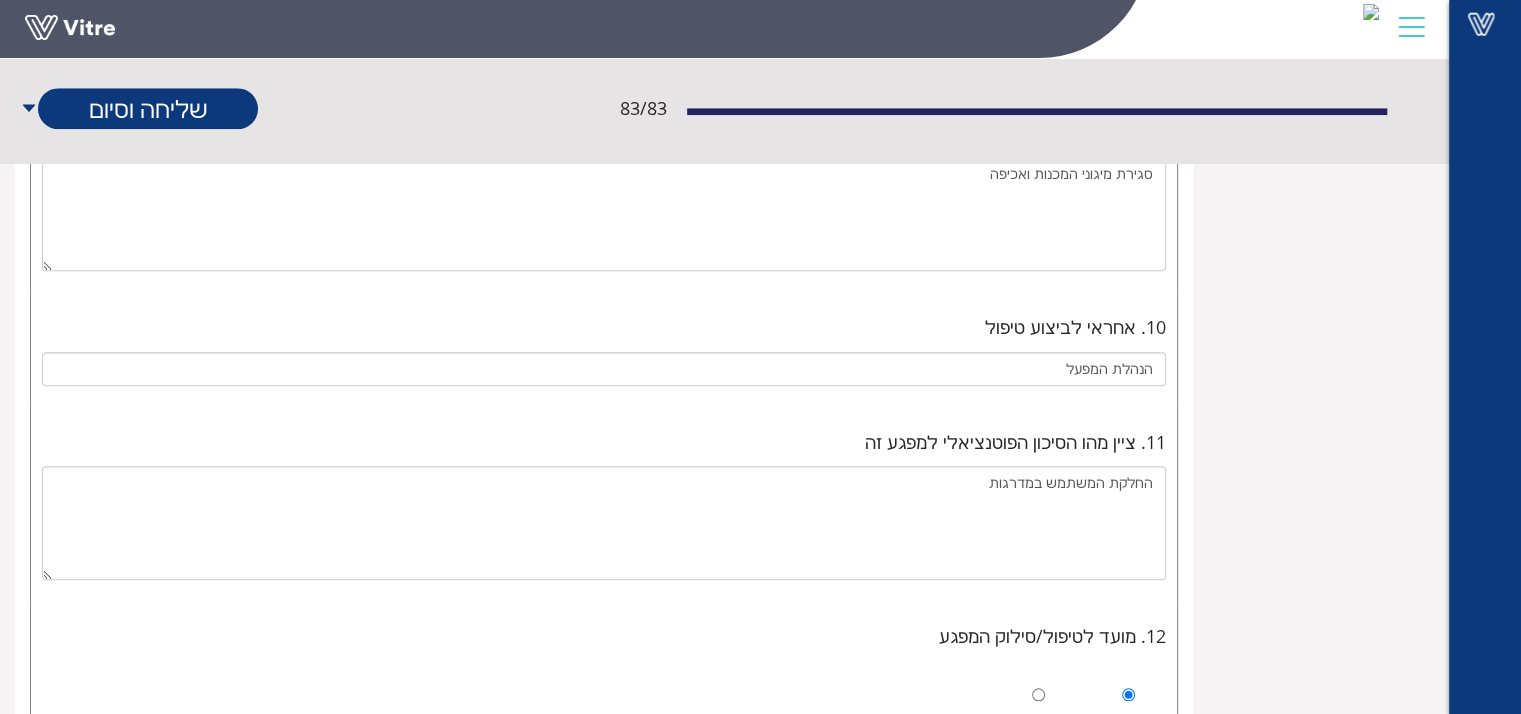 drag, startPoint x: 1063, startPoint y: 584, endPoint x: 1052, endPoint y: 572, distance: 16.27882 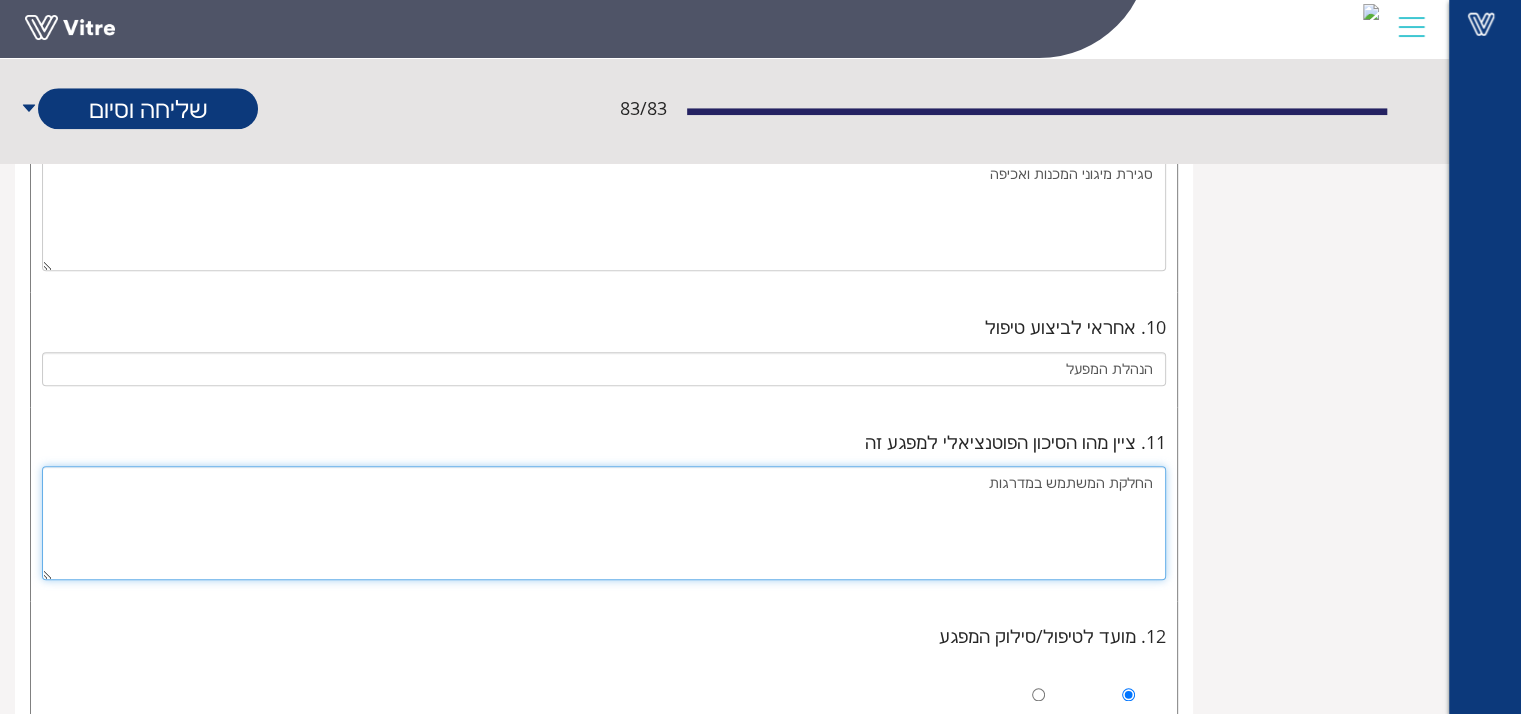 drag, startPoint x: 966, startPoint y: 491, endPoint x: 1164, endPoint y: 477, distance: 198.49434 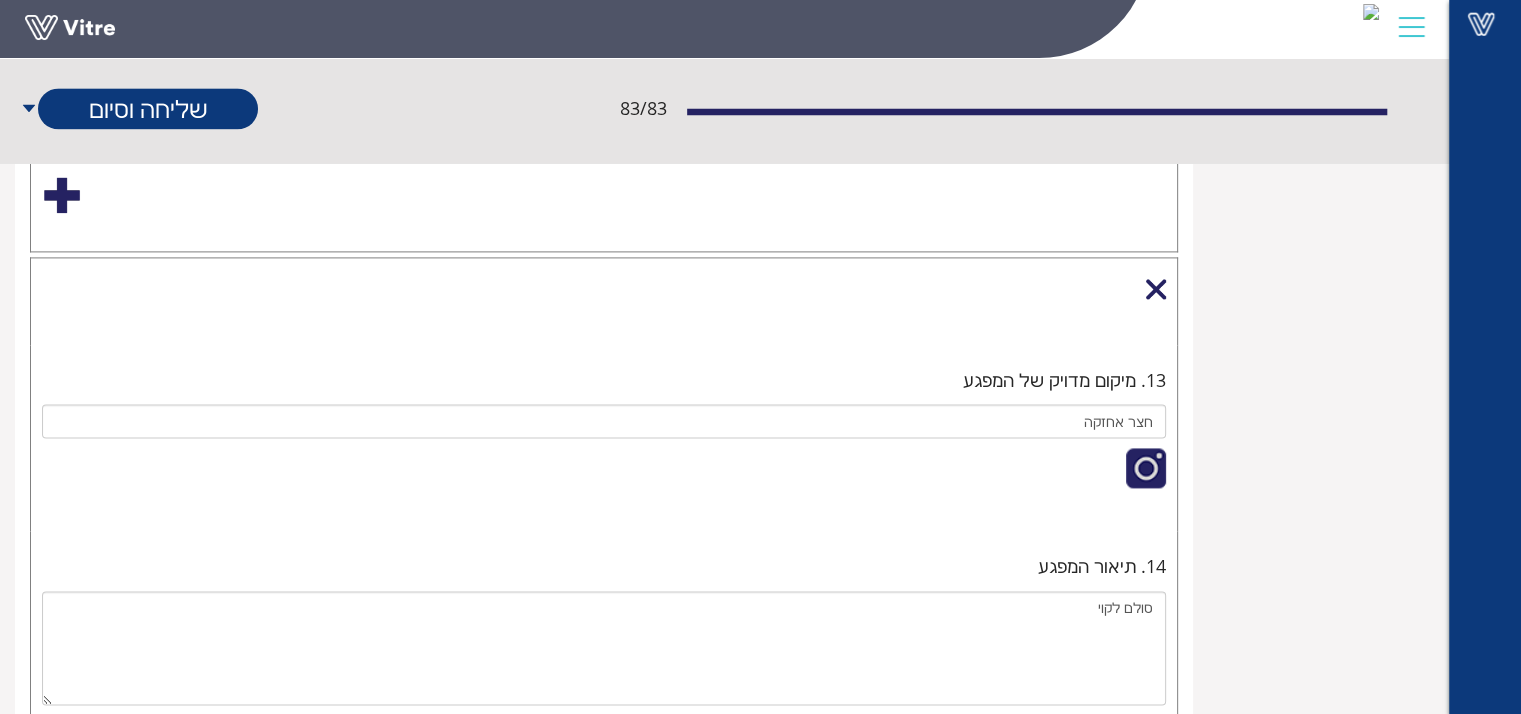 scroll, scrollTop: 3000, scrollLeft: 0, axis: vertical 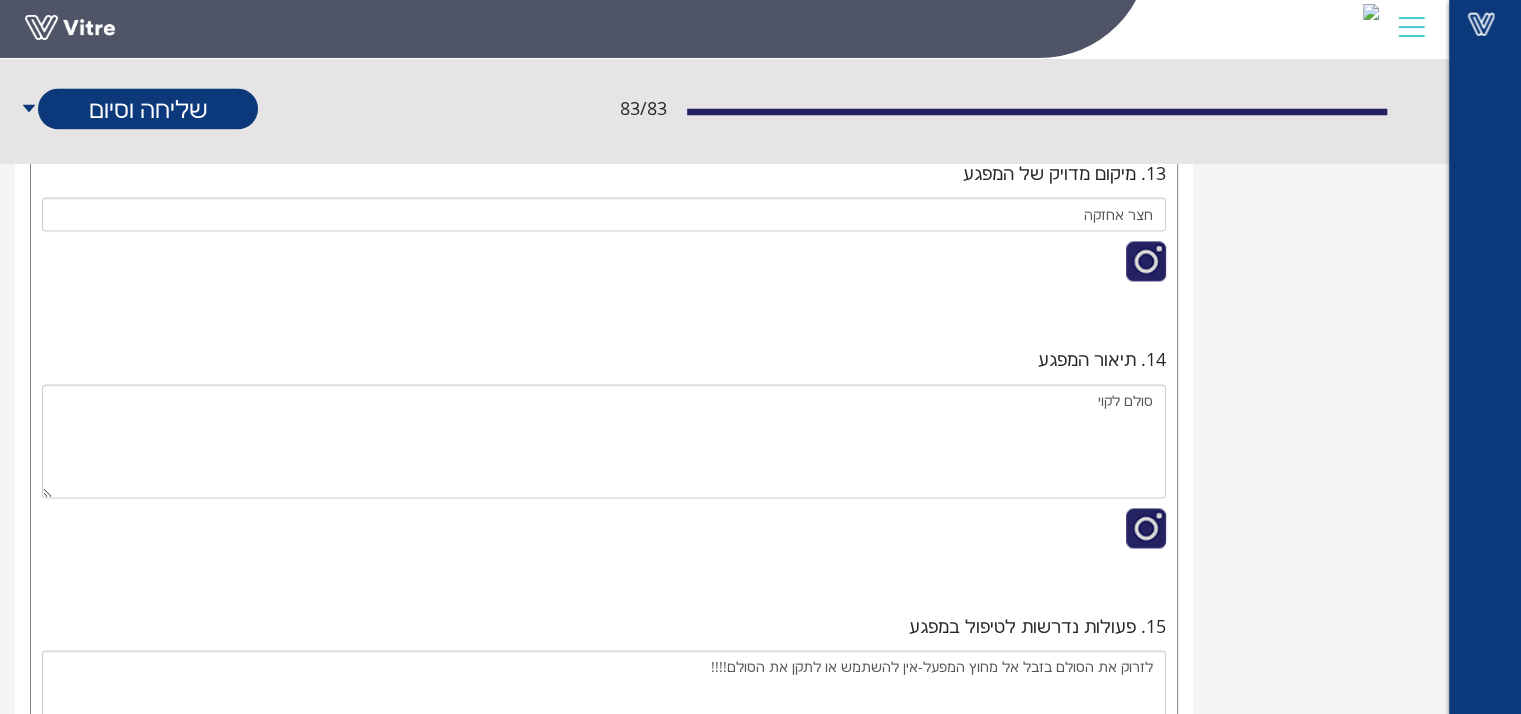 type on "הלכדות ופציעת העובד" 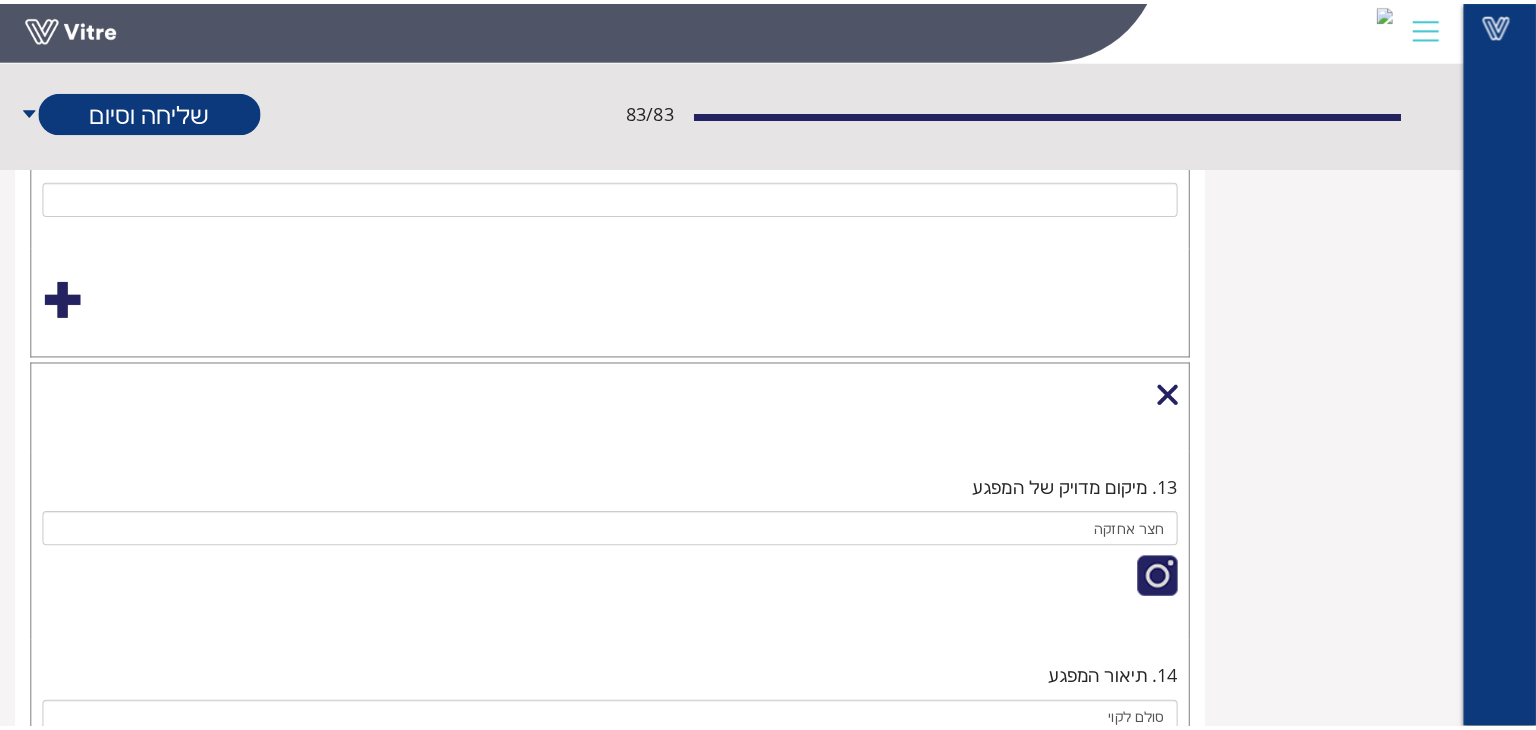 scroll, scrollTop: 2600, scrollLeft: 0, axis: vertical 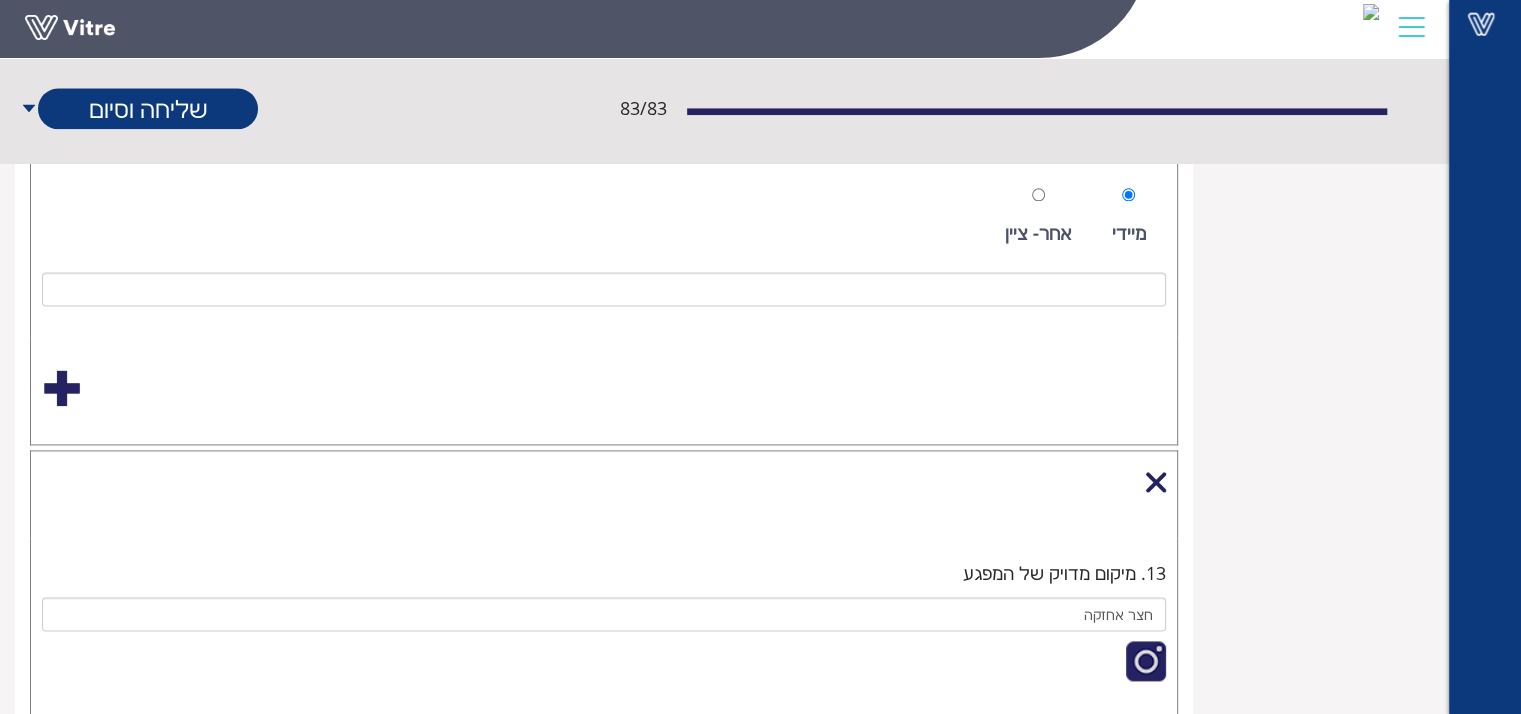 click at bounding box center [1156, 482] 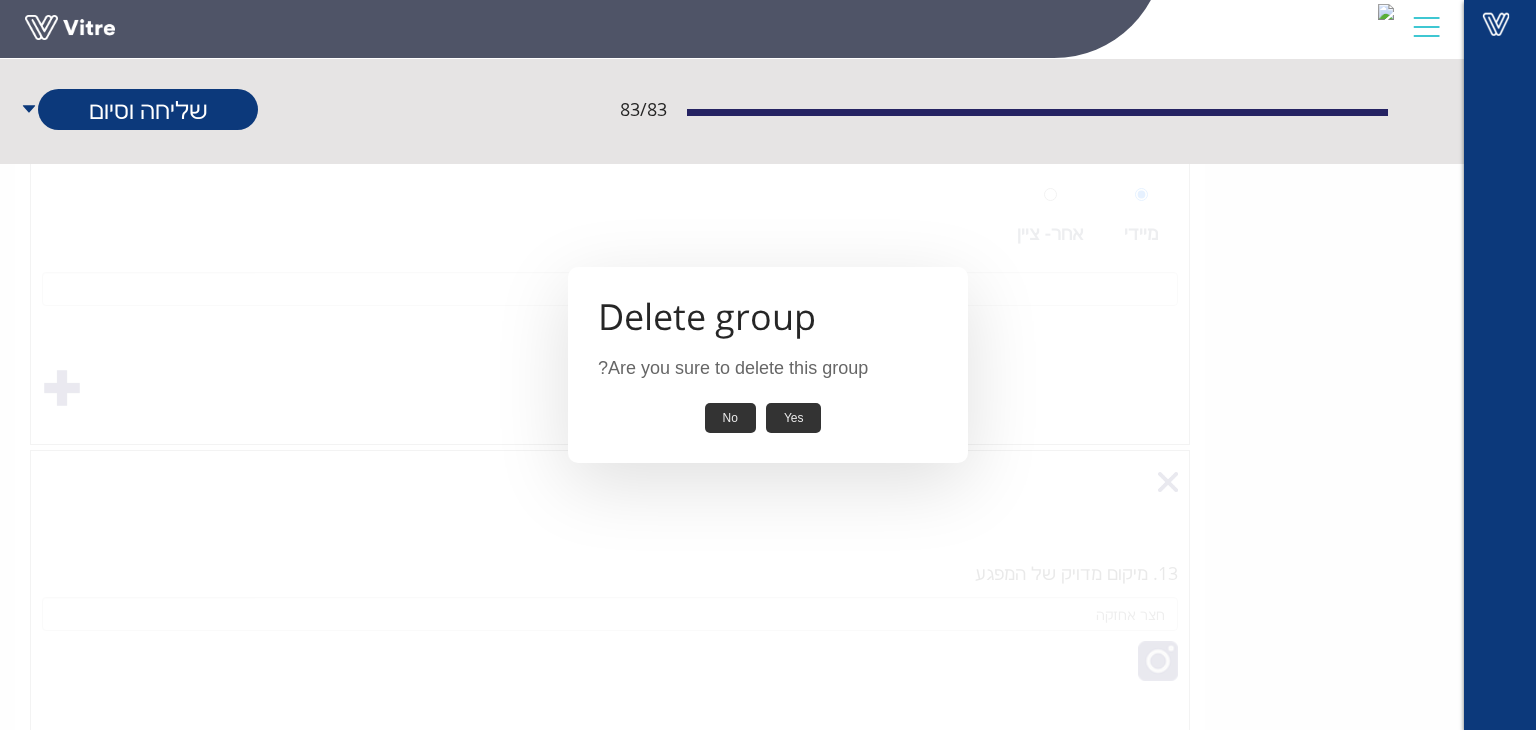 click on "Yes" at bounding box center (794, 418) 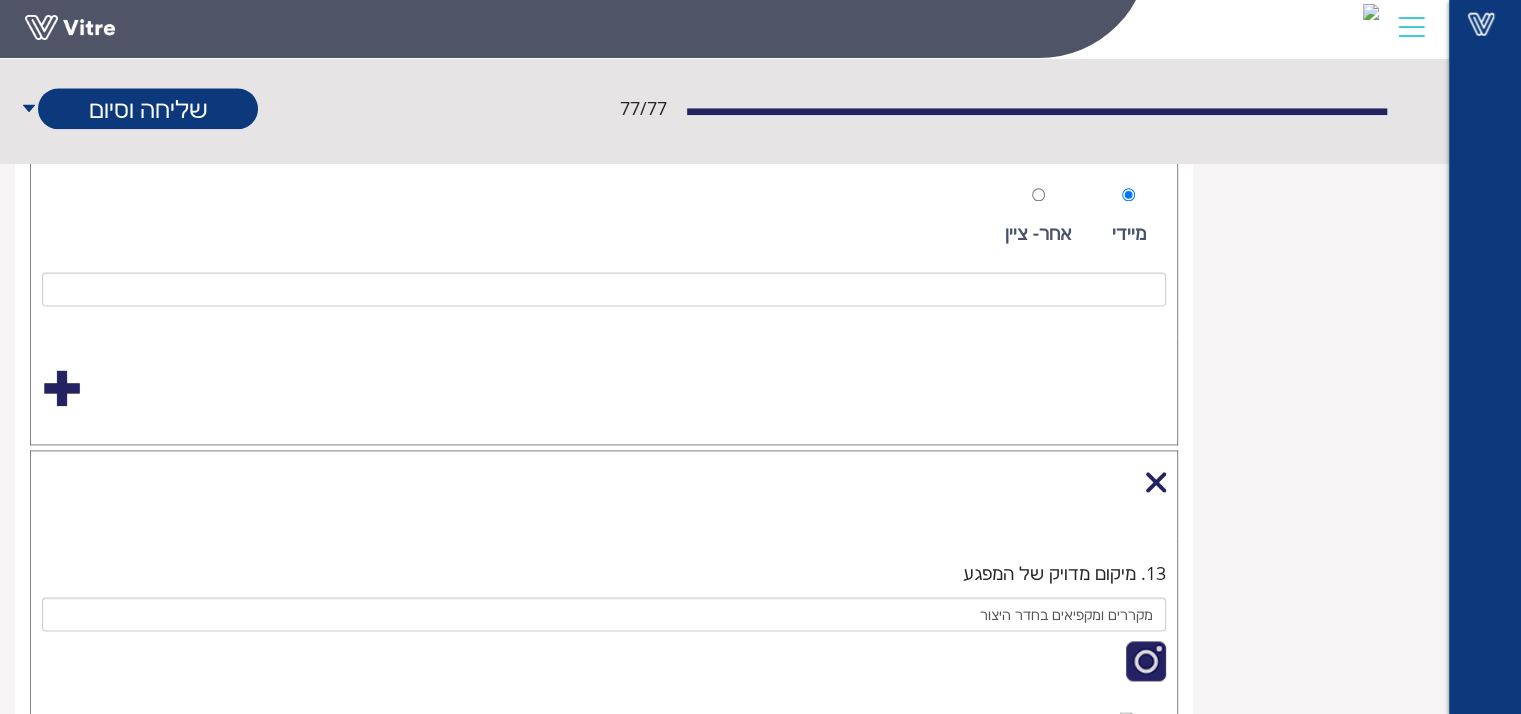 click at bounding box center [1156, 482] 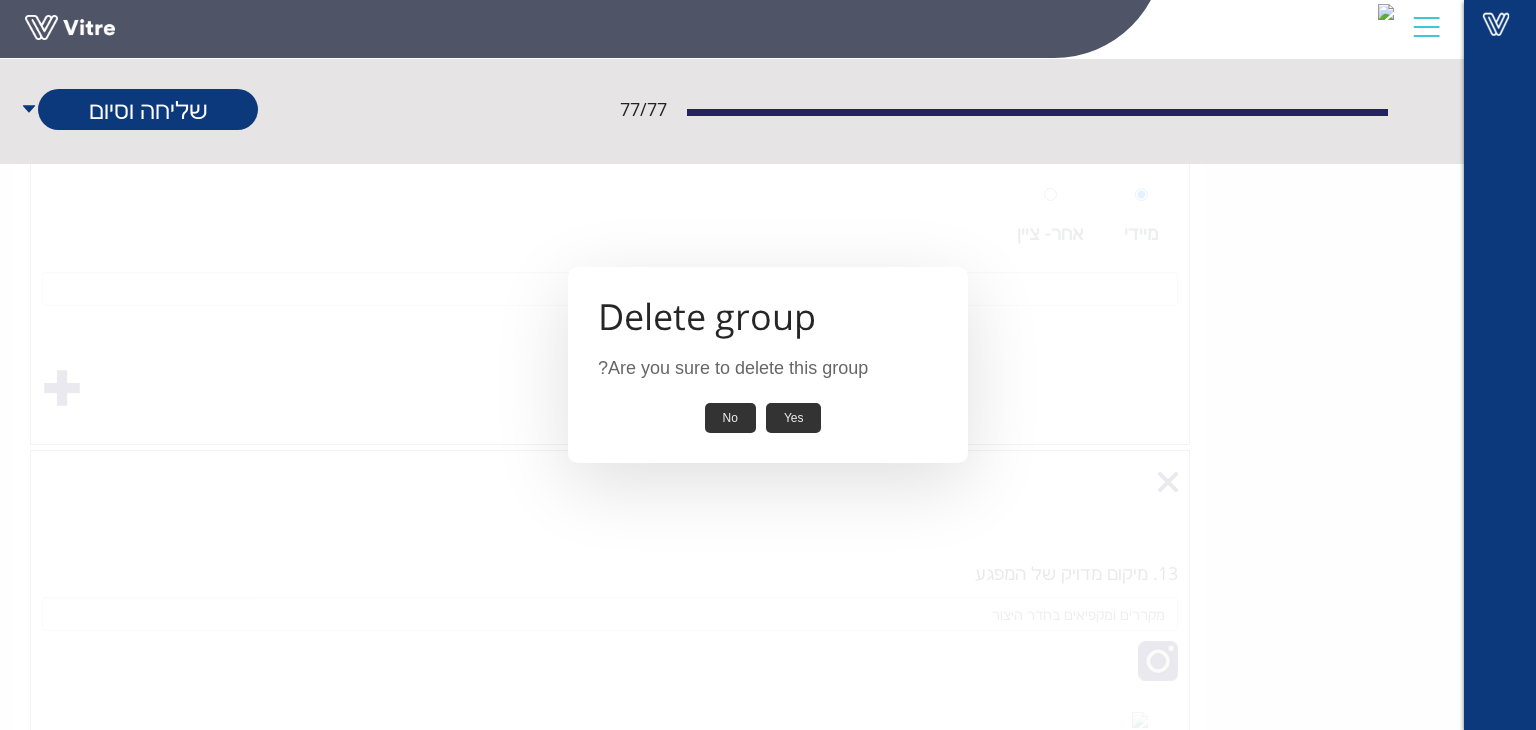 click on "Yes" at bounding box center (794, 418) 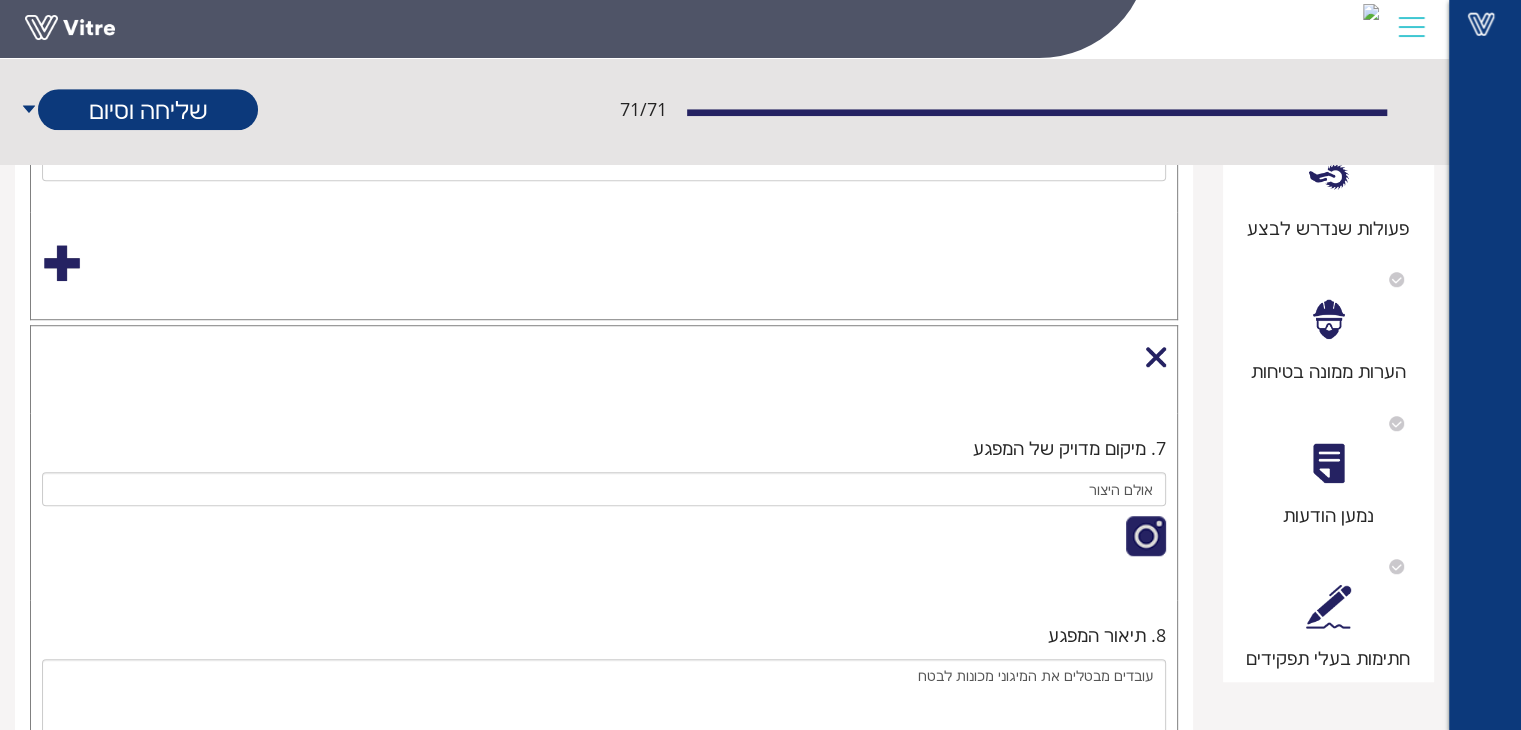 scroll, scrollTop: 1171, scrollLeft: 0, axis: vertical 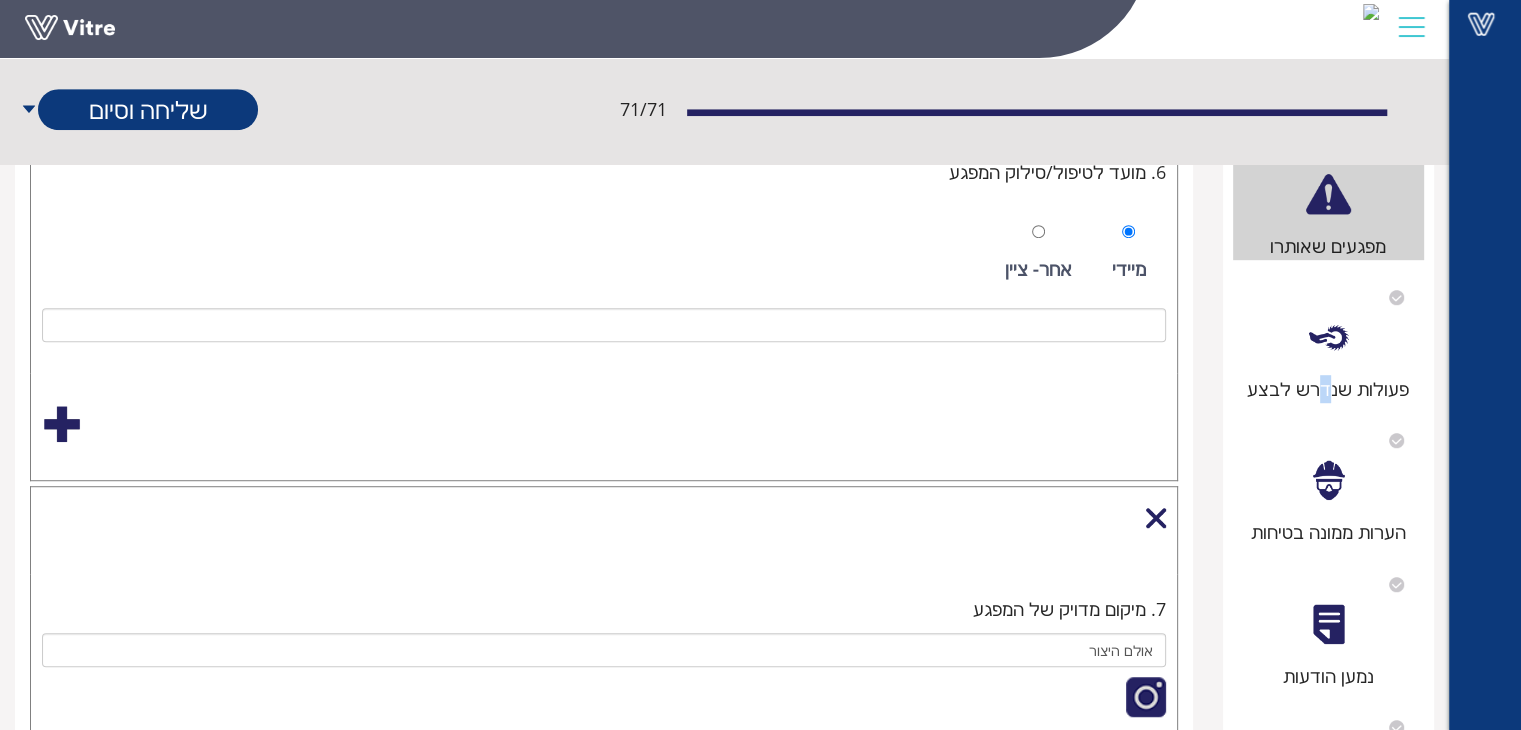 drag, startPoint x: 1324, startPoint y: 363, endPoint x: 1254, endPoint y: 385, distance: 73.37575 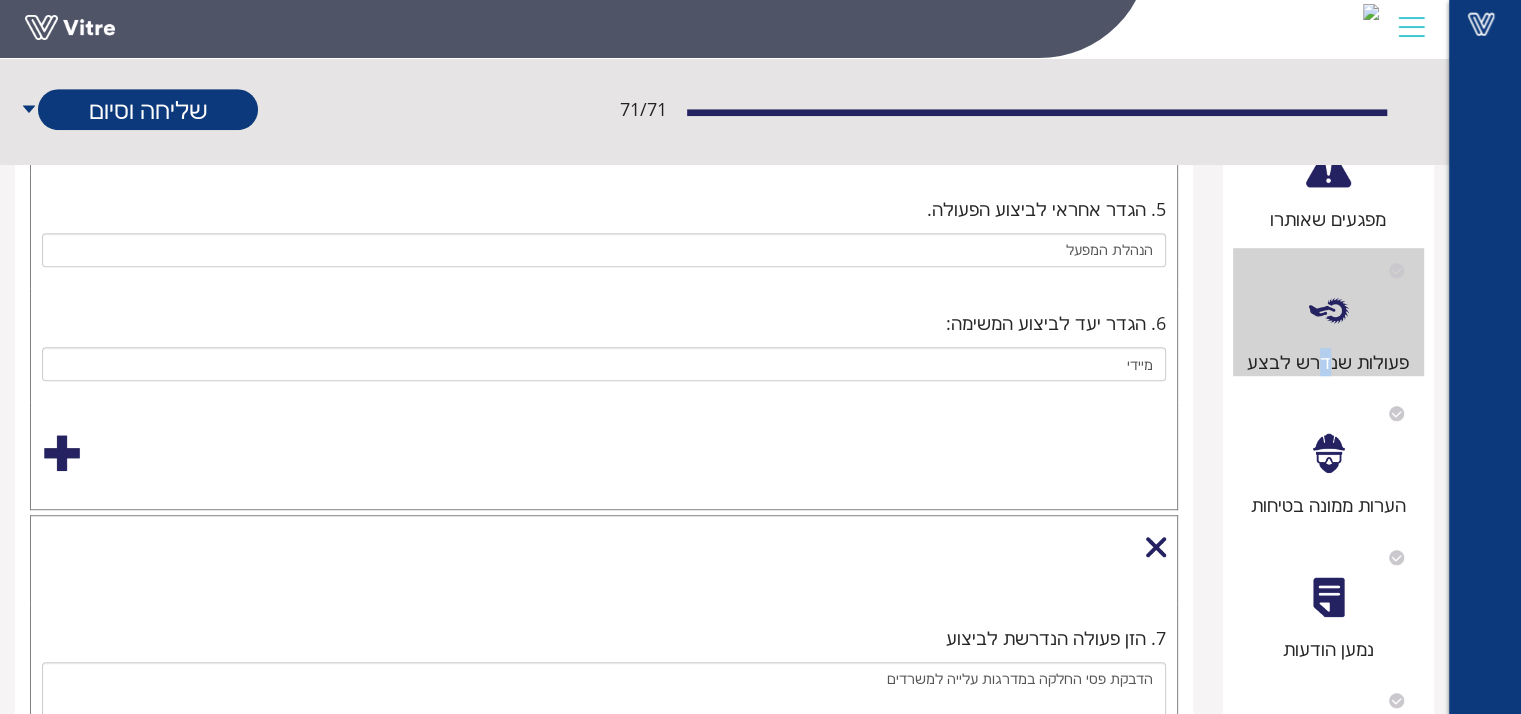scroll, scrollTop: 1100, scrollLeft: 0, axis: vertical 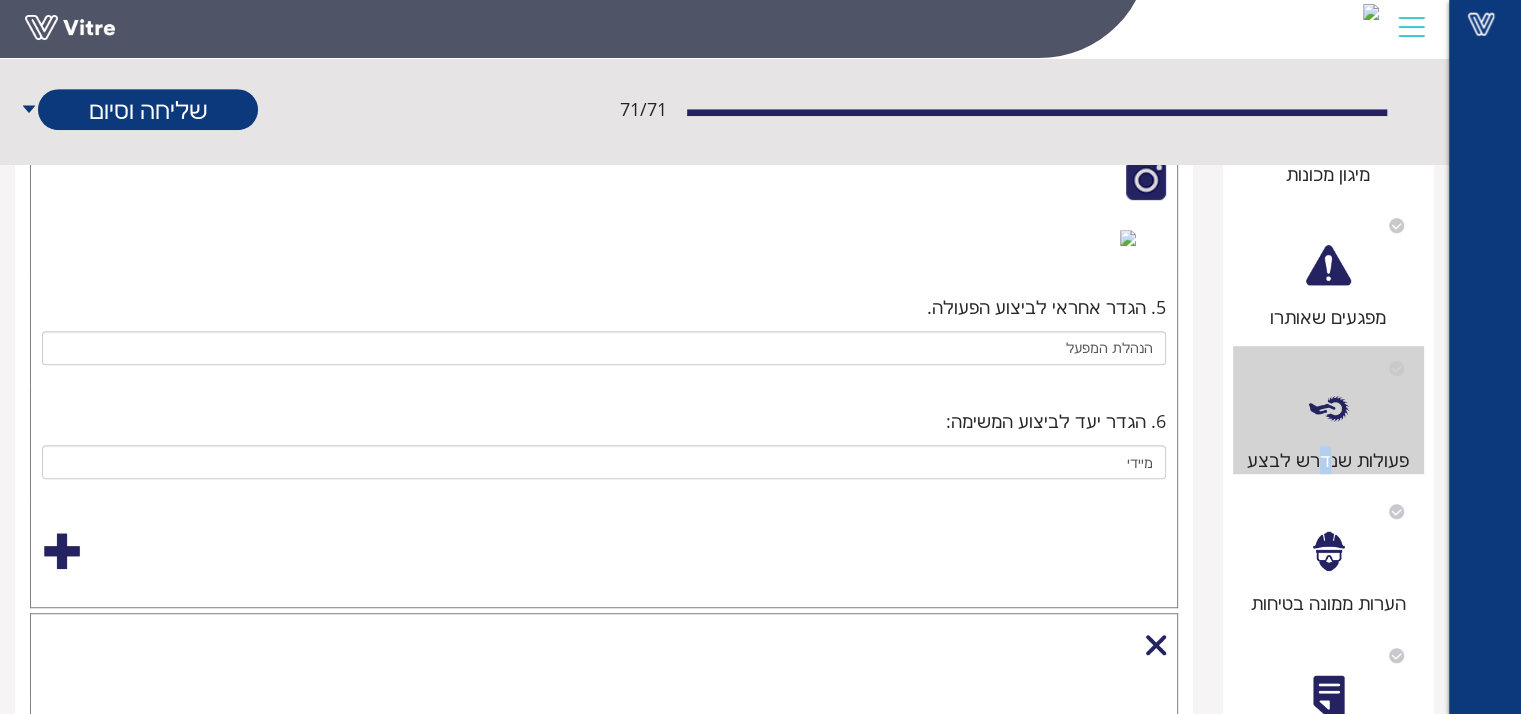 click at bounding box center (1128, -486) 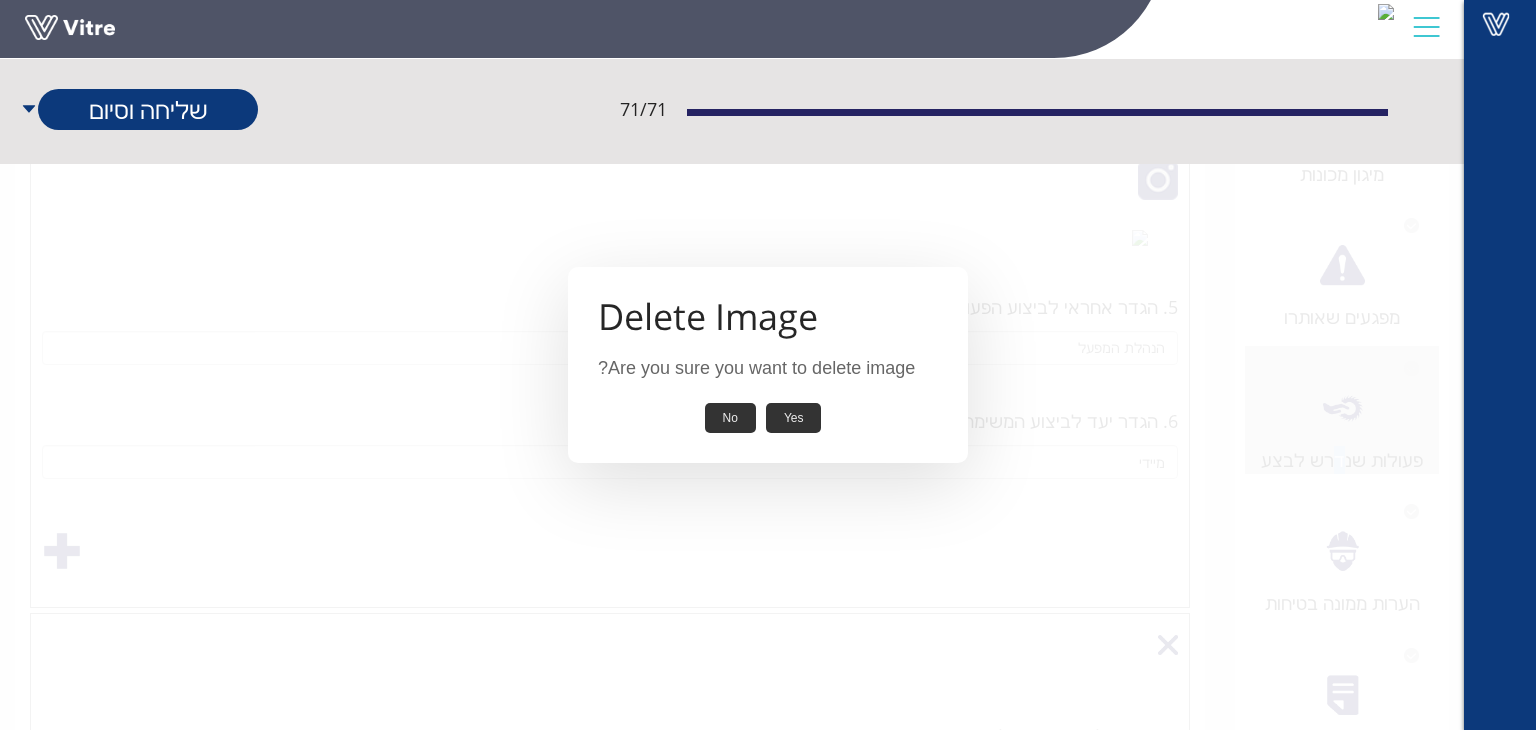 click on "Yes" at bounding box center [794, 418] 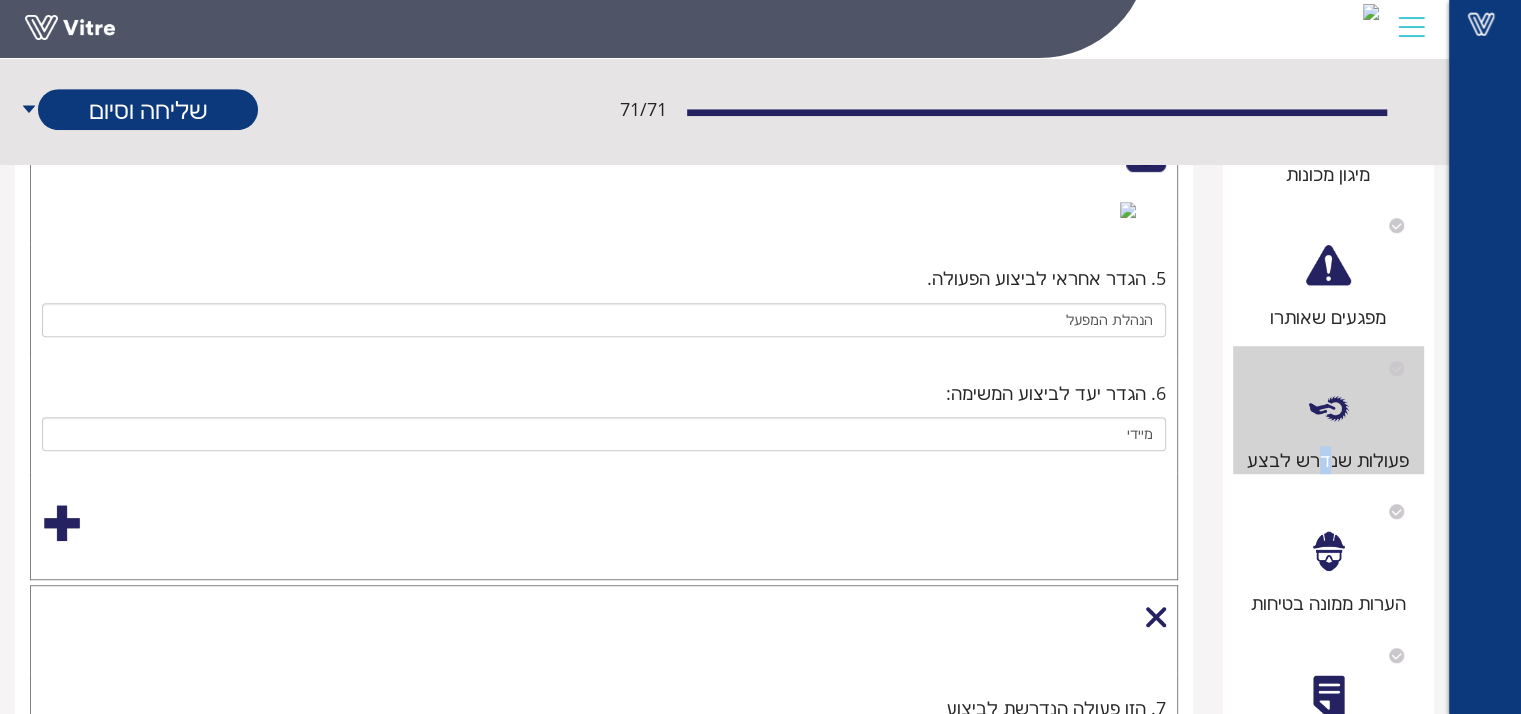 click at bounding box center [1128, 210] 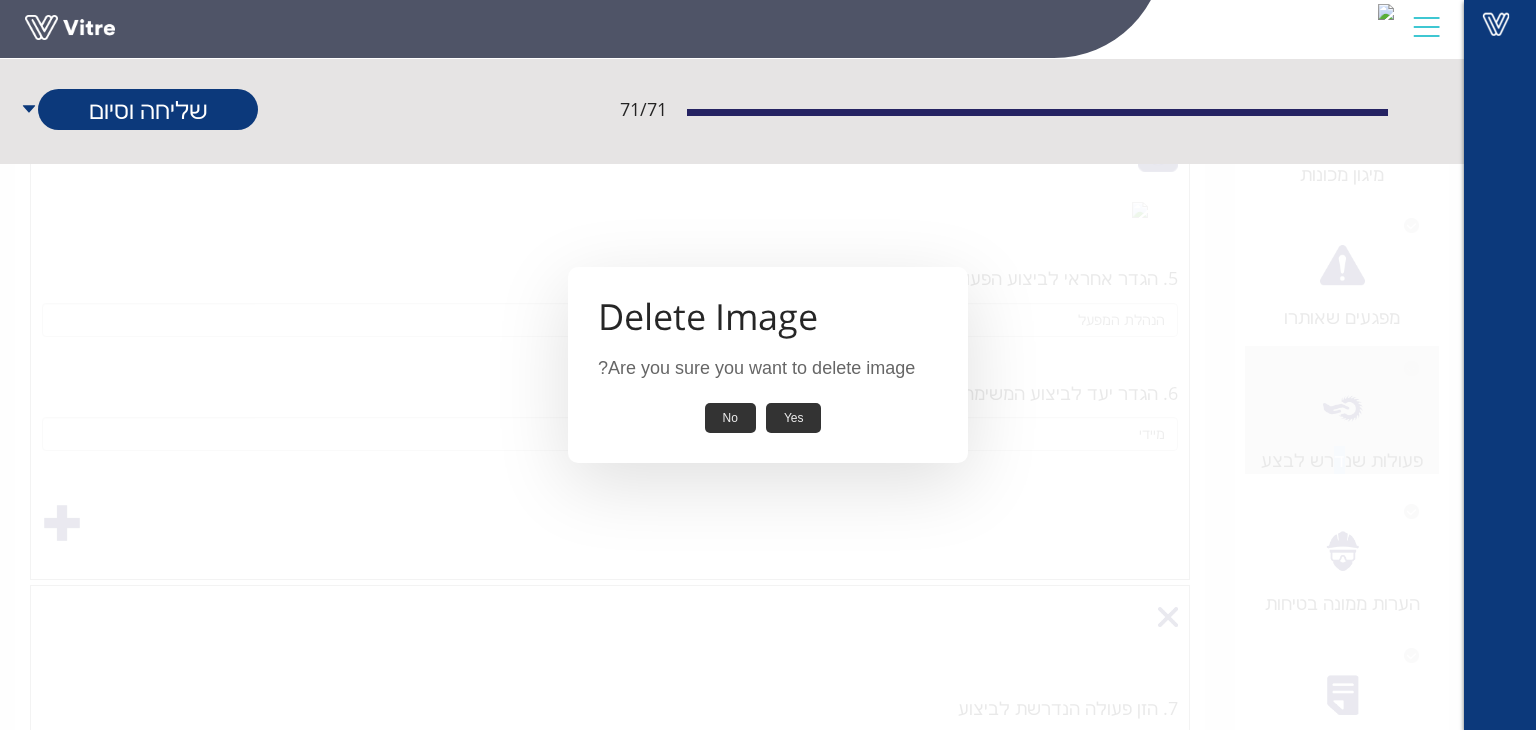 click on "Yes" at bounding box center [794, 418] 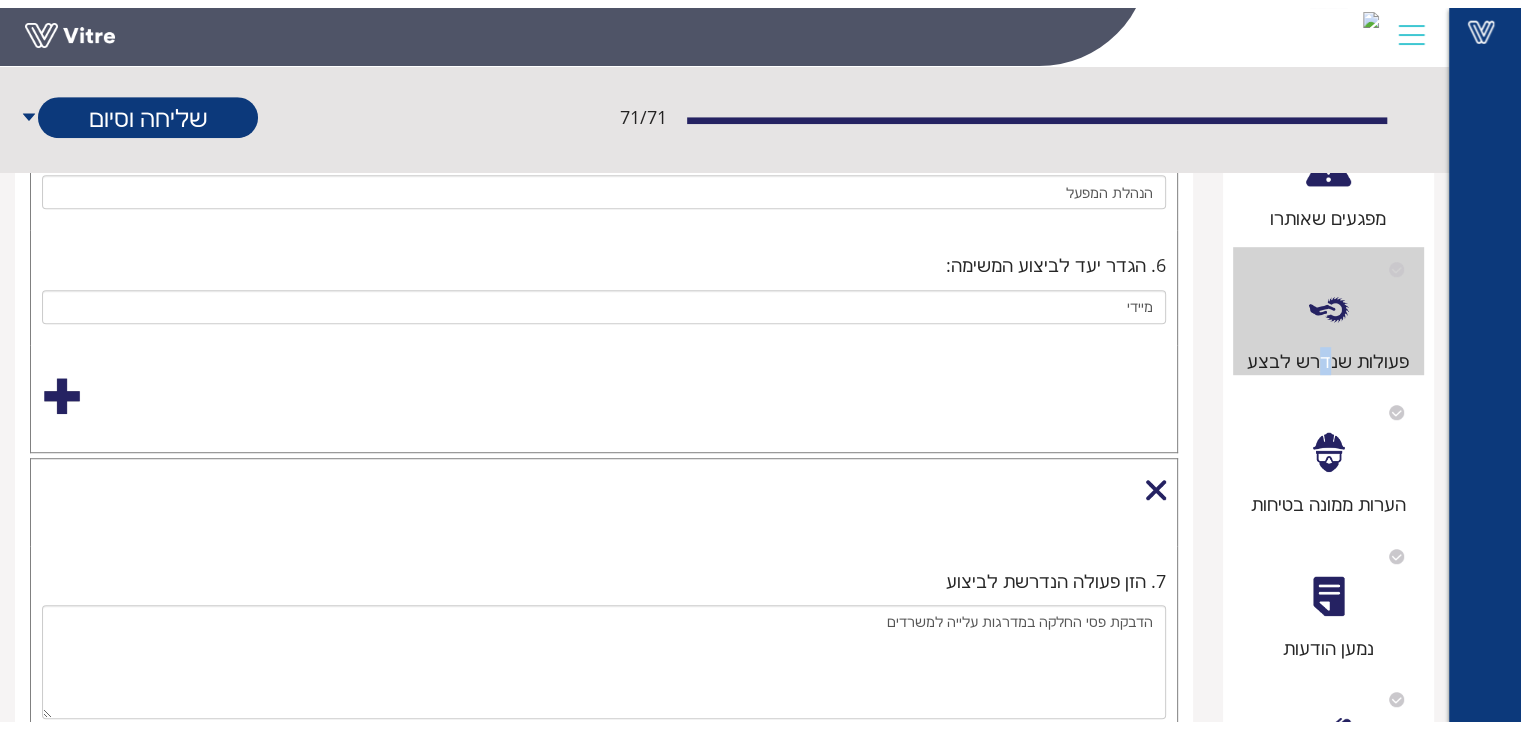scroll, scrollTop: 1600, scrollLeft: 0, axis: vertical 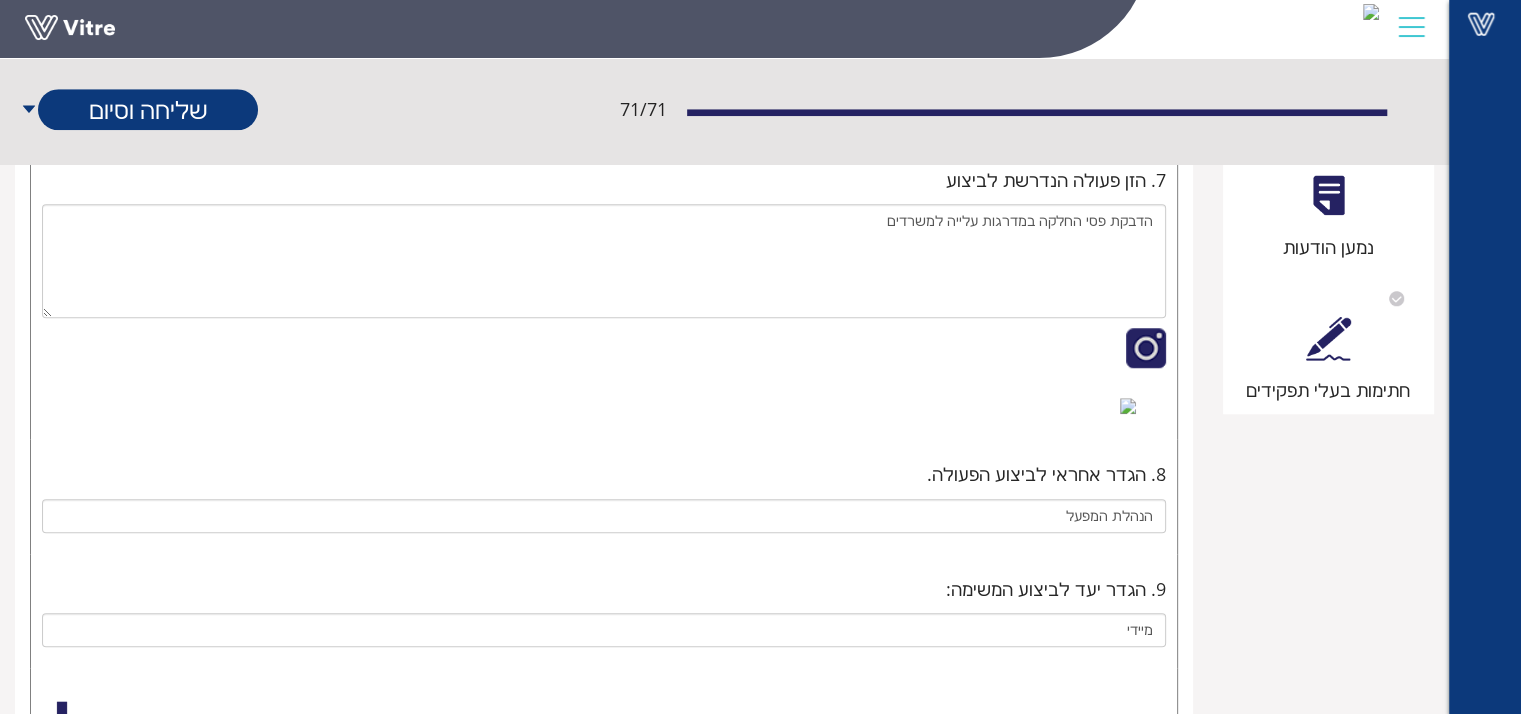 click at bounding box center (1128, 406) 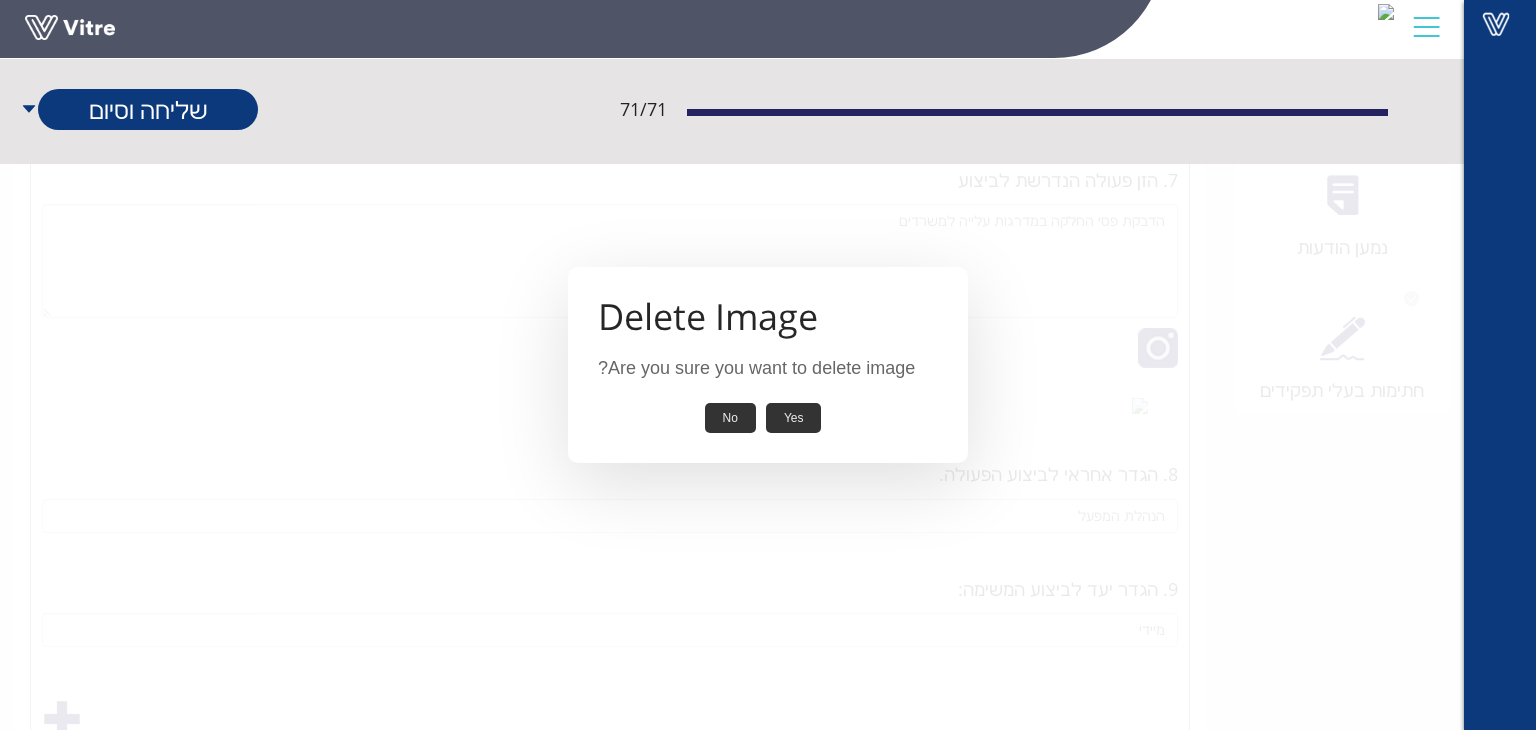click on "Yes" at bounding box center [794, 418] 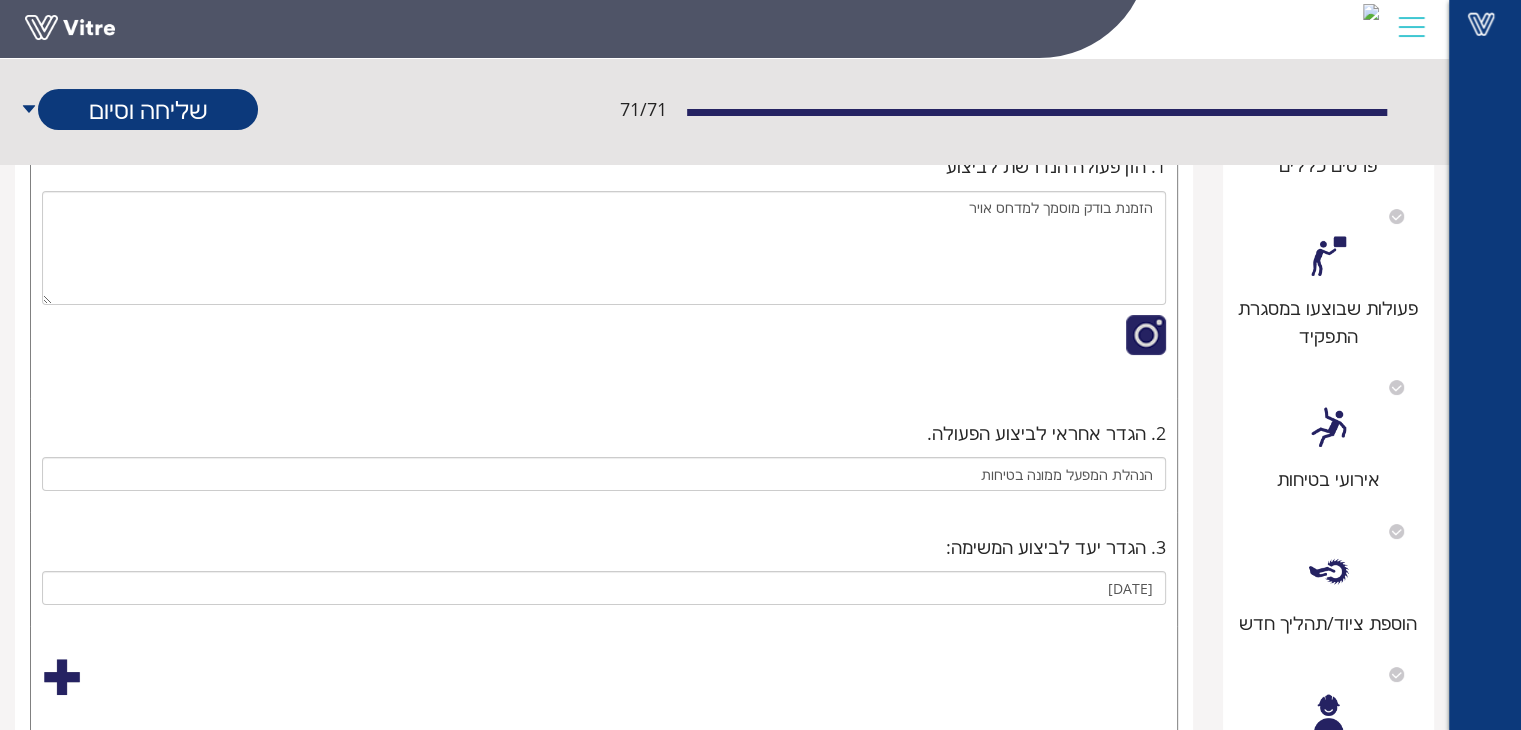 scroll, scrollTop: 0, scrollLeft: 0, axis: both 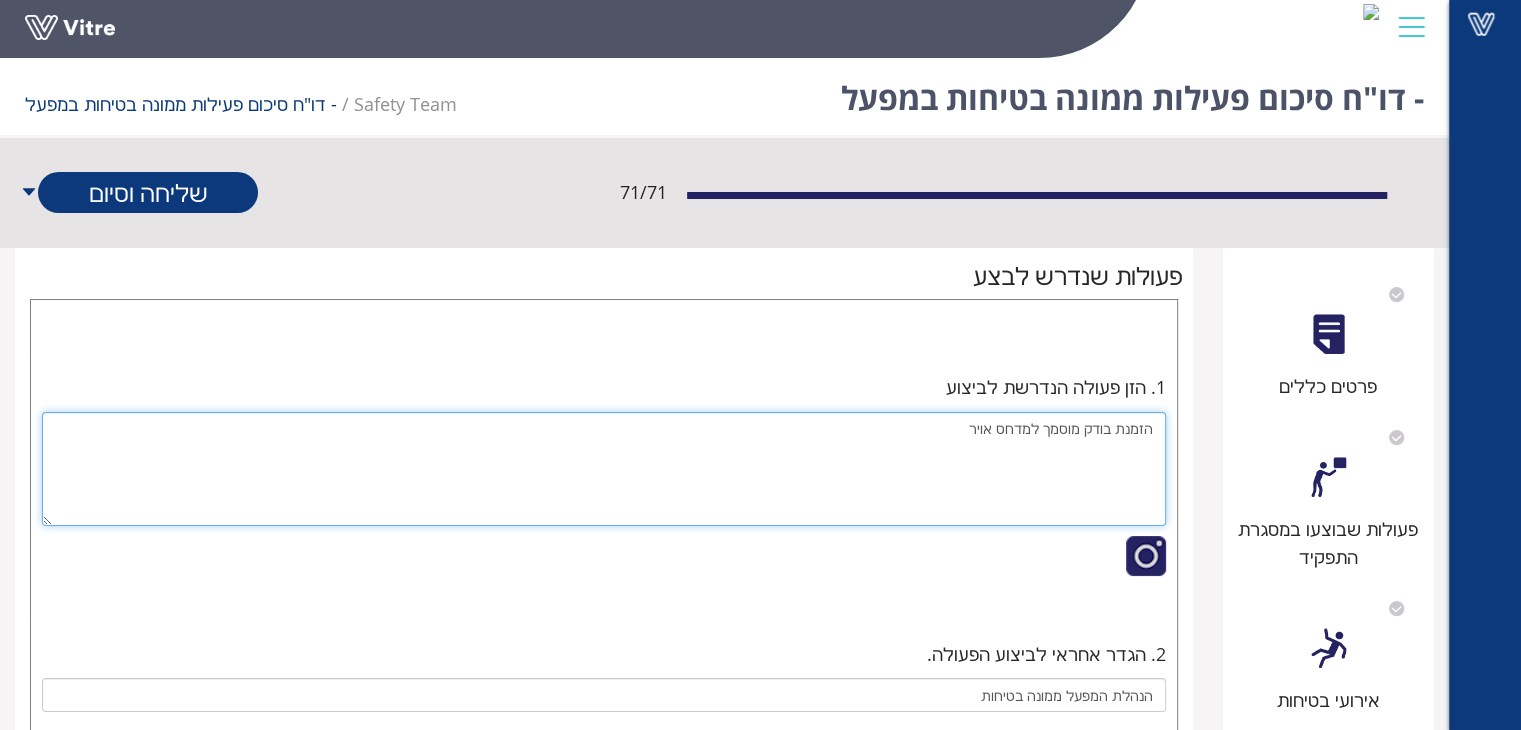 drag, startPoint x: 961, startPoint y: 430, endPoint x: 1155, endPoint y: 454, distance: 195.4789 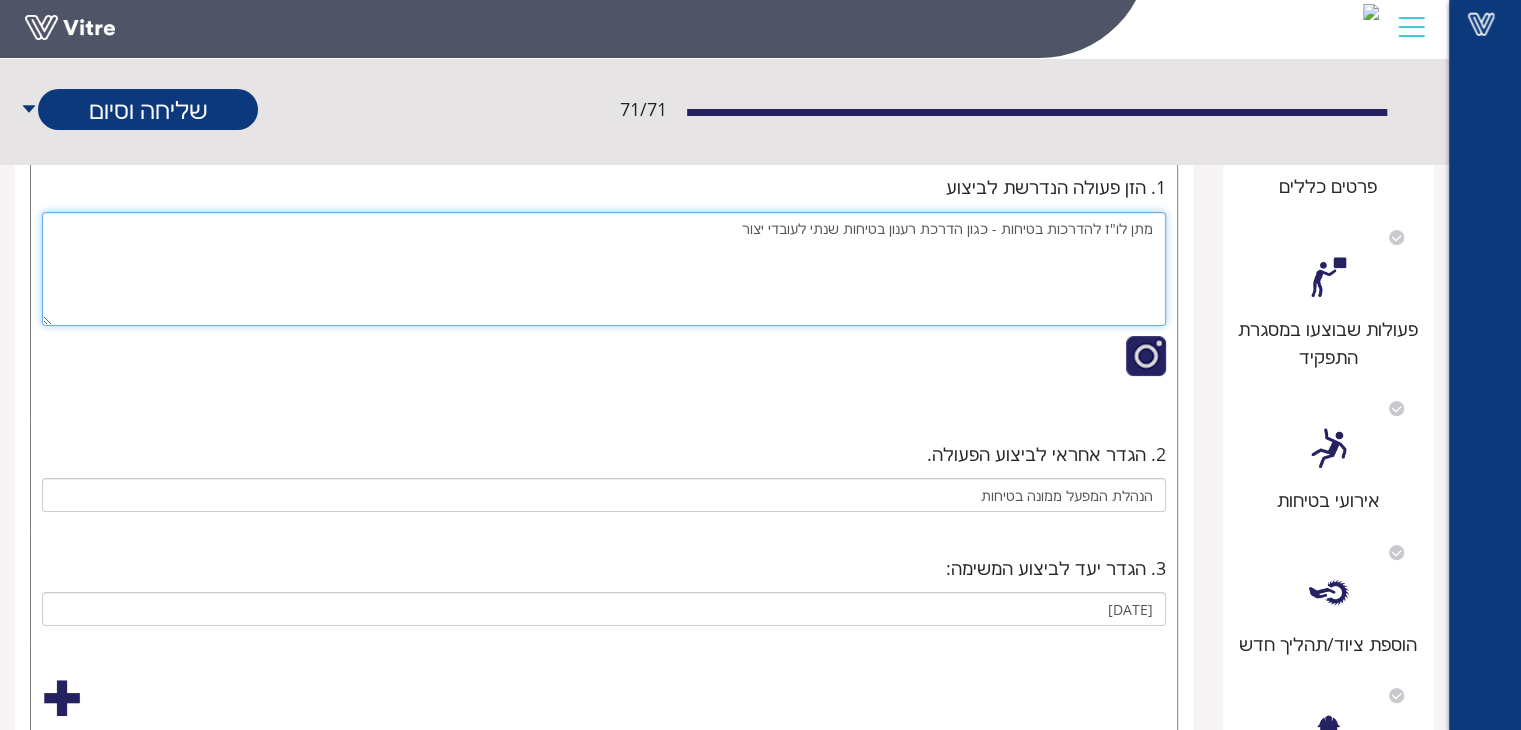 scroll, scrollTop: 300, scrollLeft: 0, axis: vertical 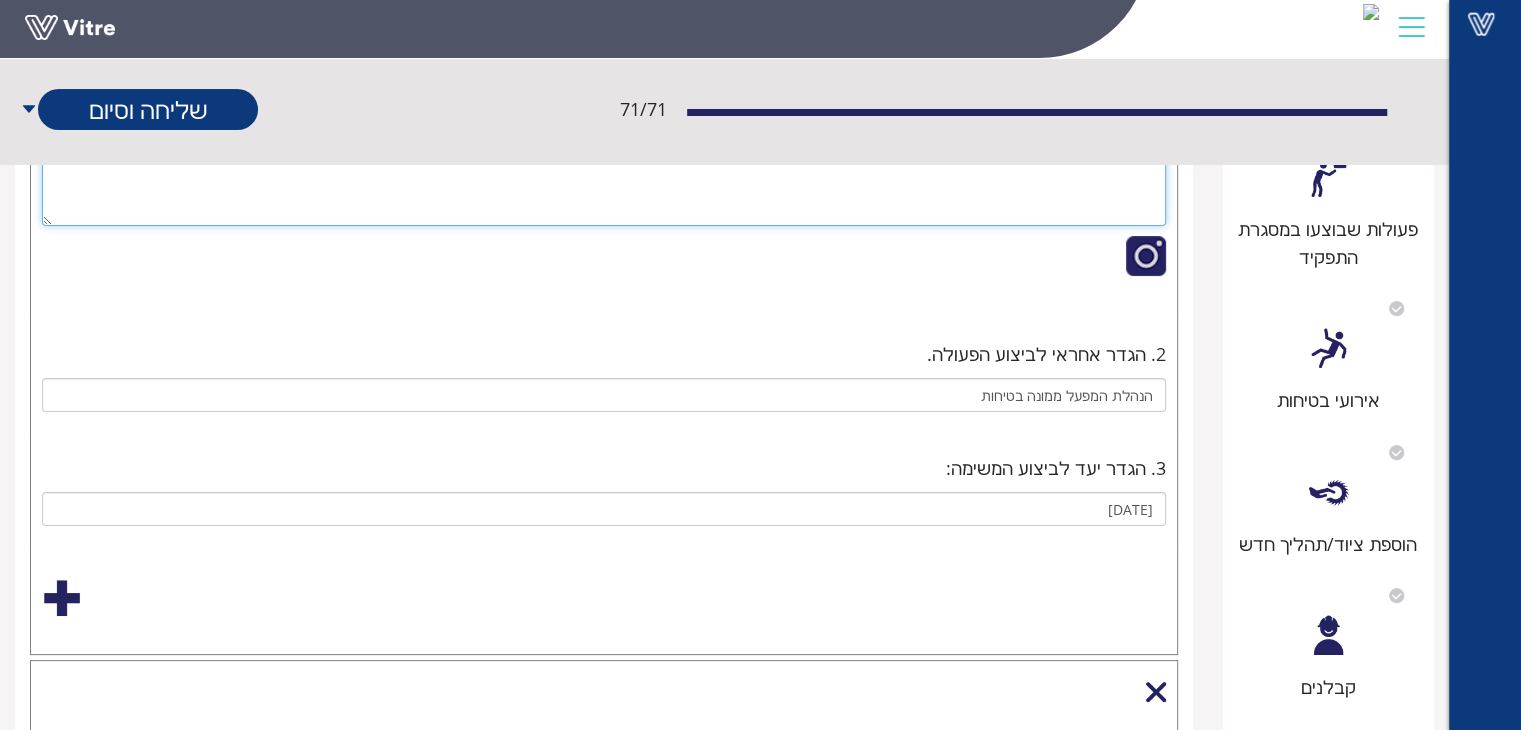 type on "מתן לו"ז להדרכות בטיחות - כגון הדרכת רענון בטיחות שנתי לעובדי יצור" 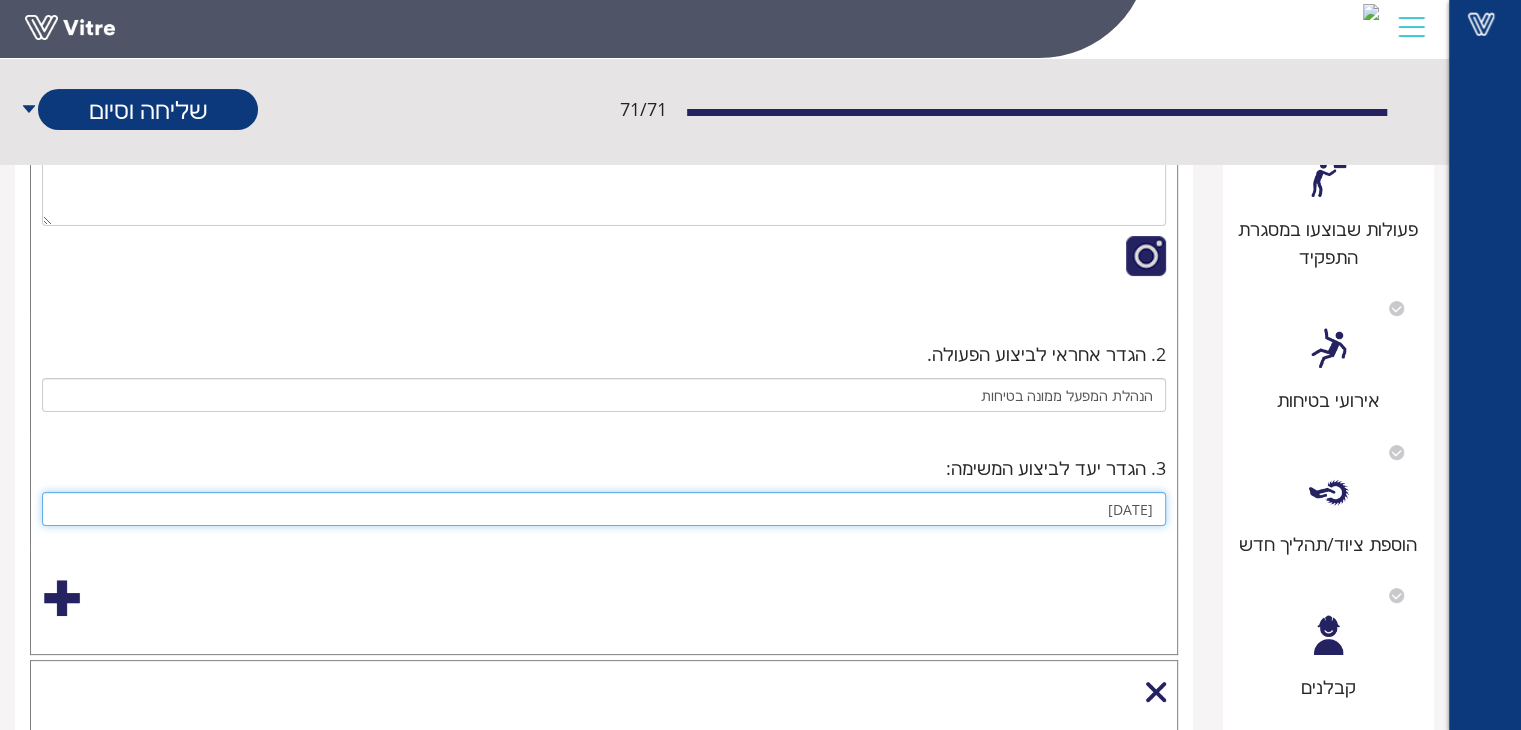 drag, startPoint x: 1138, startPoint y: 504, endPoint x: 1172, endPoint y: 510, distance: 34.525352 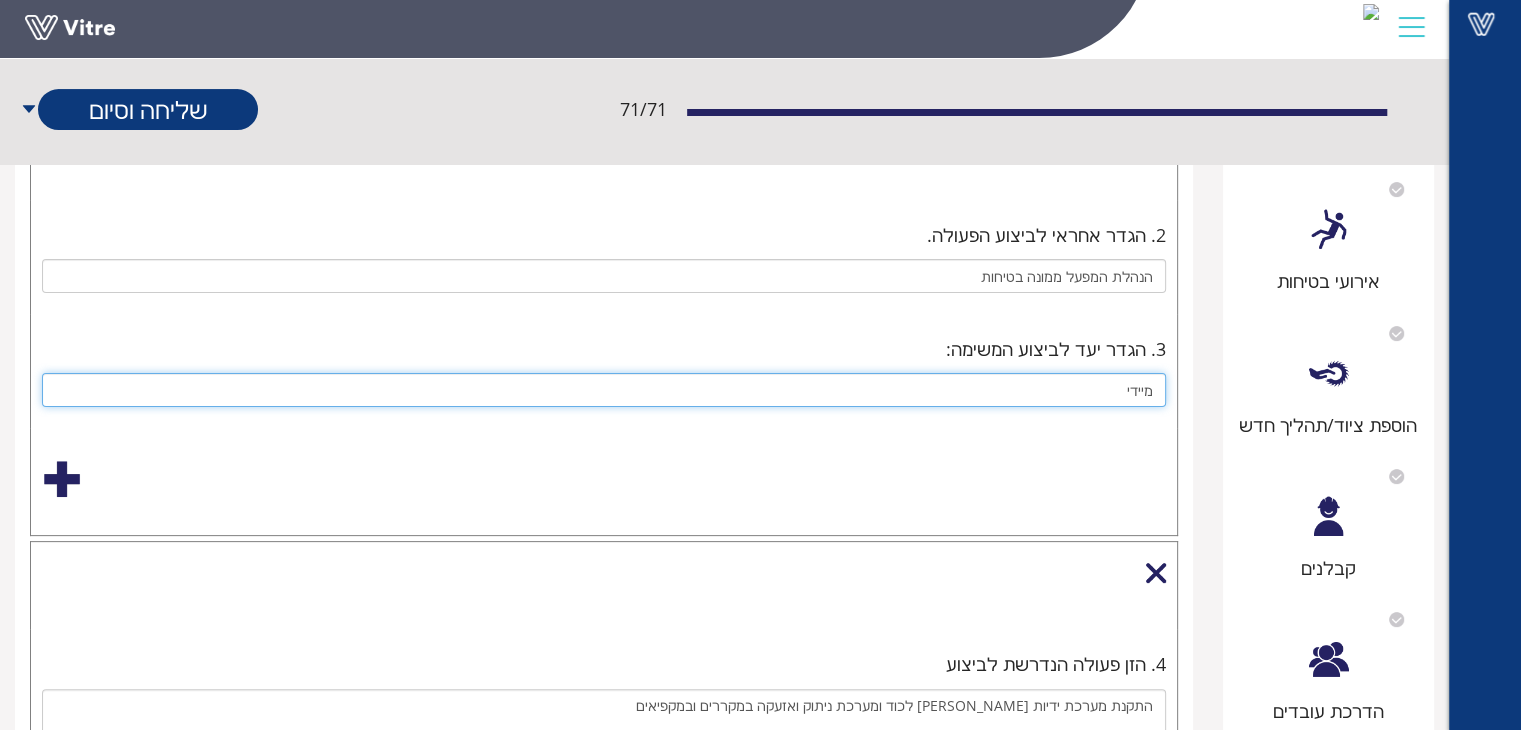 scroll, scrollTop: 600, scrollLeft: 0, axis: vertical 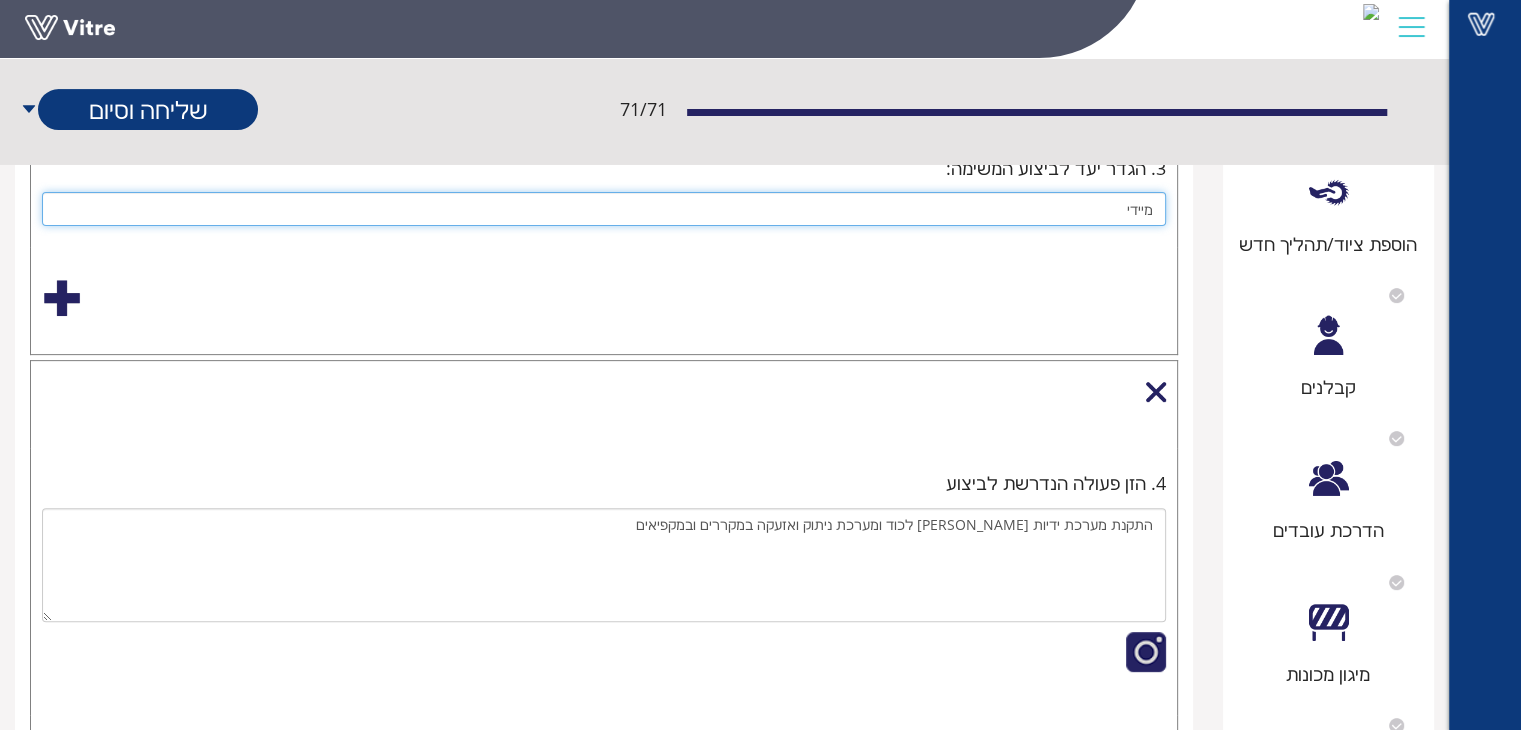 type on "מיידי" 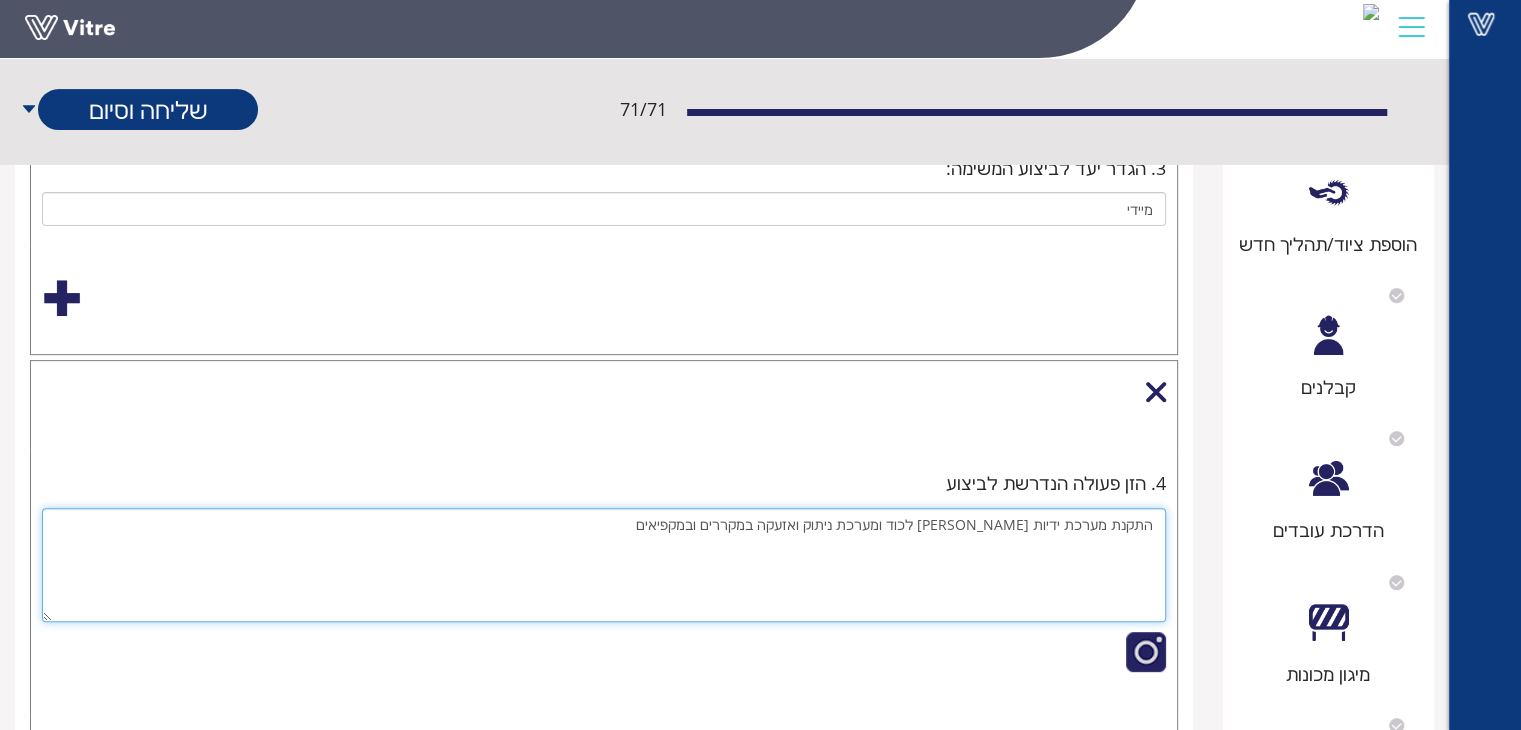 drag, startPoint x: 748, startPoint y: 536, endPoint x: 1001, endPoint y: 609, distance: 263.3211 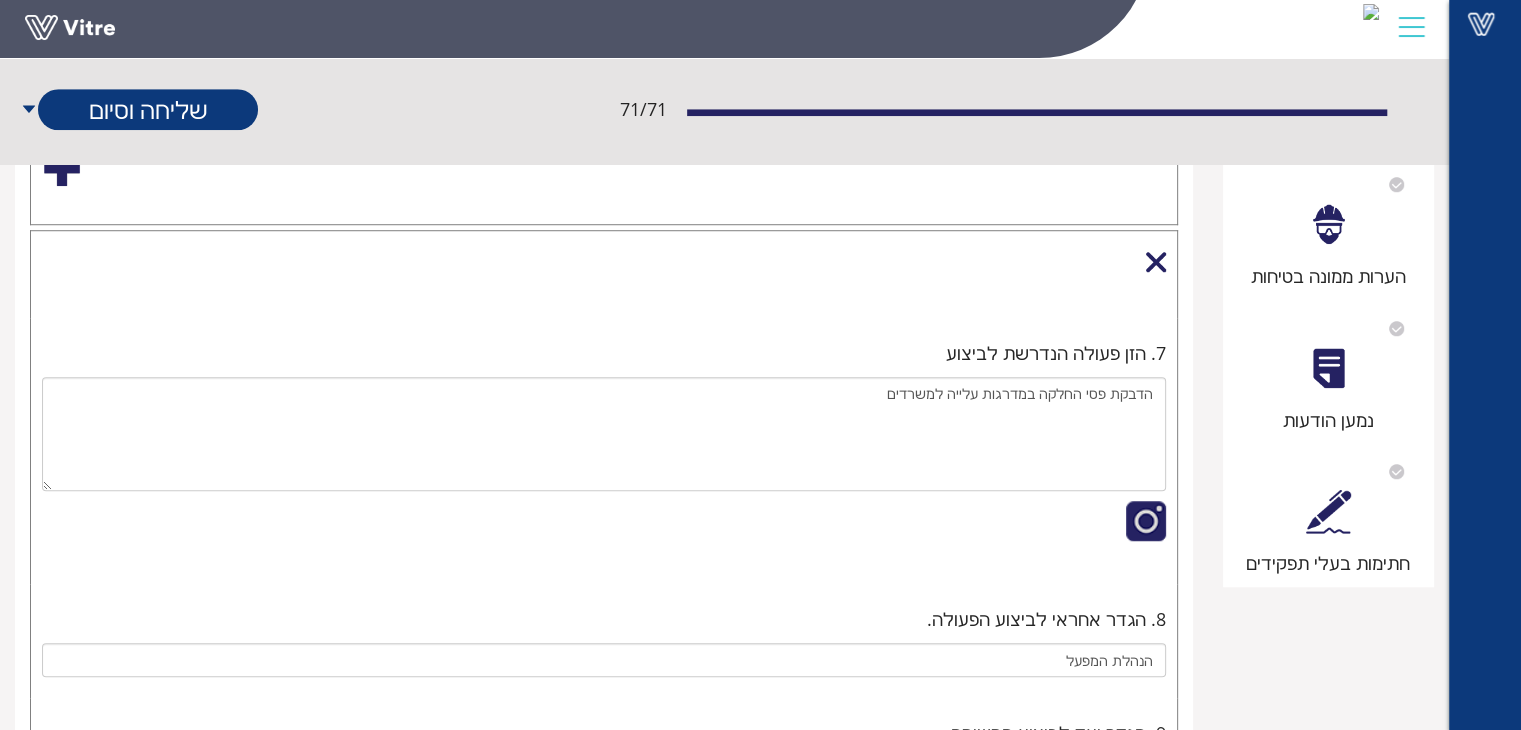 scroll, scrollTop: 1500, scrollLeft: 0, axis: vertical 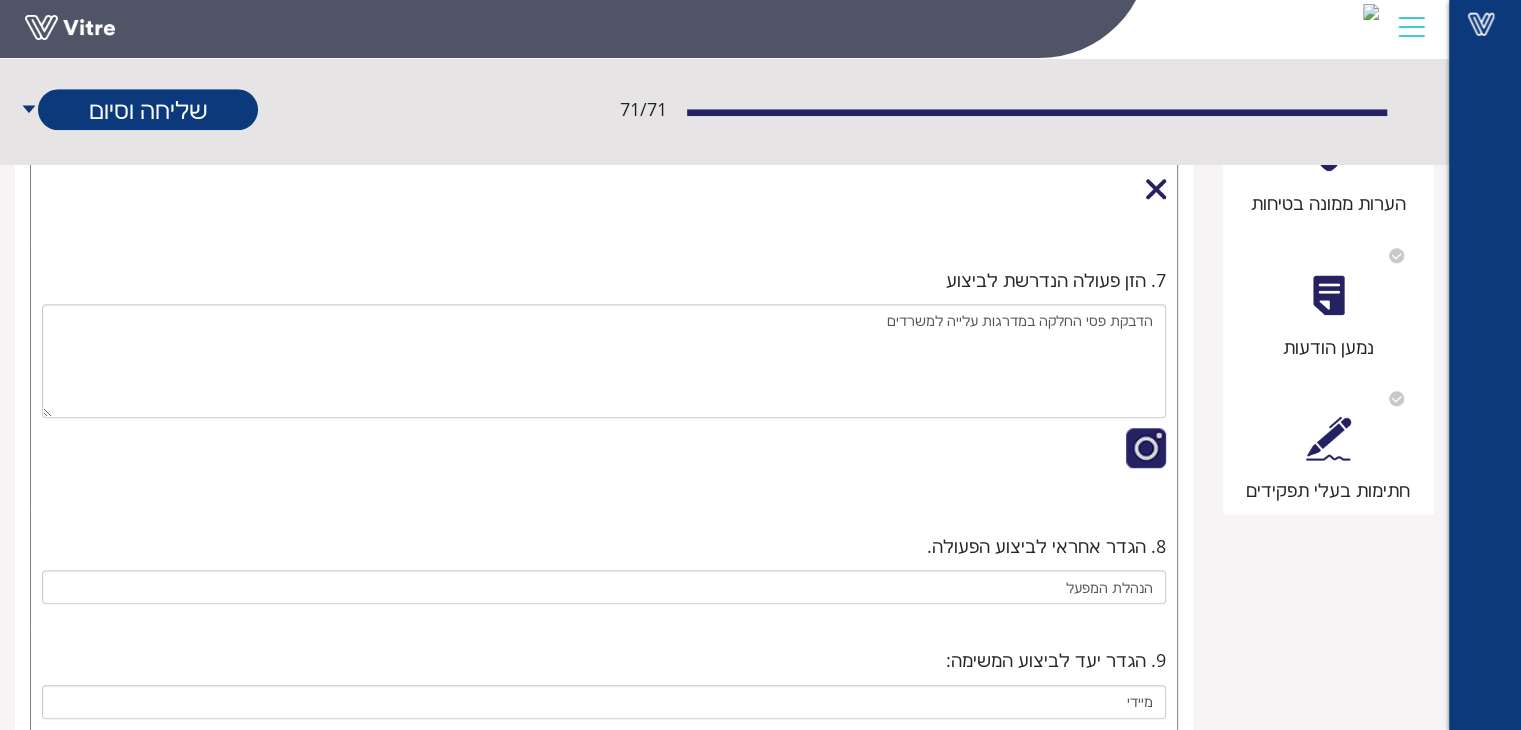type on "השלמת נעלי בטיחות ואכיפה" 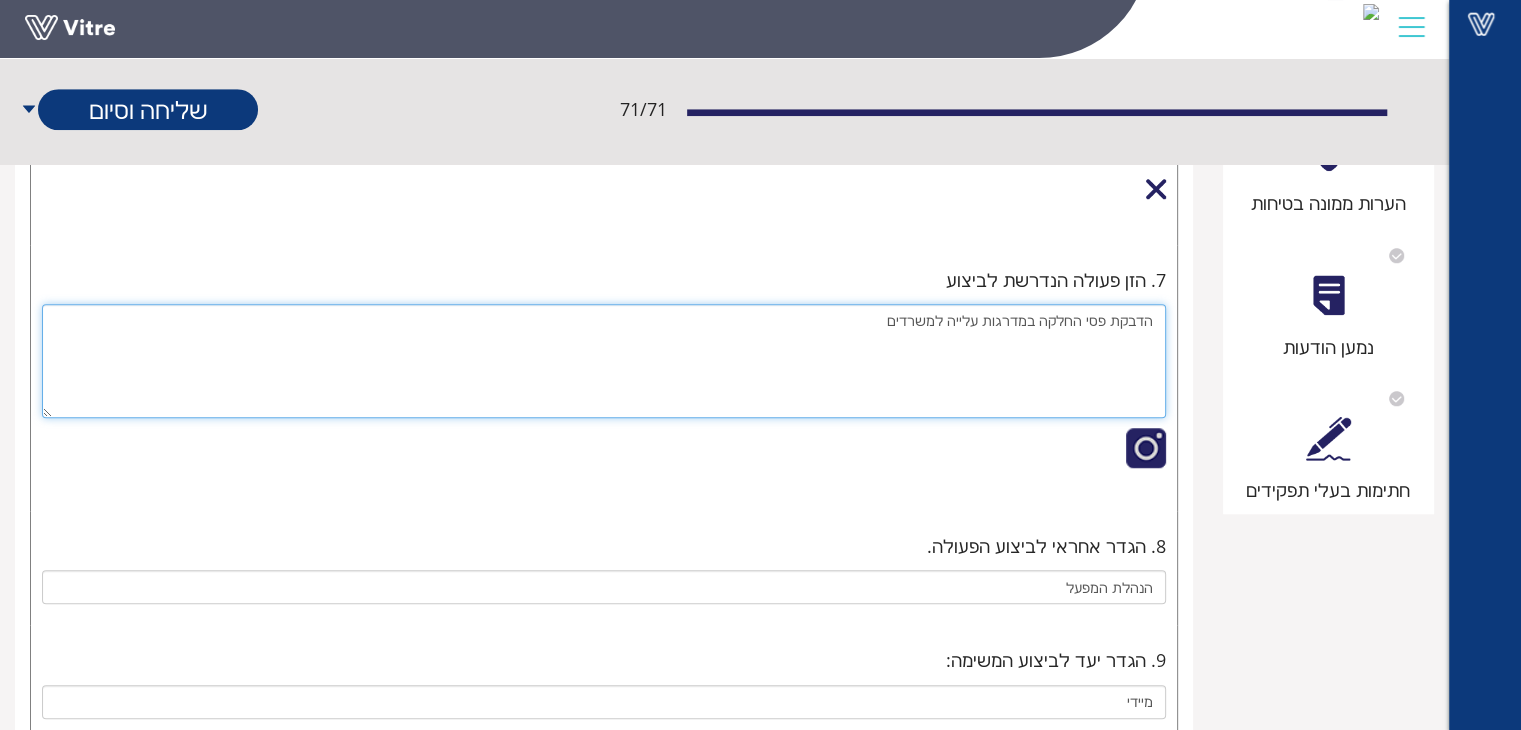 drag, startPoint x: 890, startPoint y: 318, endPoint x: 1156, endPoint y: 322, distance: 266.03006 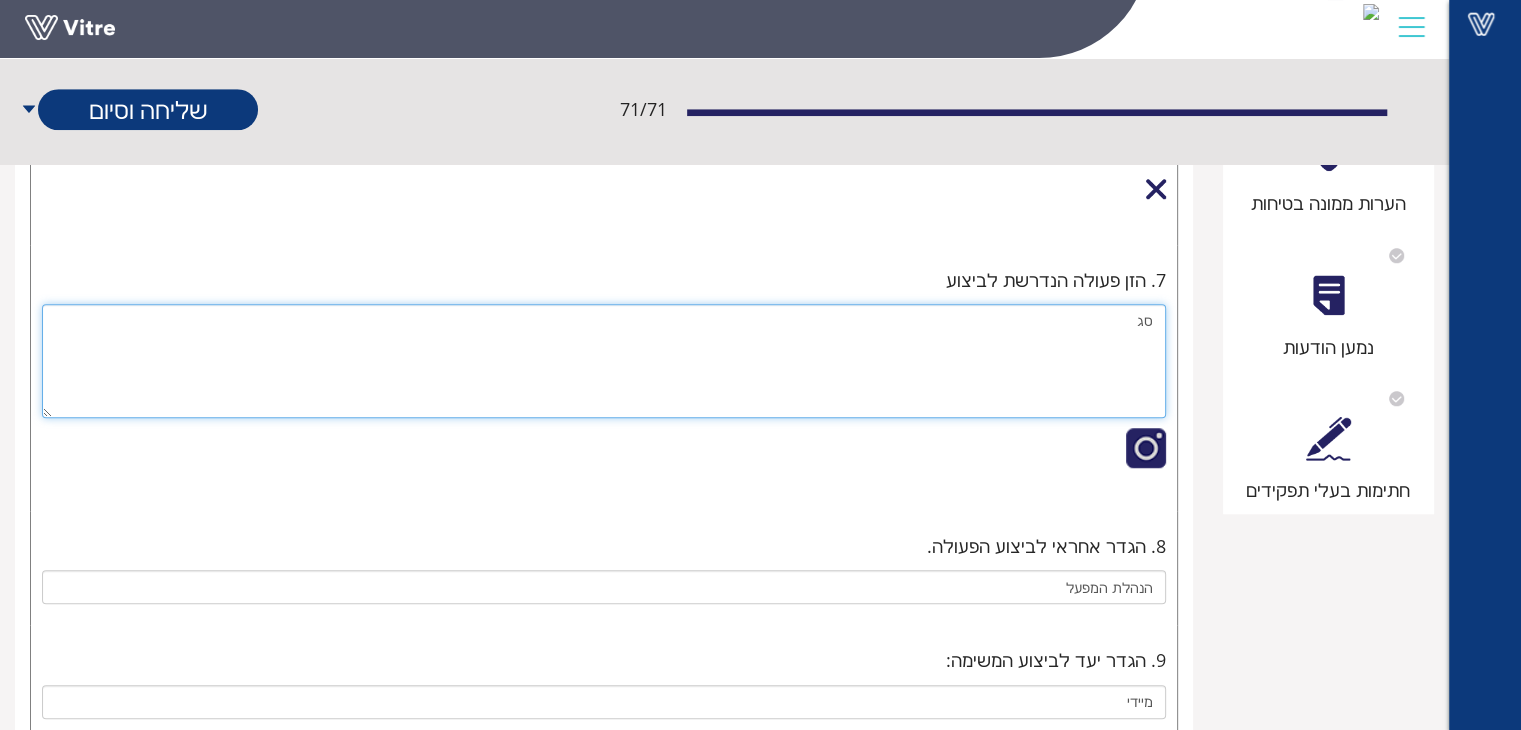 type on "ס" 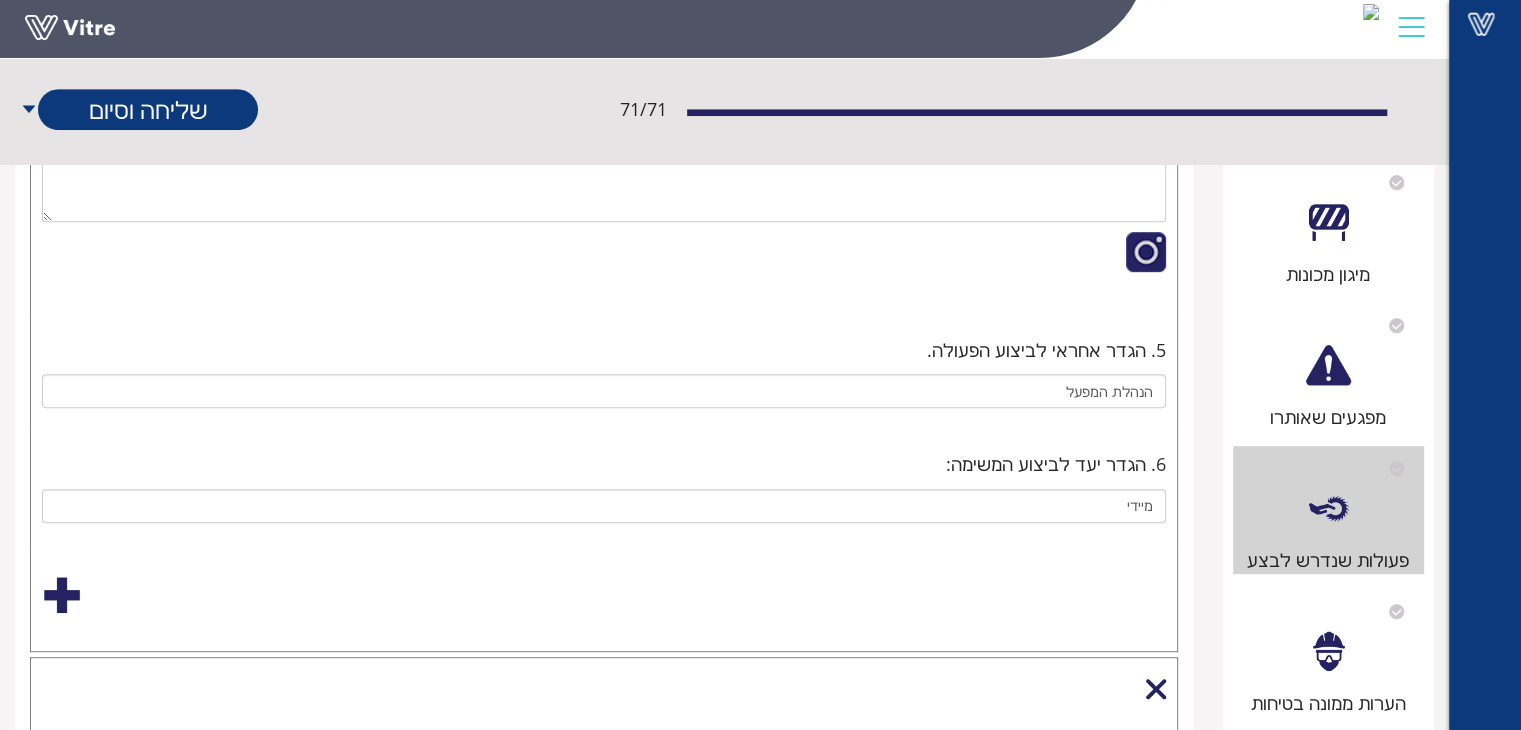 scroll, scrollTop: 1400, scrollLeft: 0, axis: vertical 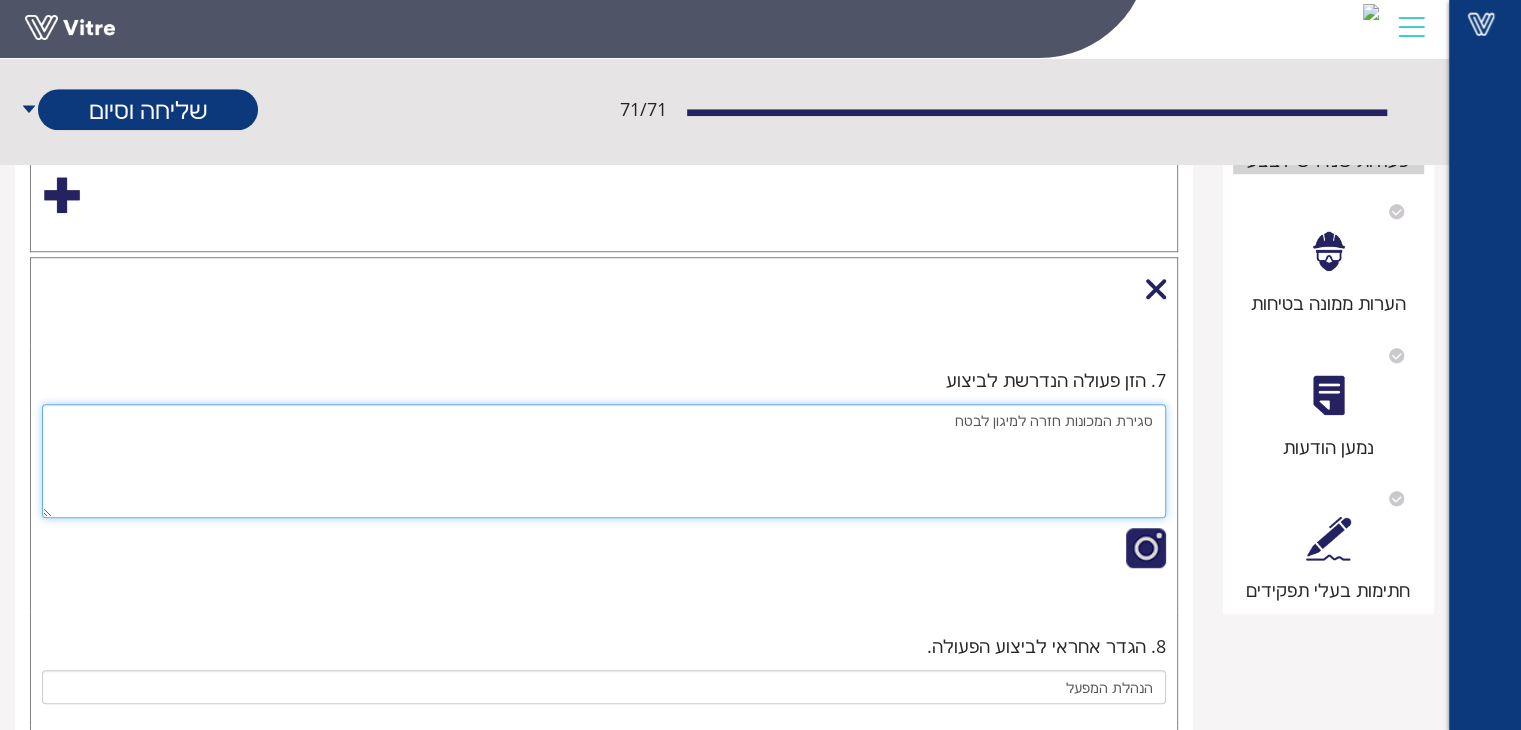 type on "סגירת המכונות חזרה למיגון לבטח" 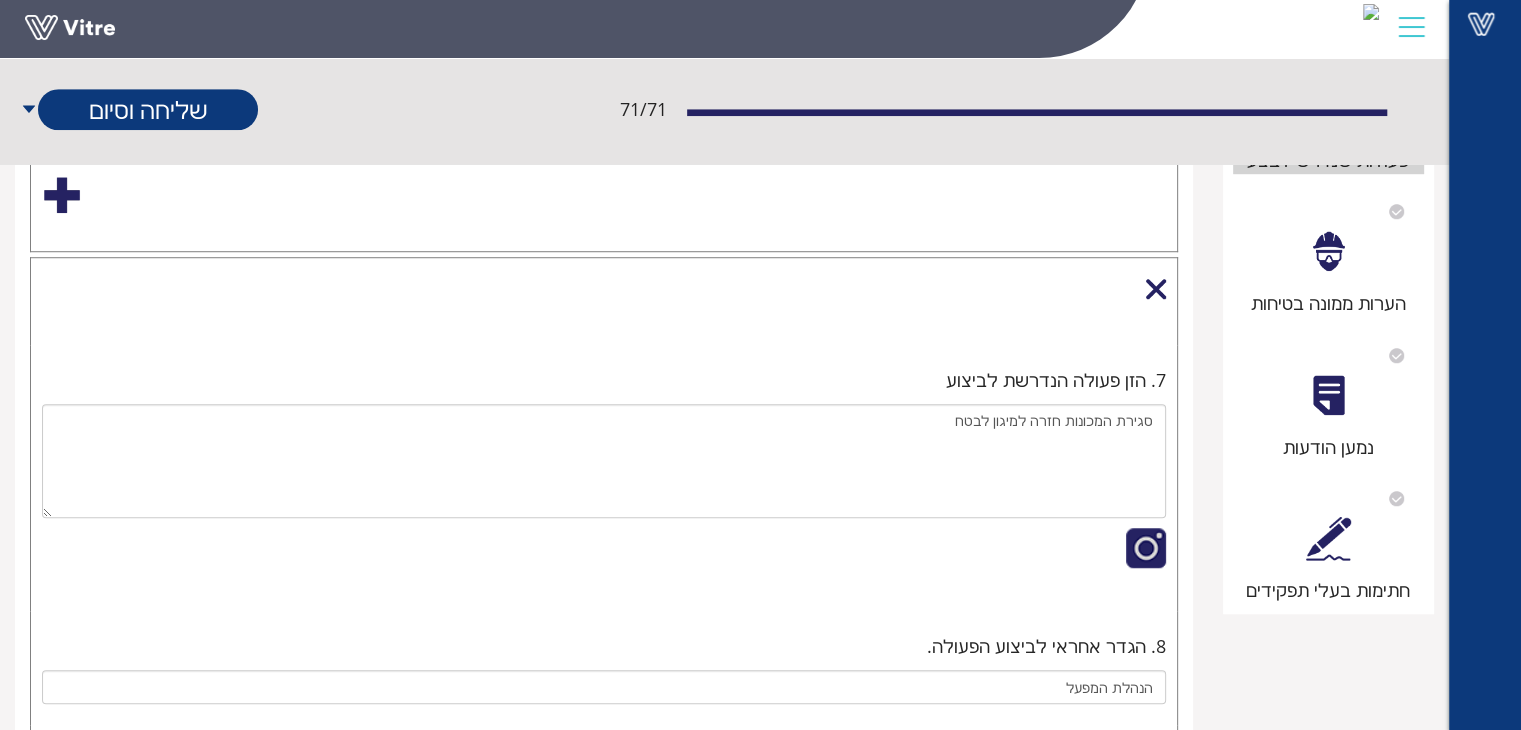 click on "הערות ממונה בטיחות" at bounding box center [1329, 303] 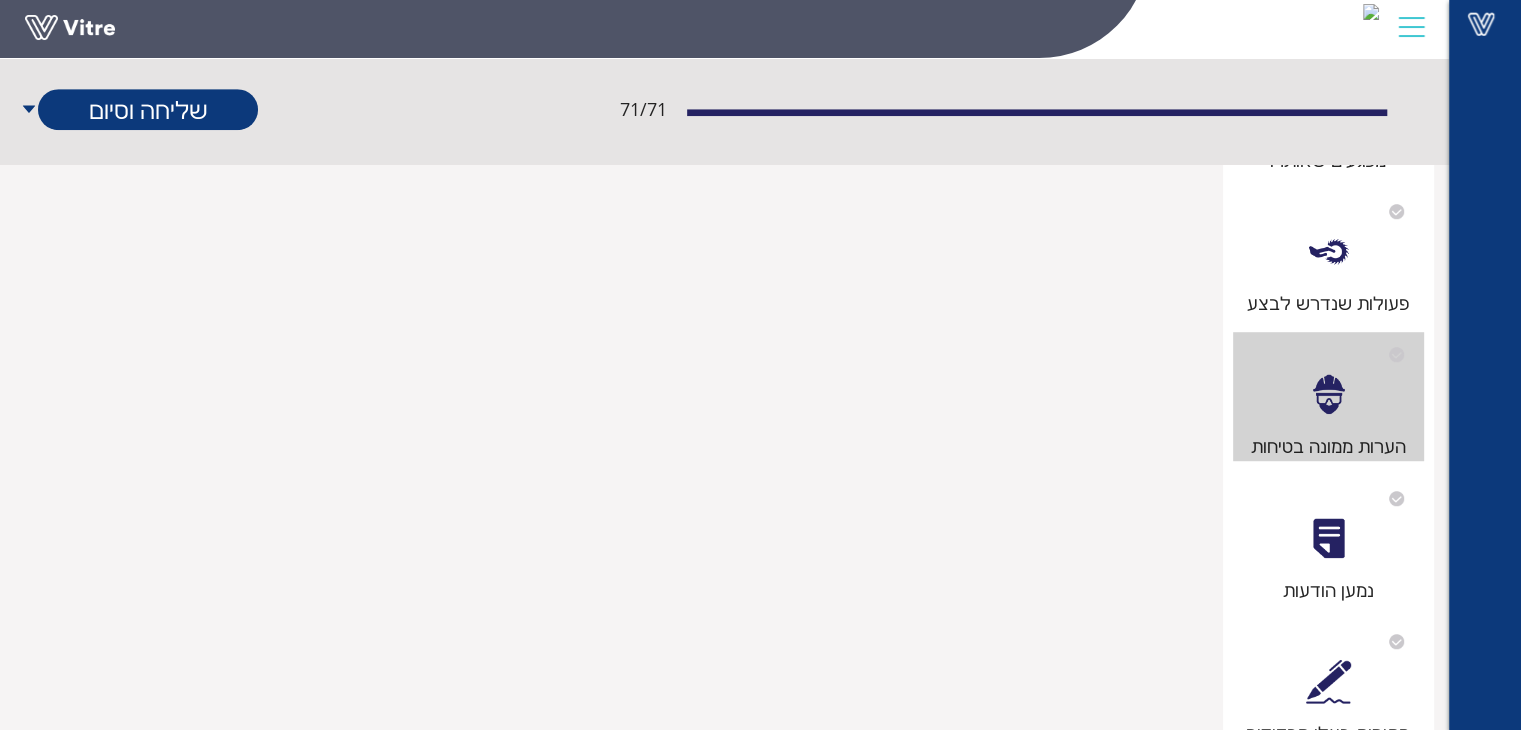 scroll, scrollTop: 1334, scrollLeft: 0, axis: vertical 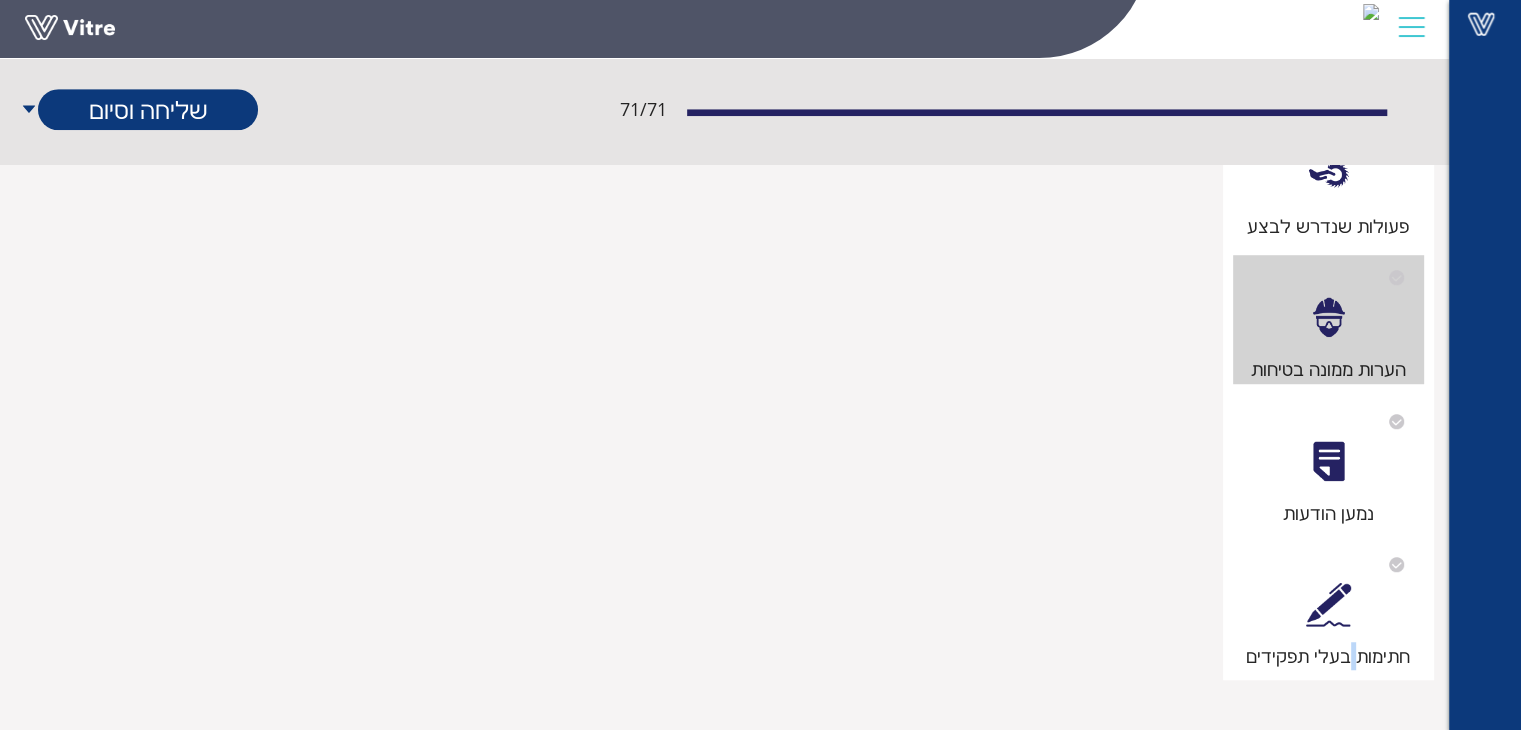 click on "חתימות בעלי תפקידים" at bounding box center [1329, 606] 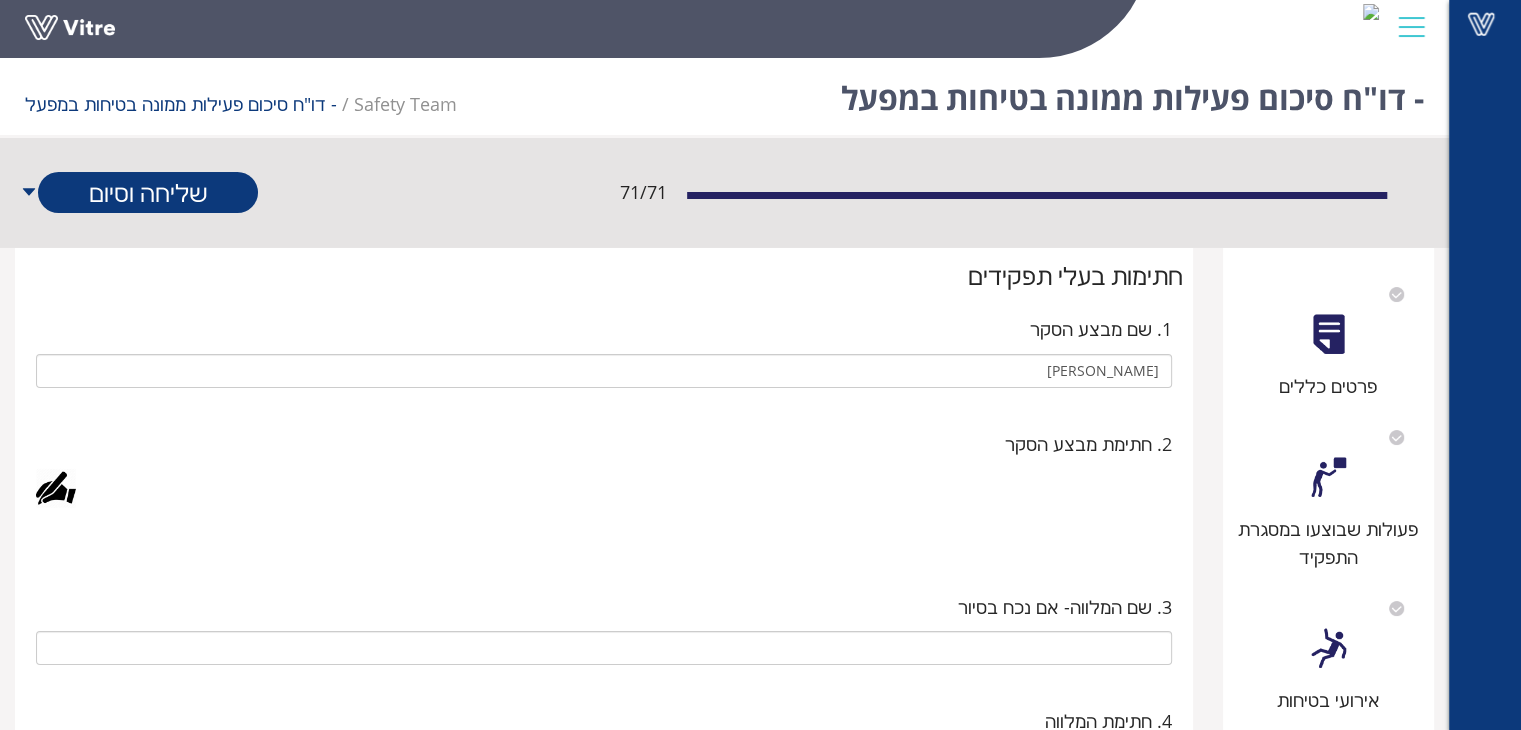 click at bounding box center (56, 488) 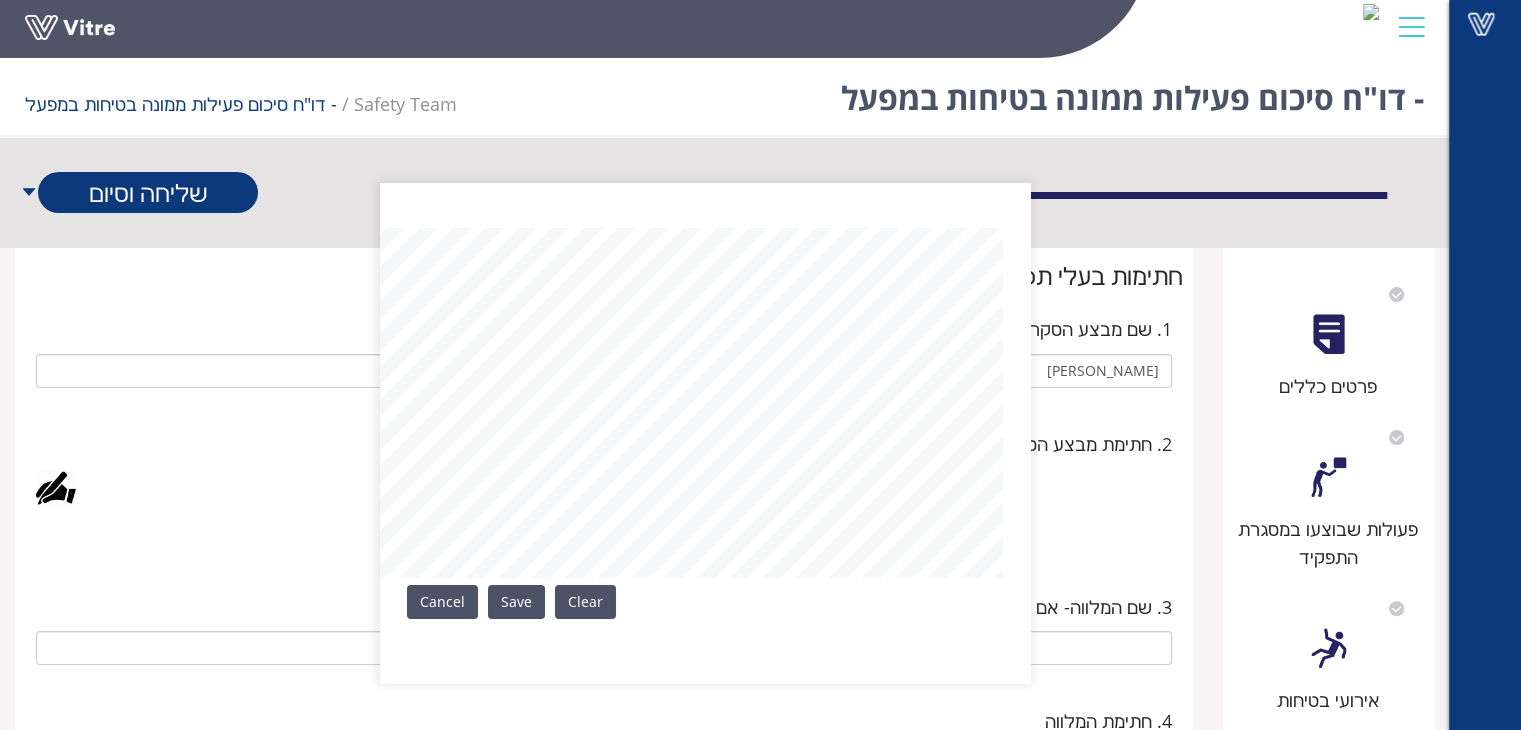 click on "Save" at bounding box center [516, 602] 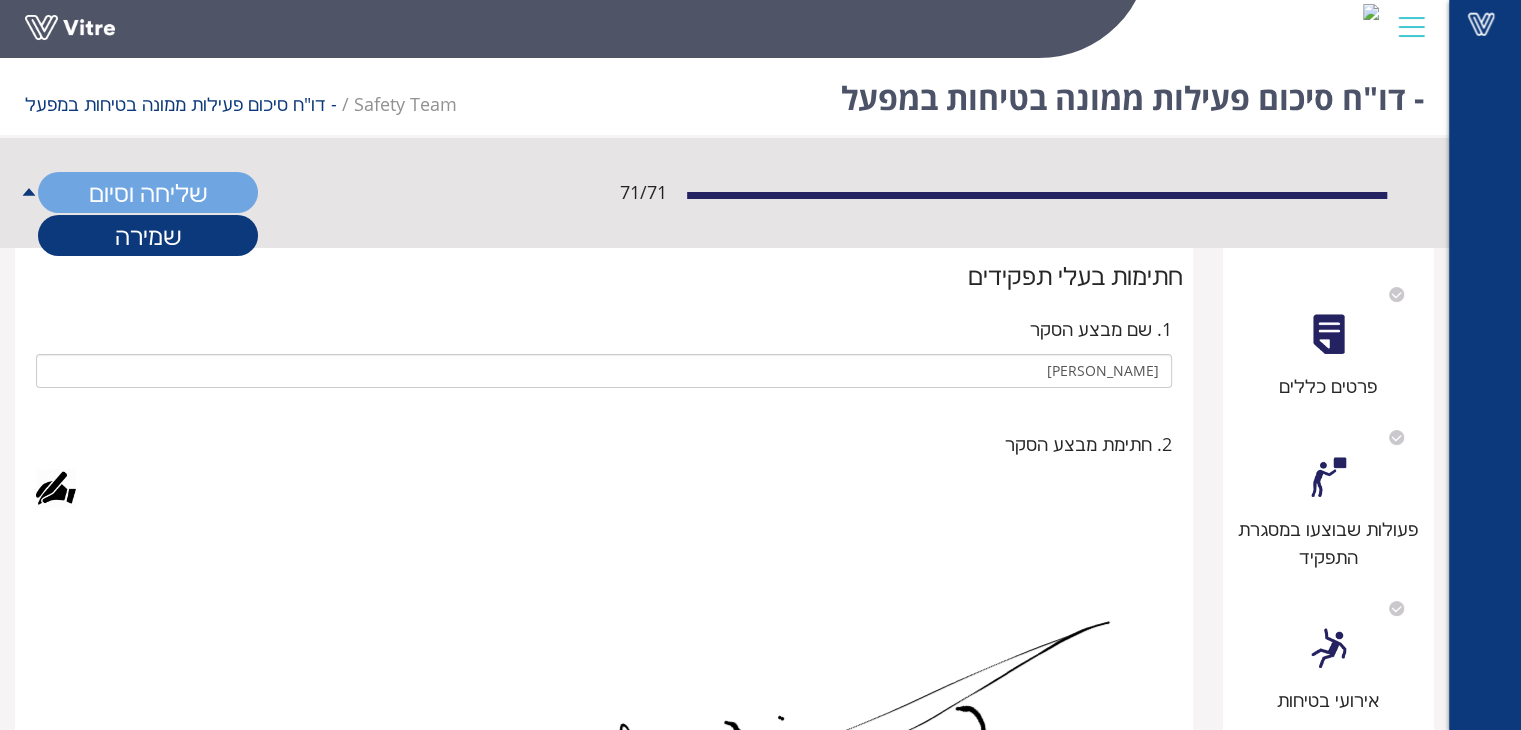 click on "שליחה וסיום" at bounding box center (148, 192) 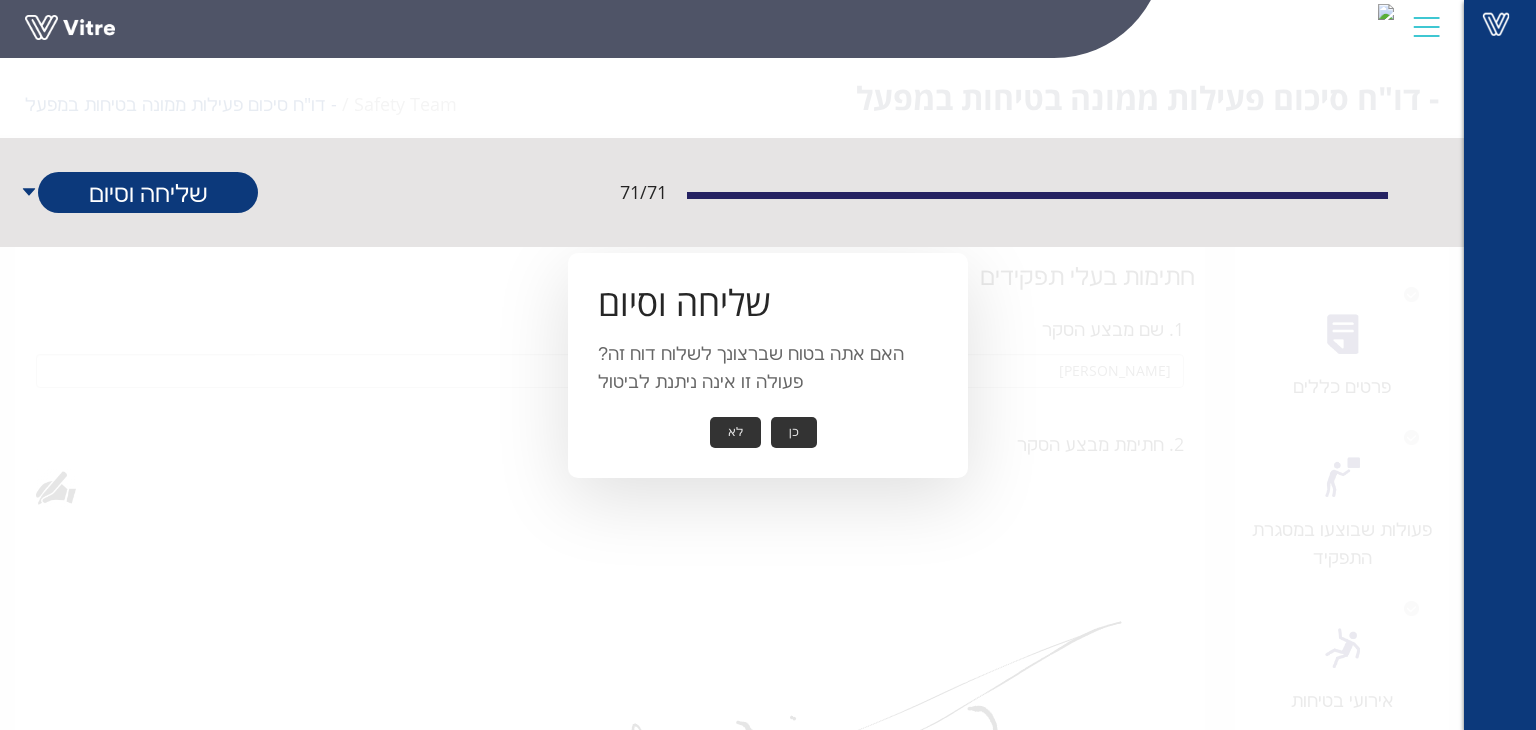 click on "כן" at bounding box center [794, 432] 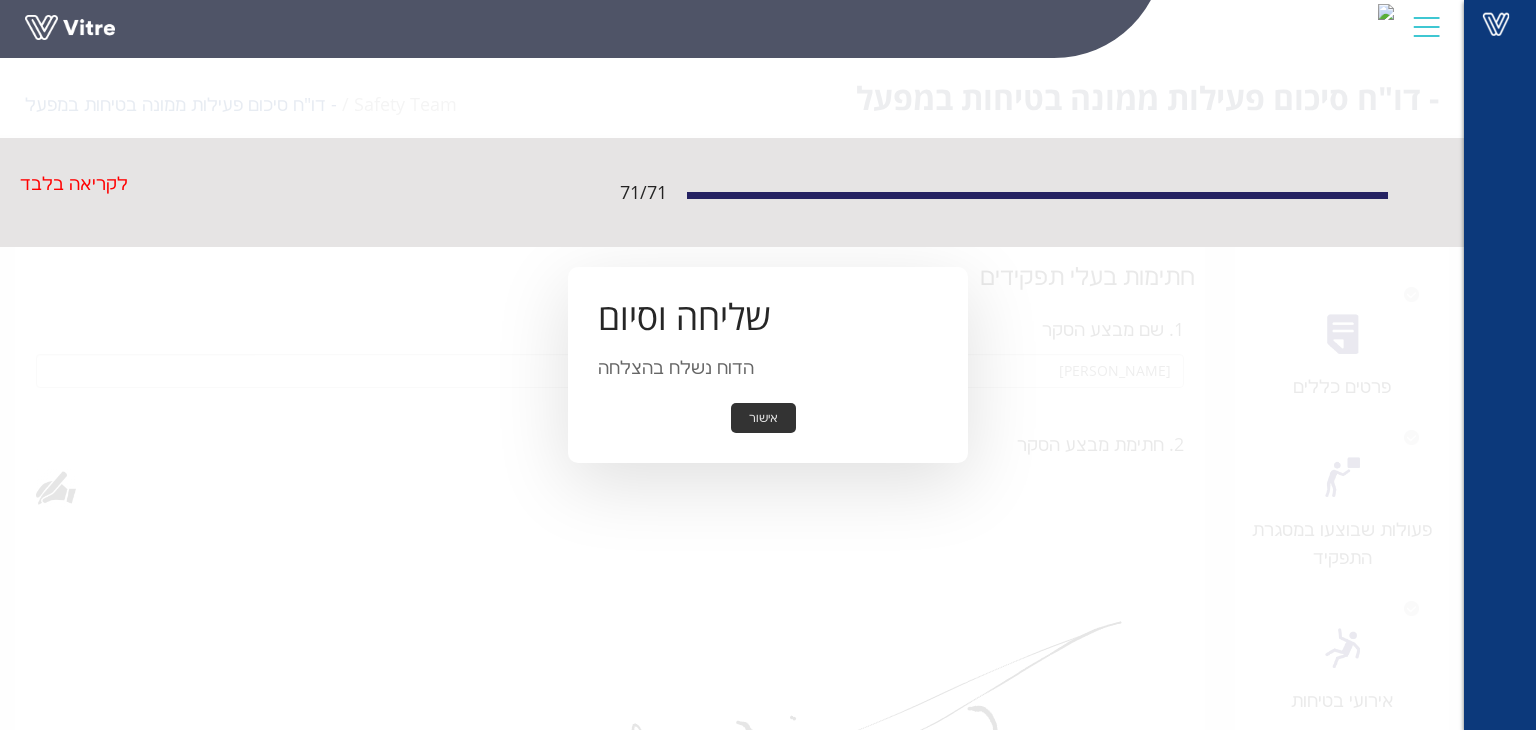 click on "אישור" at bounding box center (763, 418) 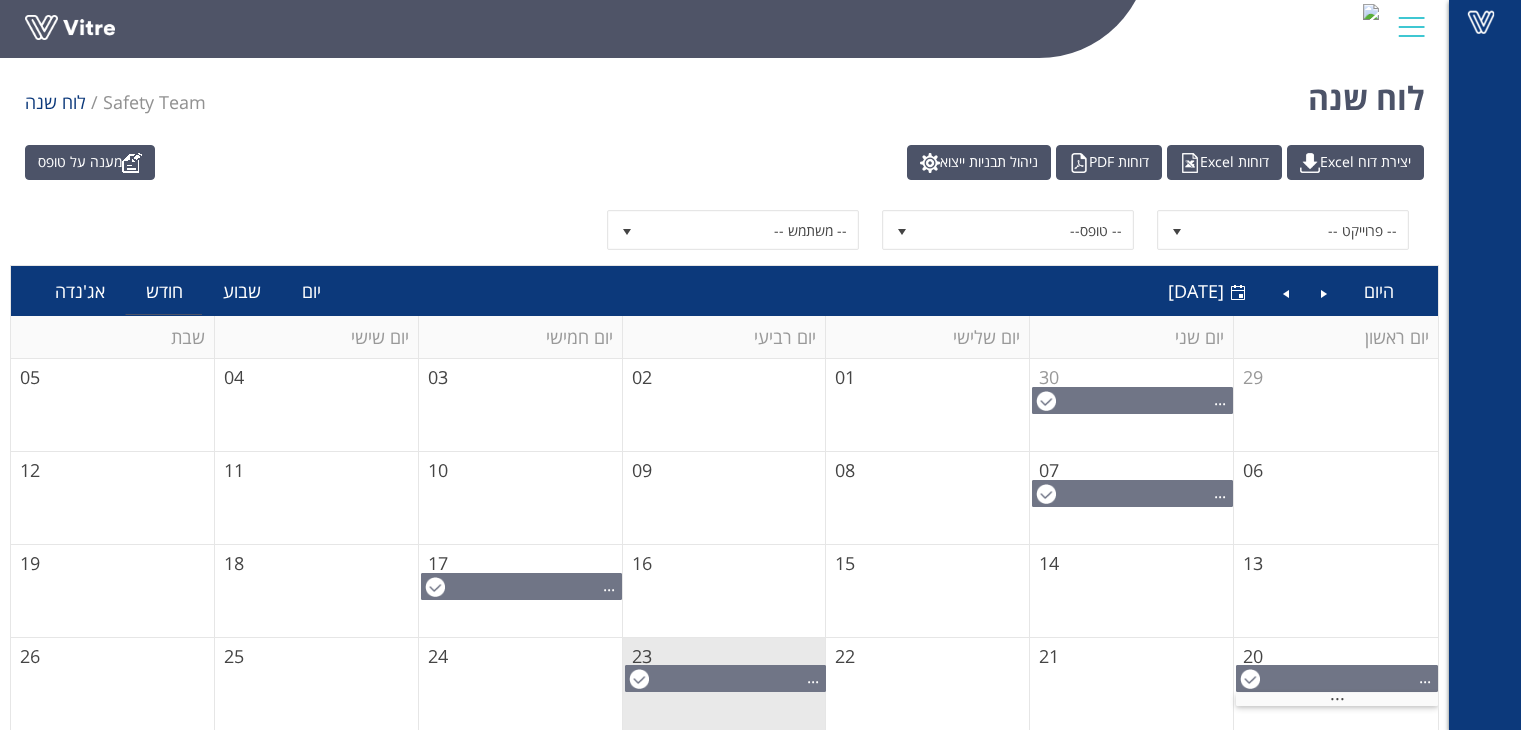 scroll, scrollTop: 0, scrollLeft: 0, axis: both 